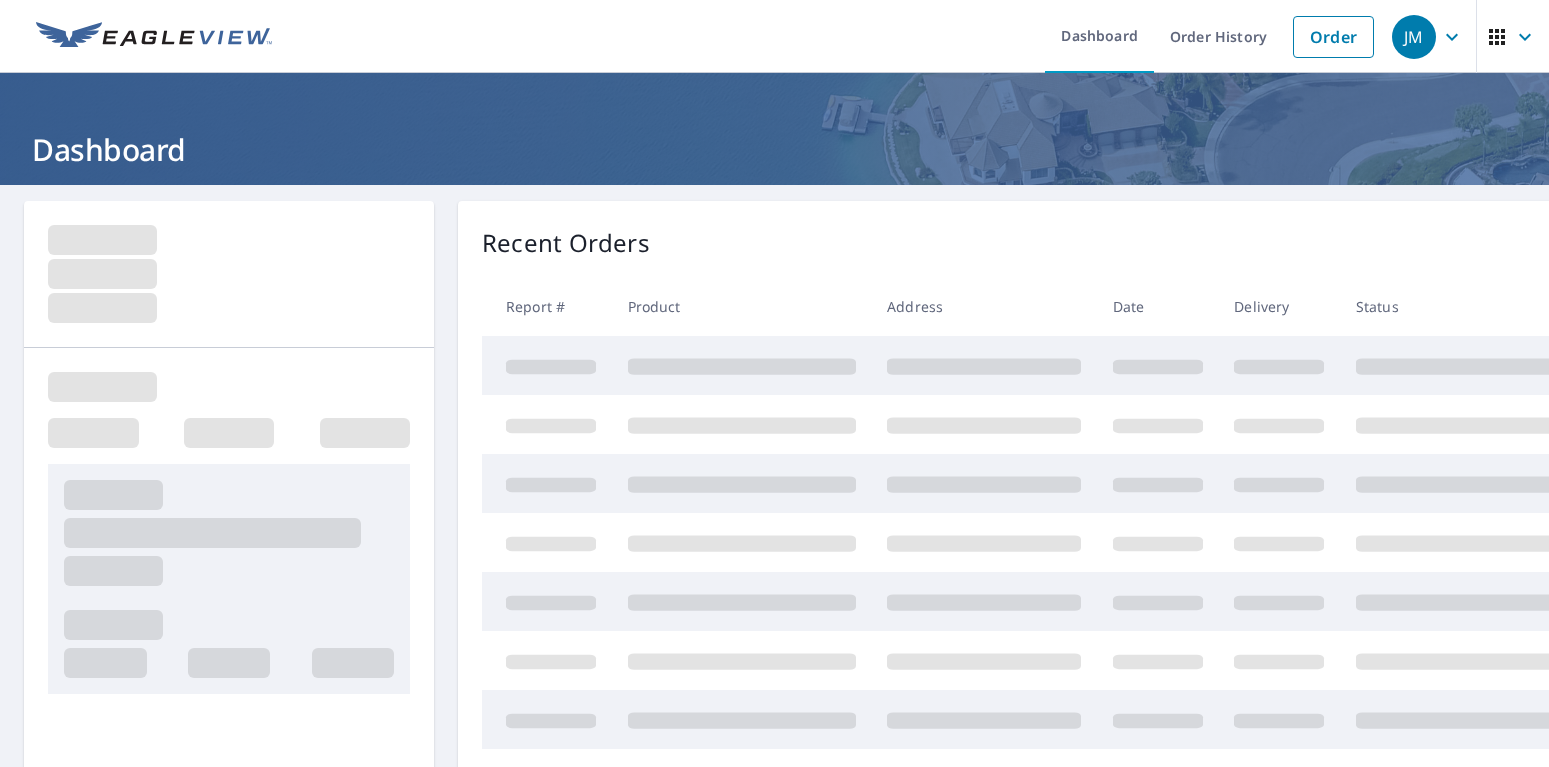 scroll, scrollTop: 0, scrollLeft: 0, axis: both 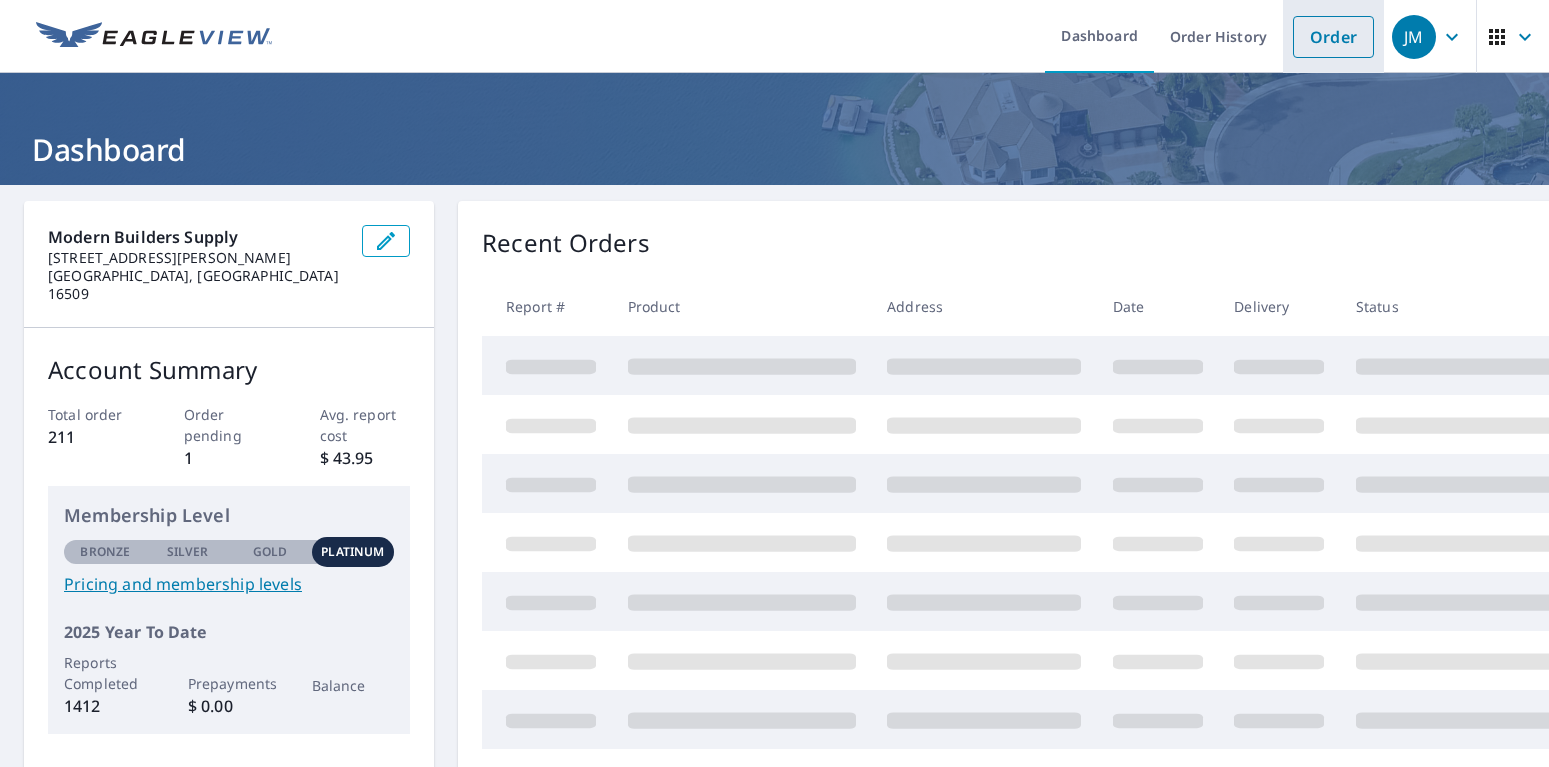 click on "Order" at bounding box center [1333, 37] 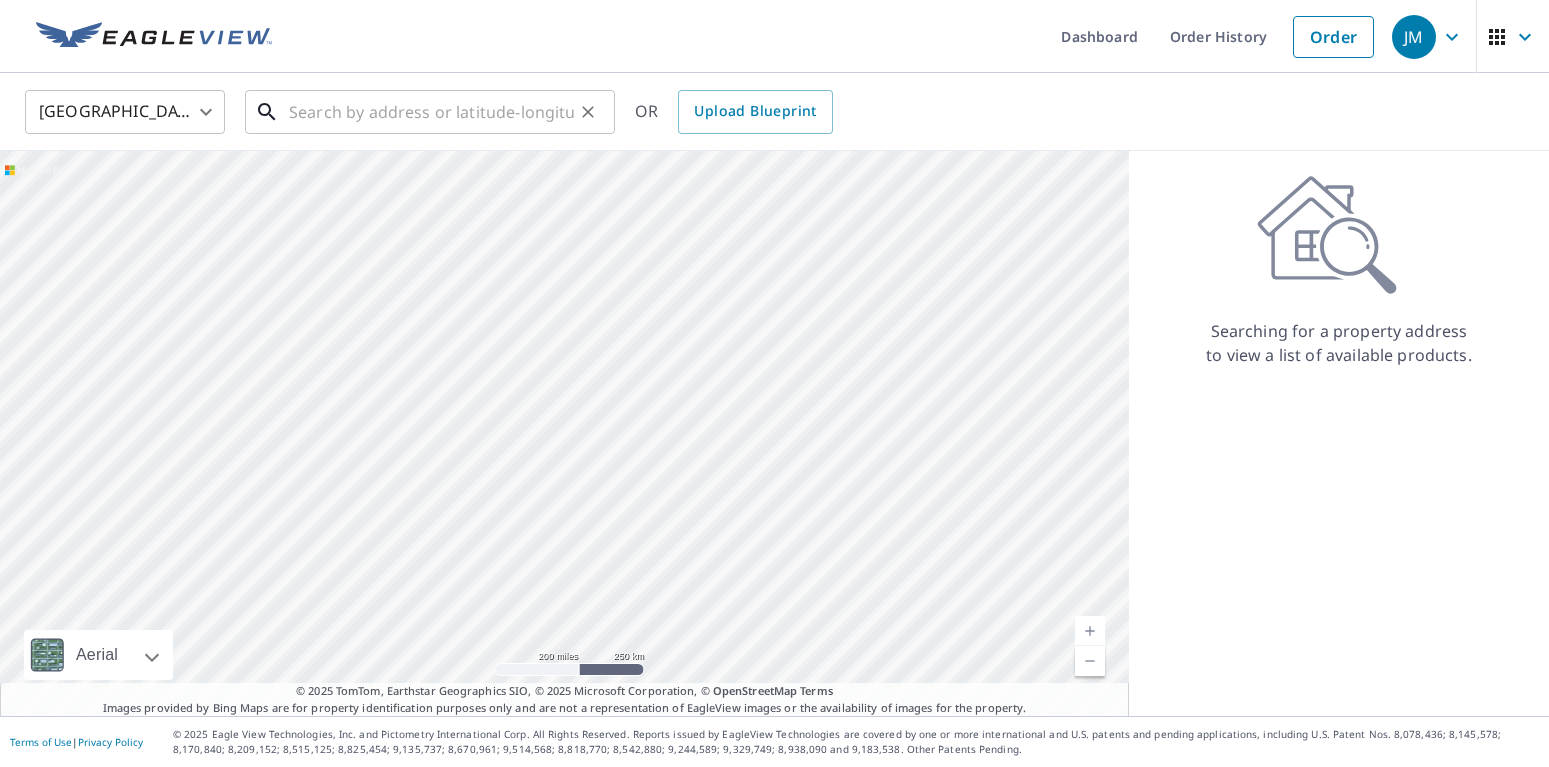 click at bounding box center (431, 112) 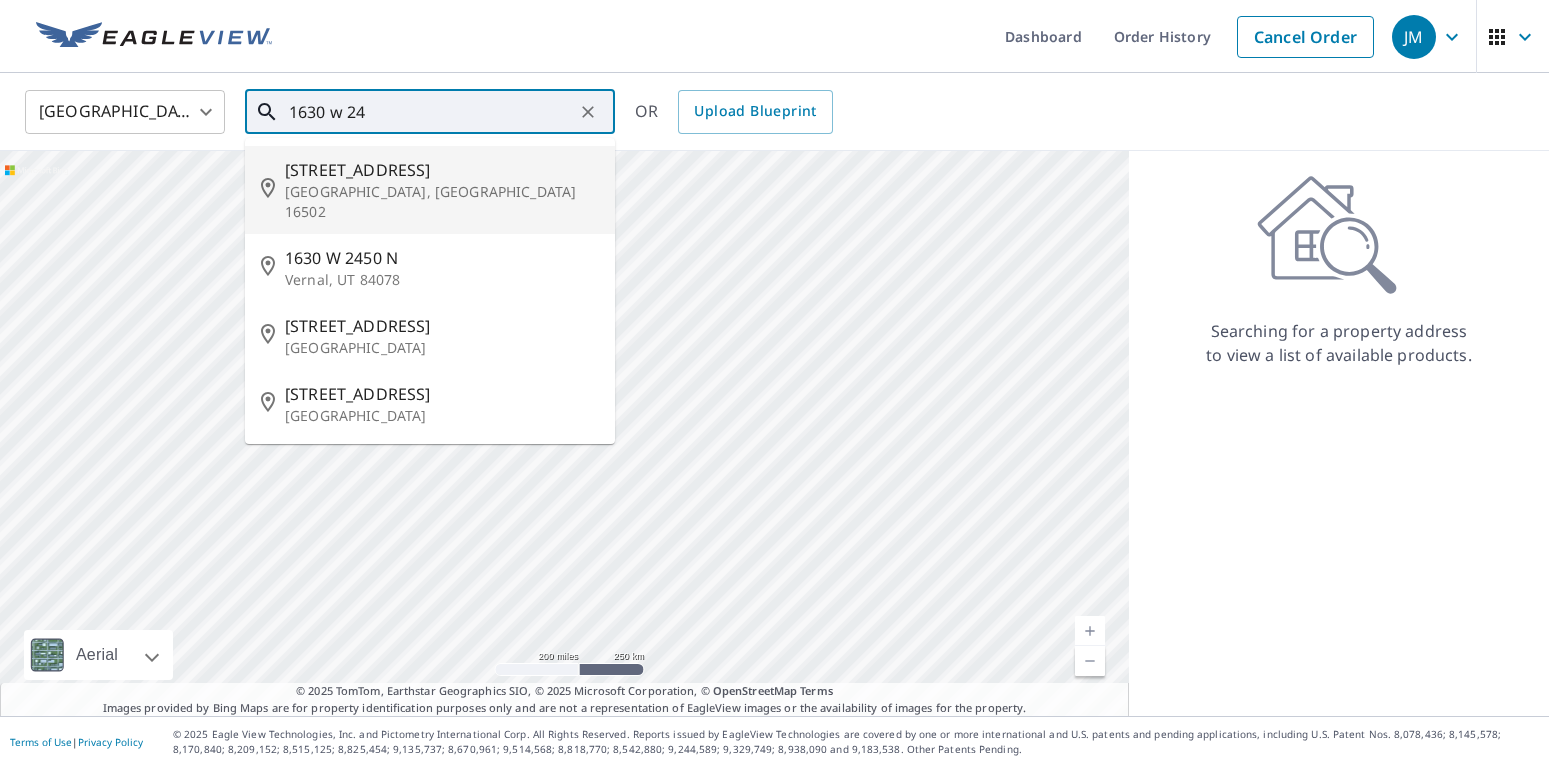 click on "[STREET_ADDRESS]" at bounding box center (442, 170) 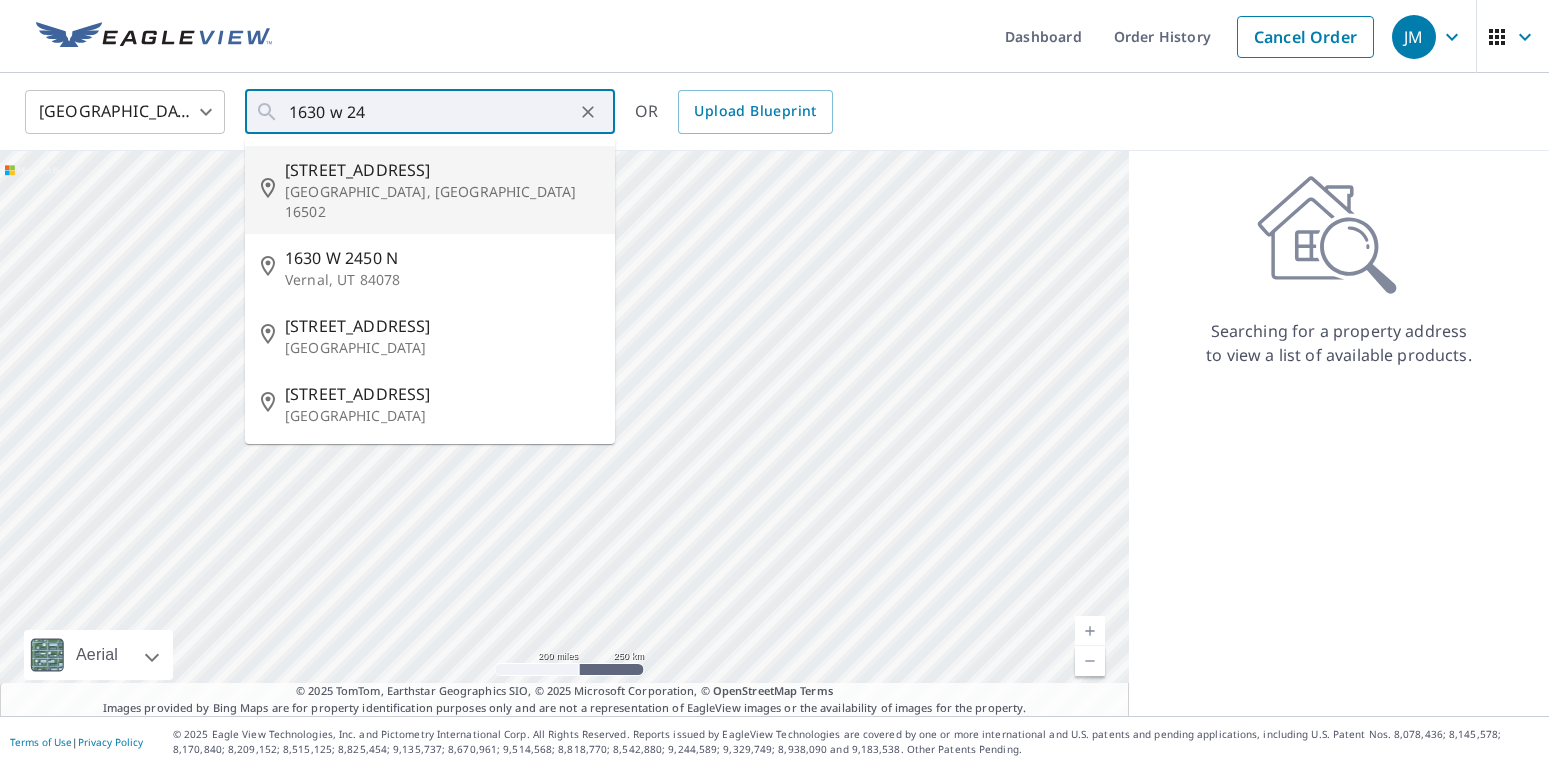 type on "[STREET_ADDRESS]" 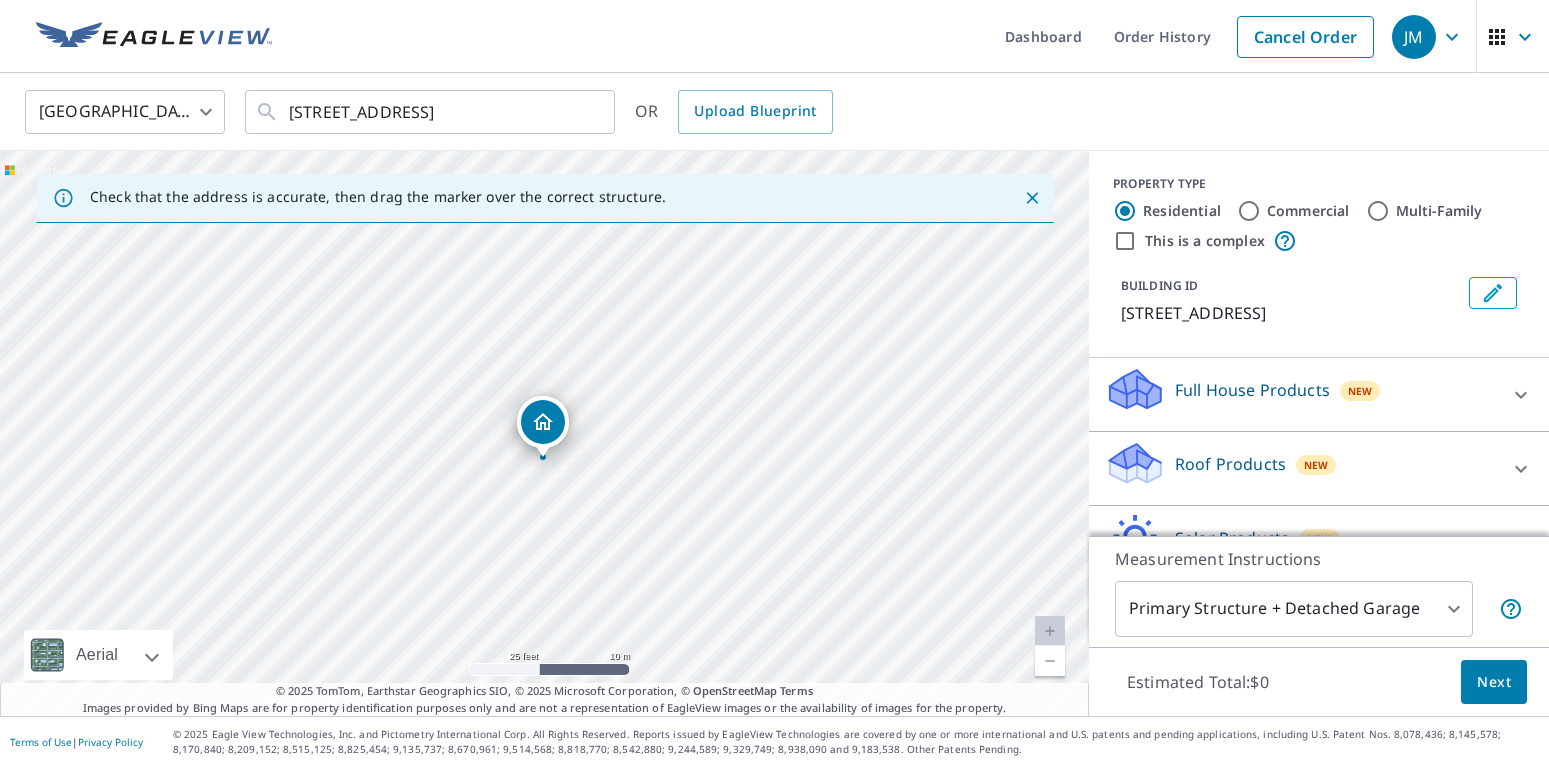 drag, startPoint x: 618, startPoint y: 340, endPoint x: 628, endPoint y: 434, distance: 94.53042 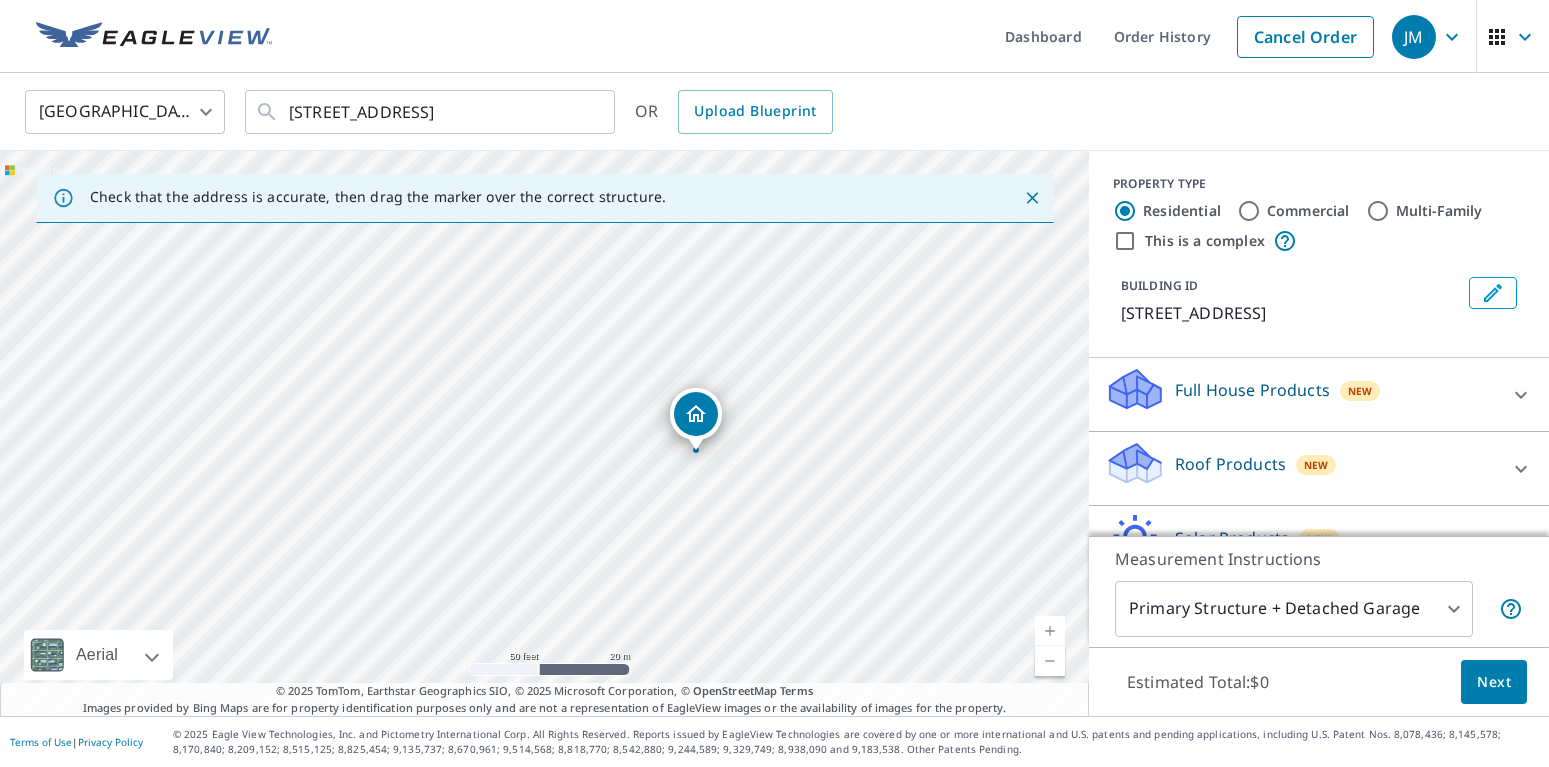 scroll, scrollTop: 118, scrollLeft: 0, axis: vertical 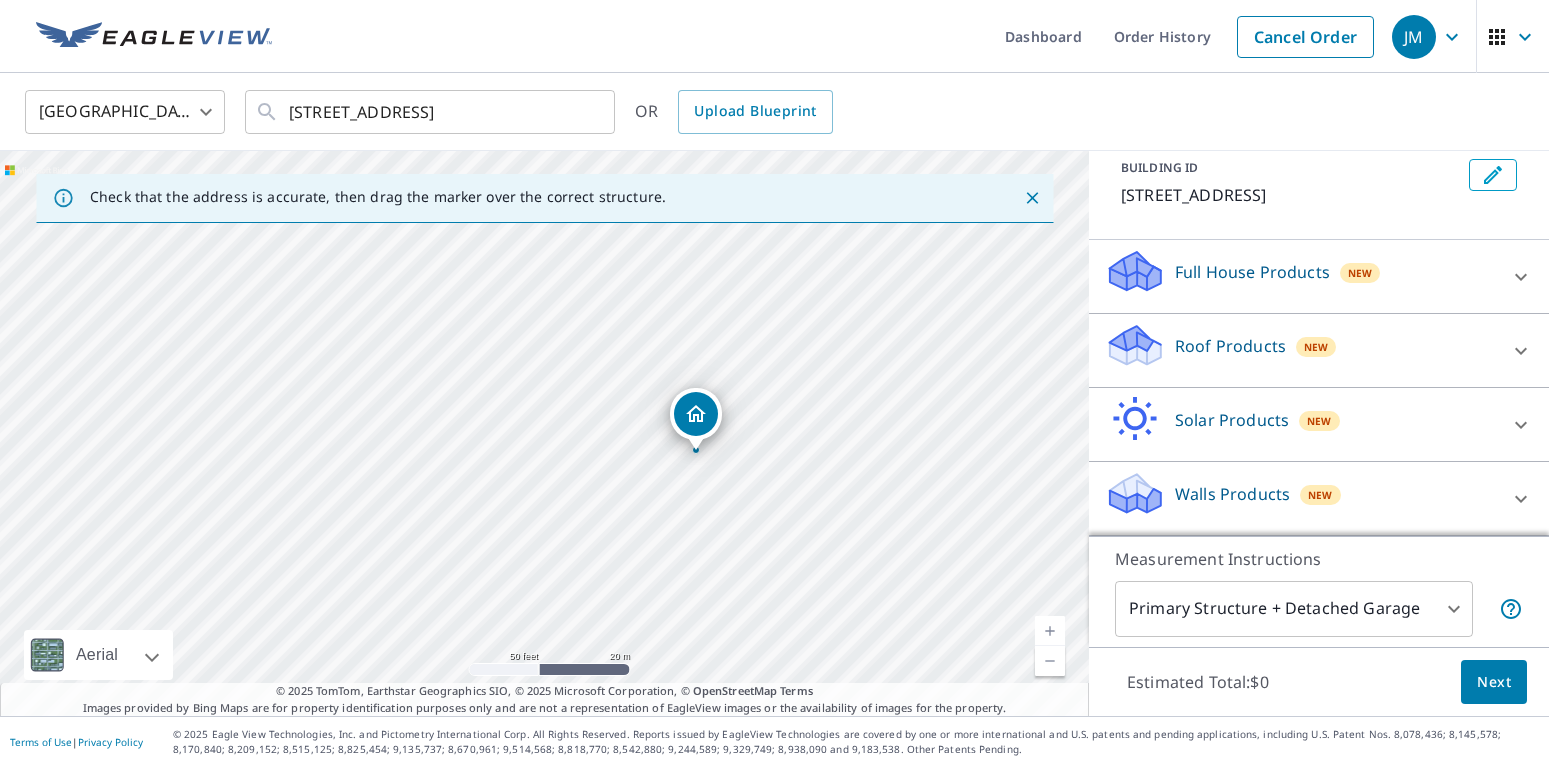 click on "Roof Products New" at bounding box center [1301, 350] 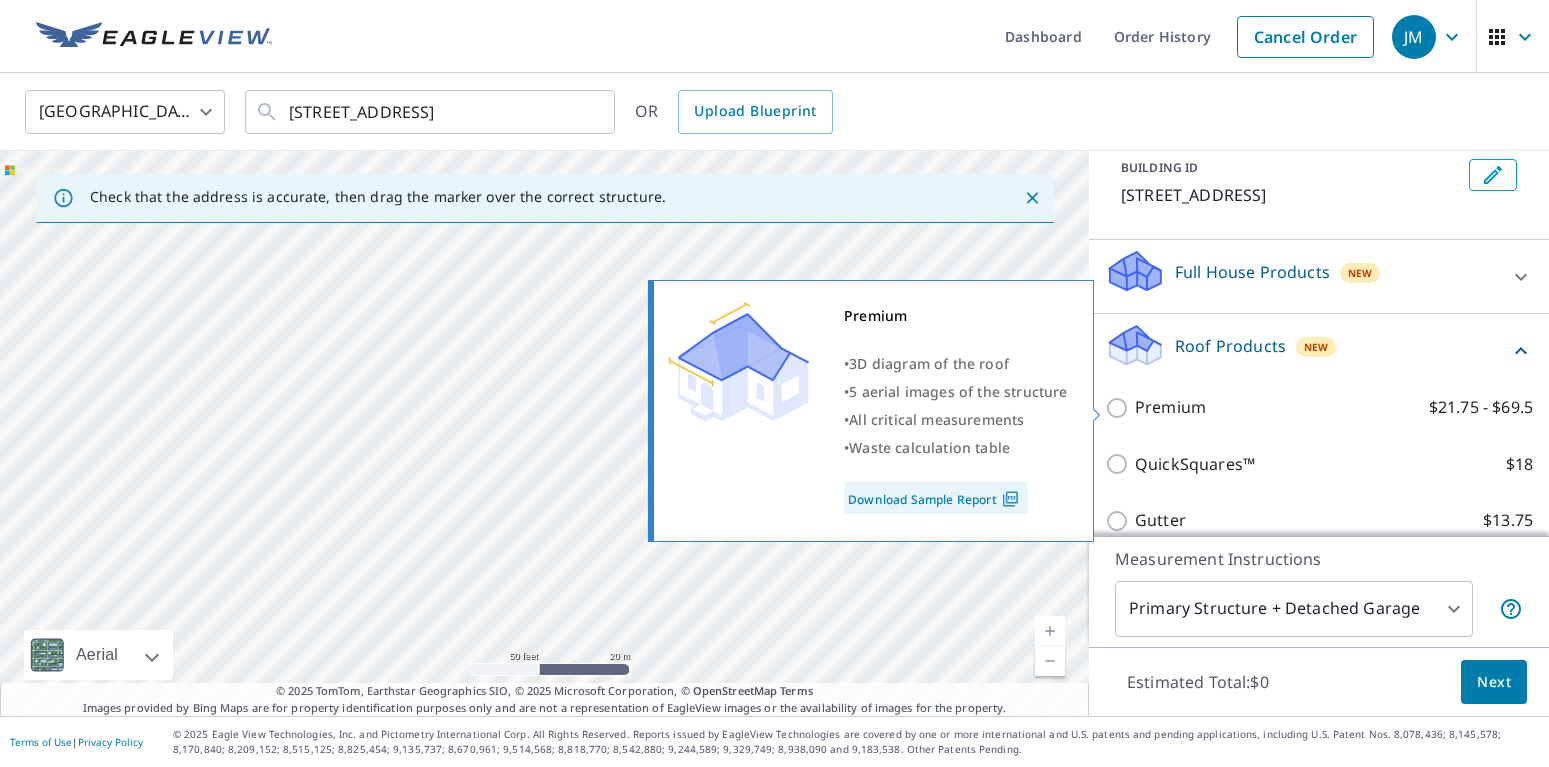 click on "Premium $21.75 - $69.5" at bounding box center (1334, 407) 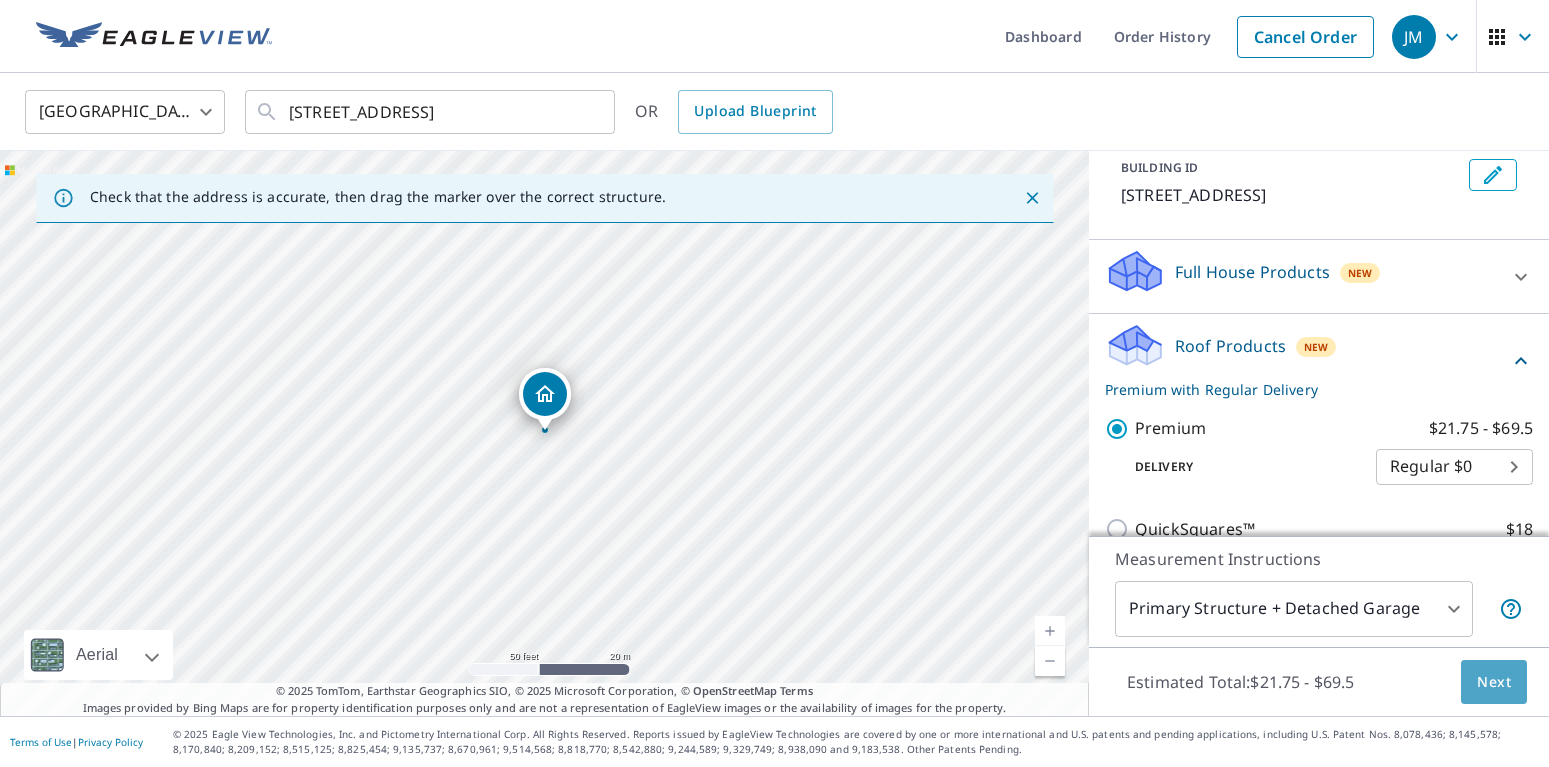 click on "Next" at bounding box center (1494, 682) 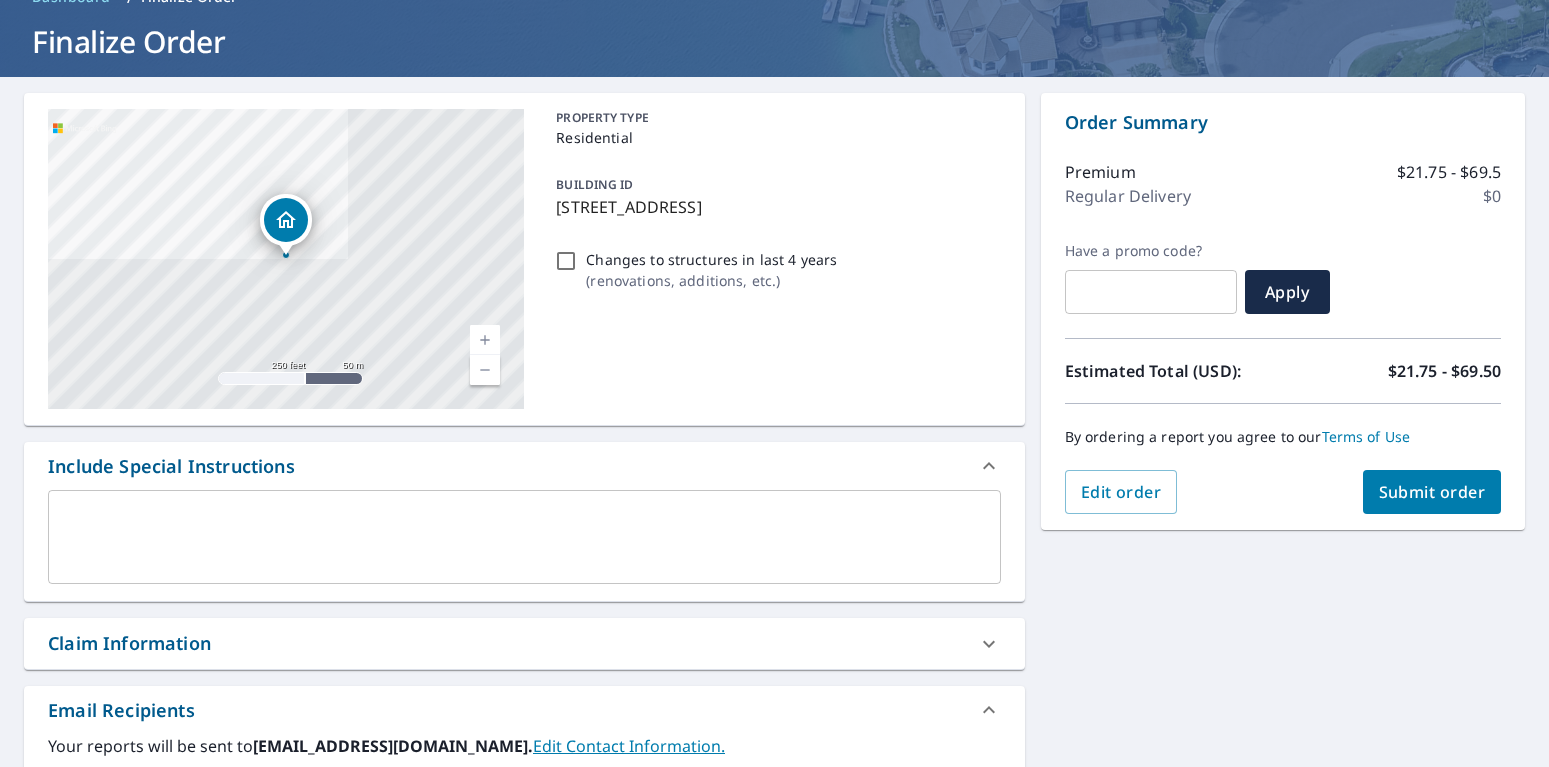 scroll, scrollTop: 396, scrollLeft: 0, axis: vertical 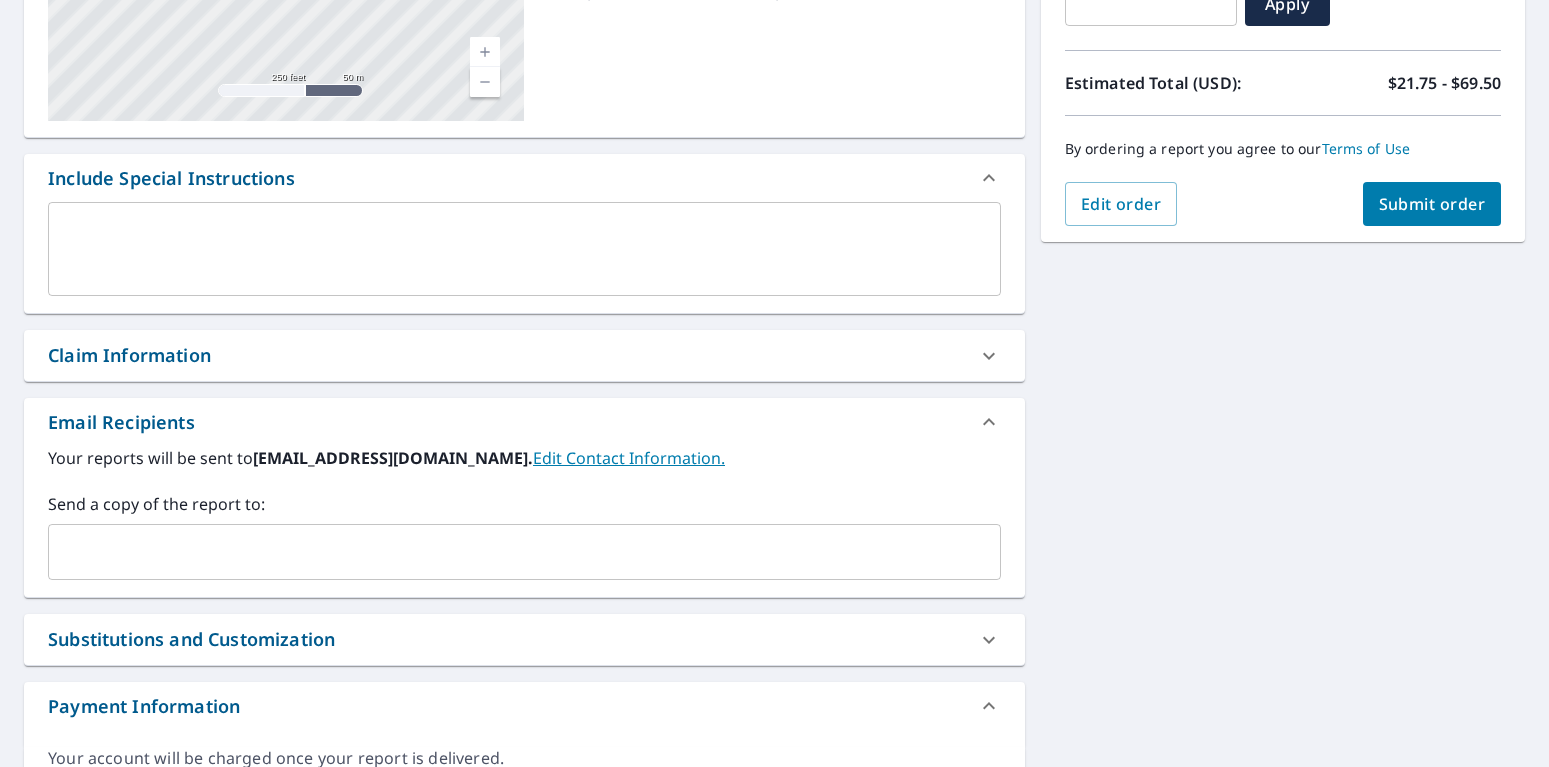 click on "Claim Information" at bounding box center [506, 355] 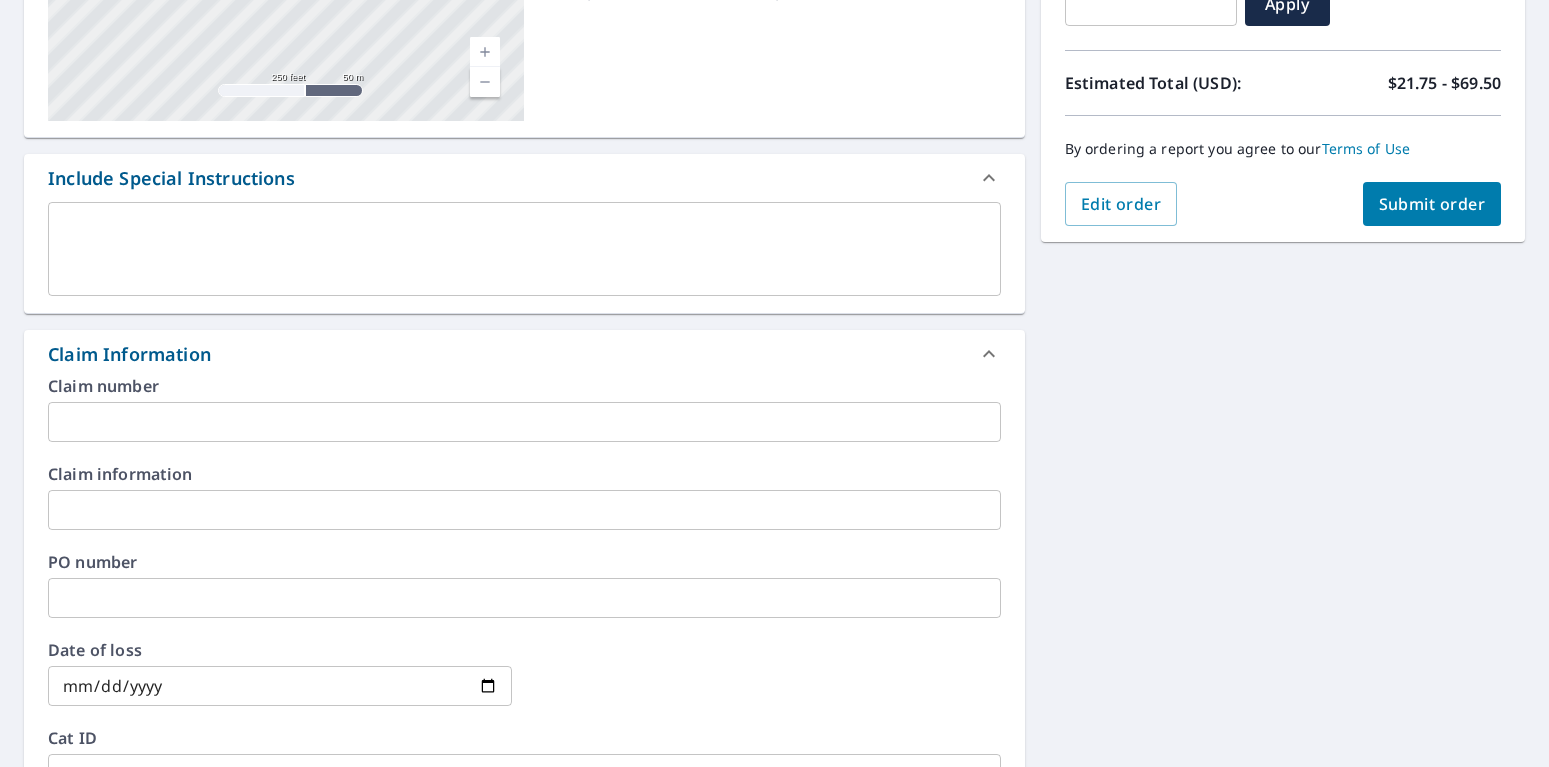 click at bounding box center (524, 422) 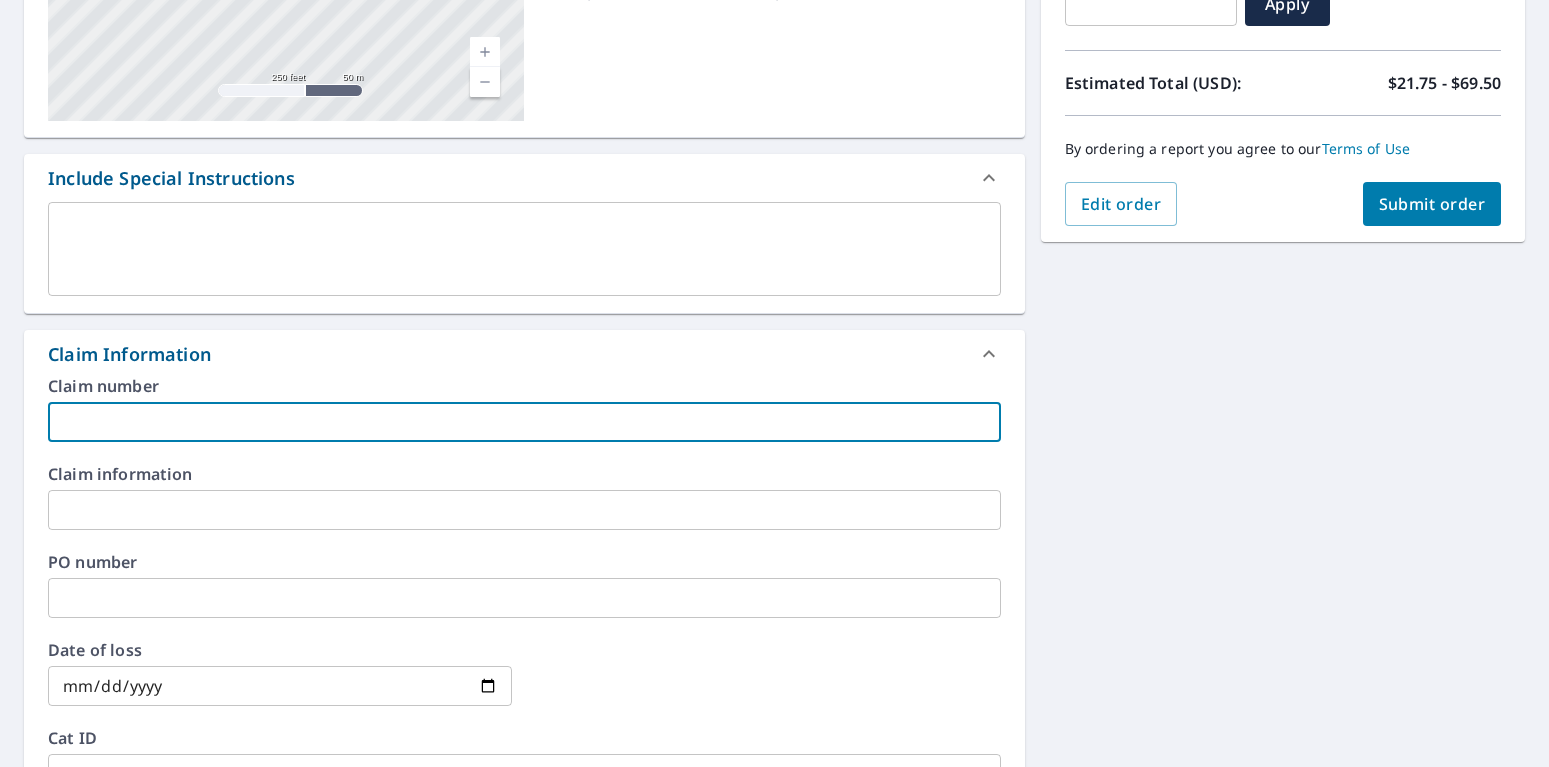 type on "B" 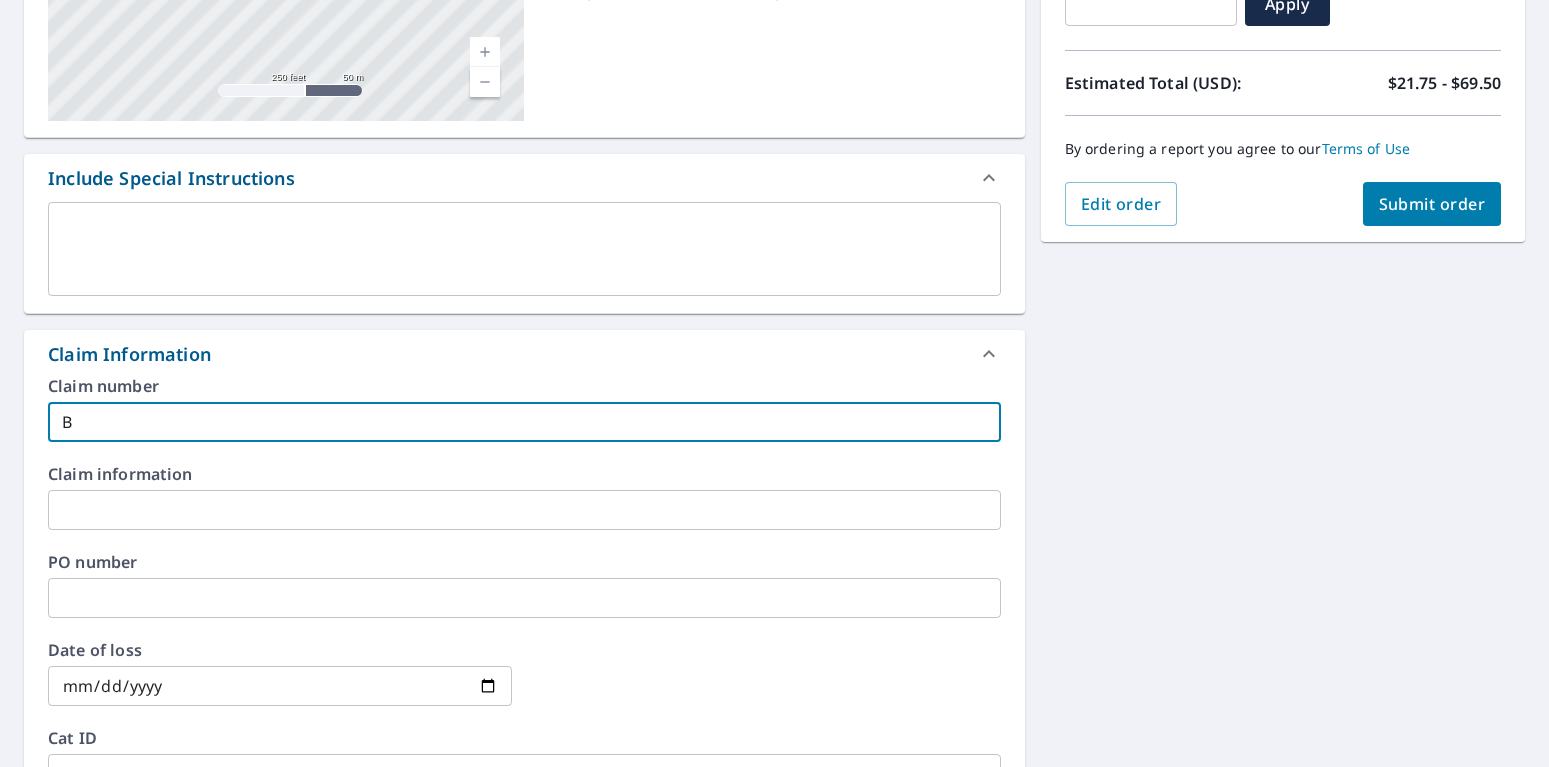 checkbox on "true" 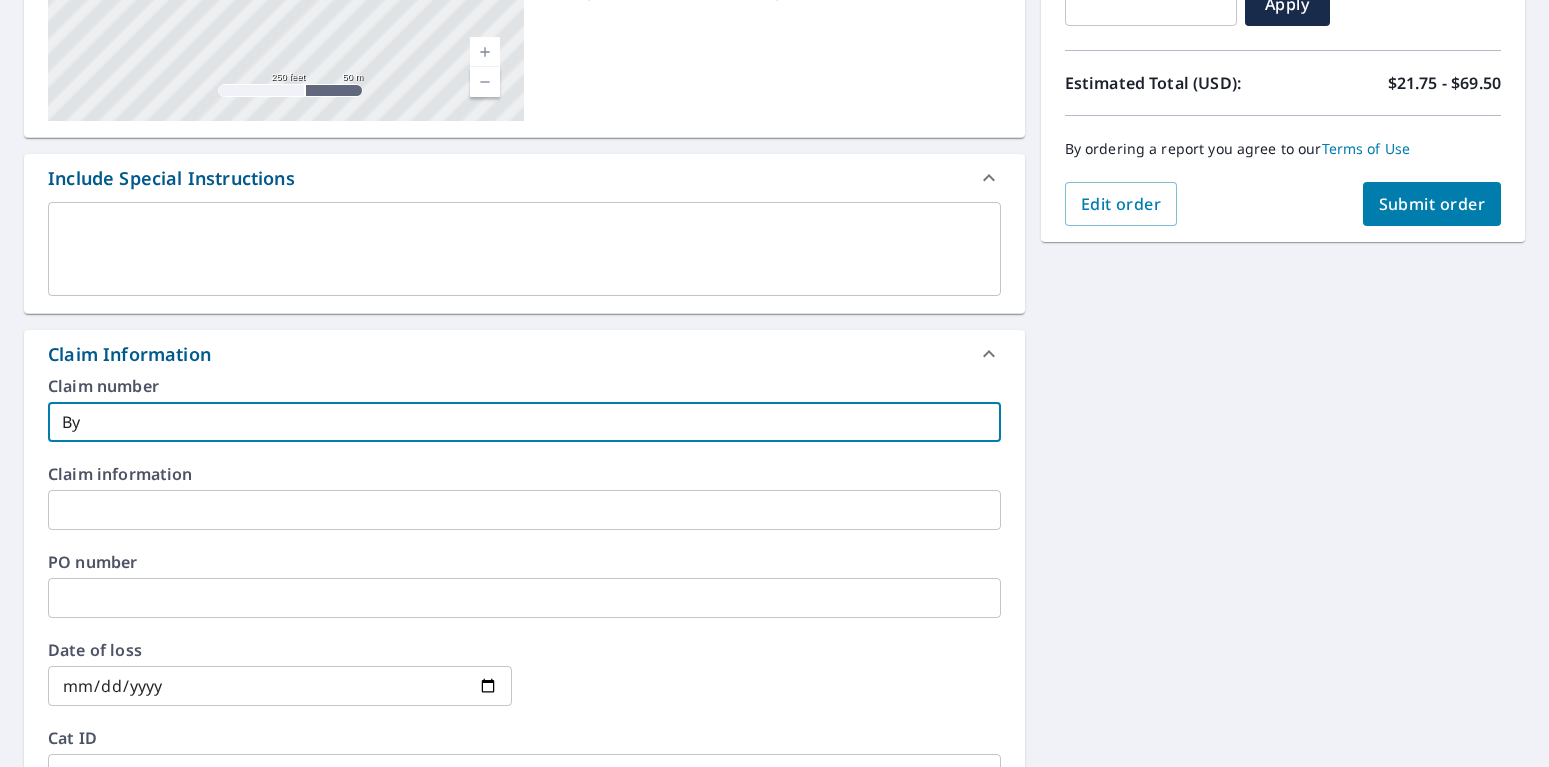 type on "Byl" 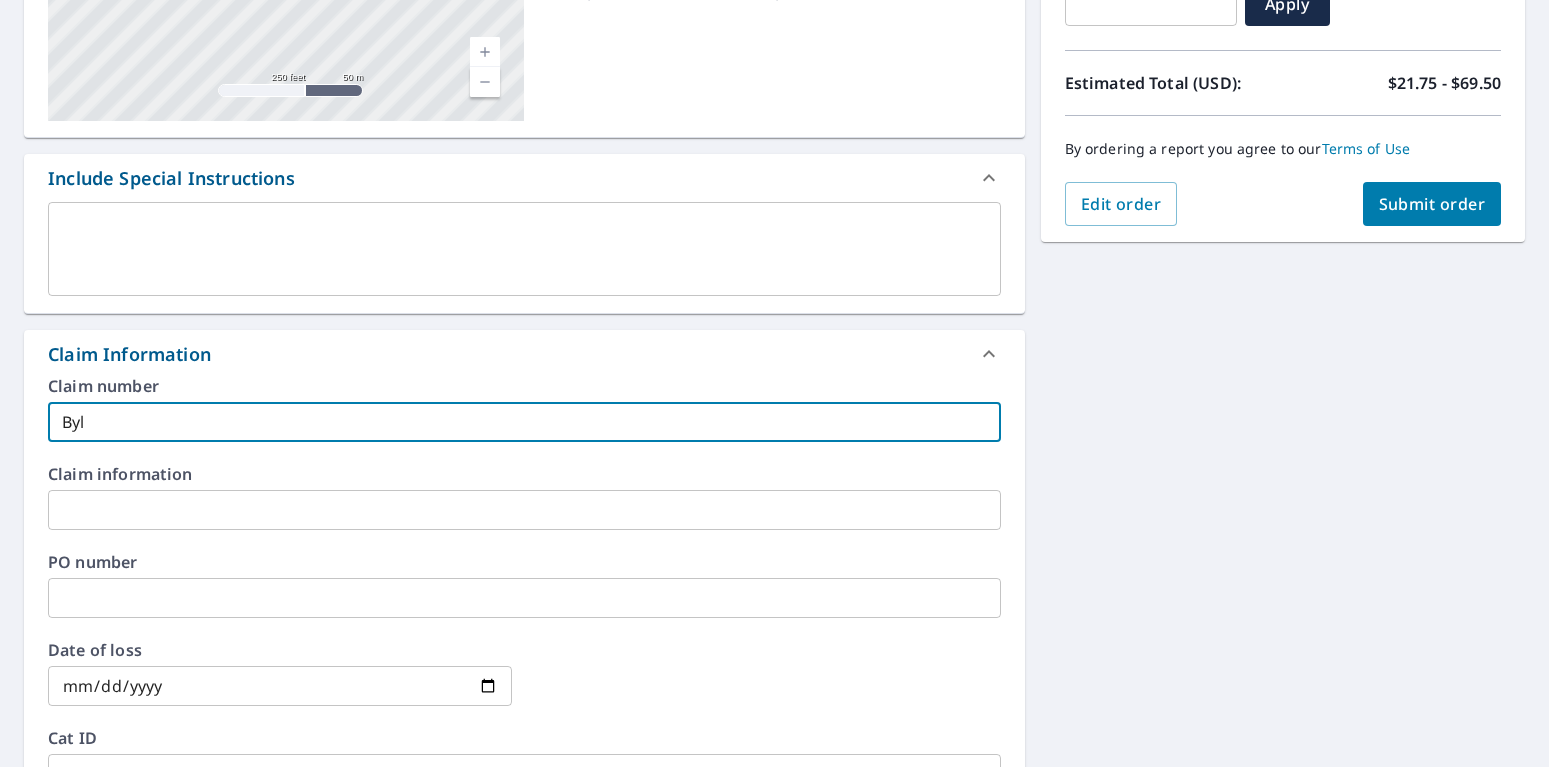 type on "[PERSON_NAME]" 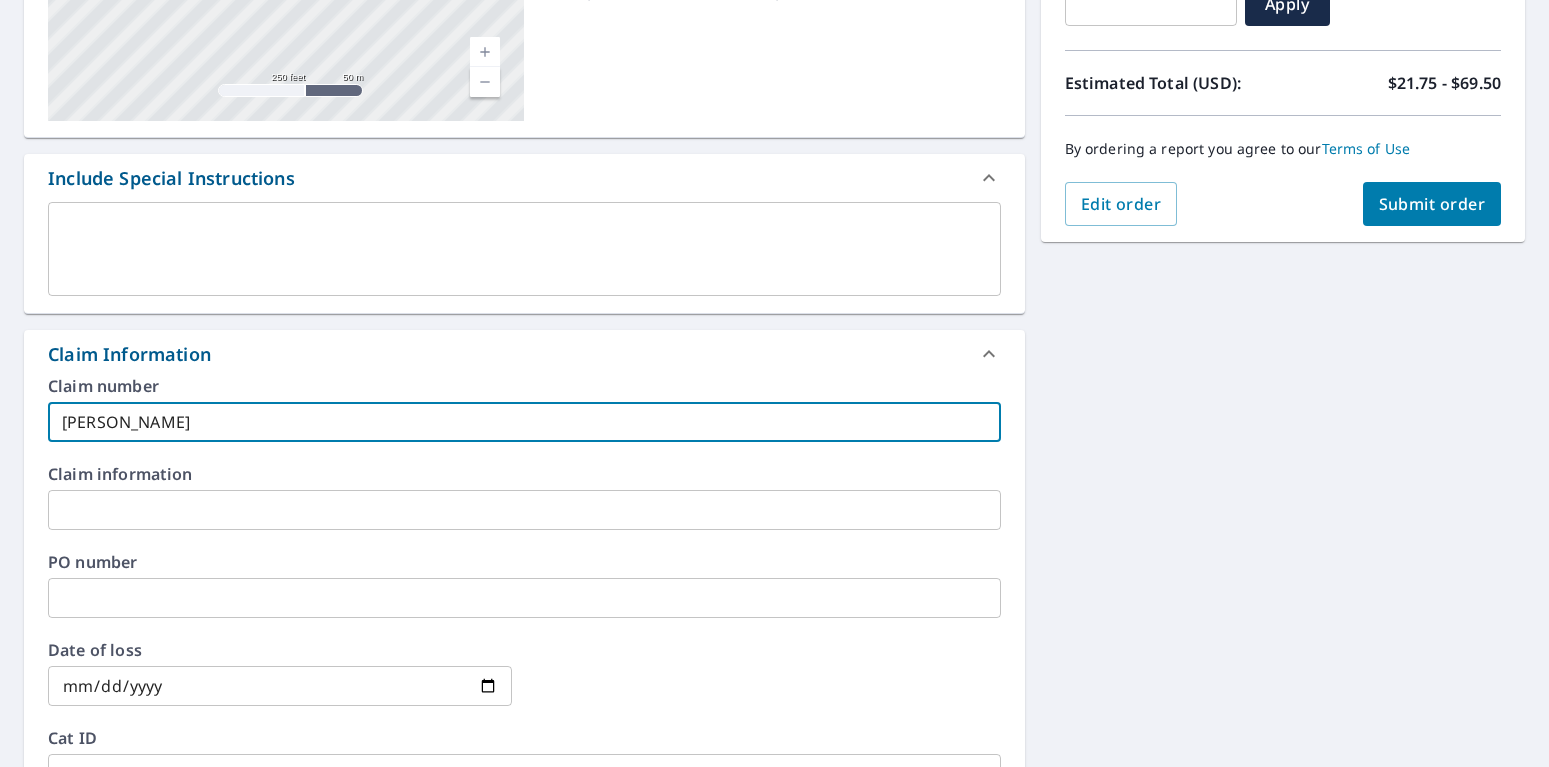 type on "[PERSON_NAME]" 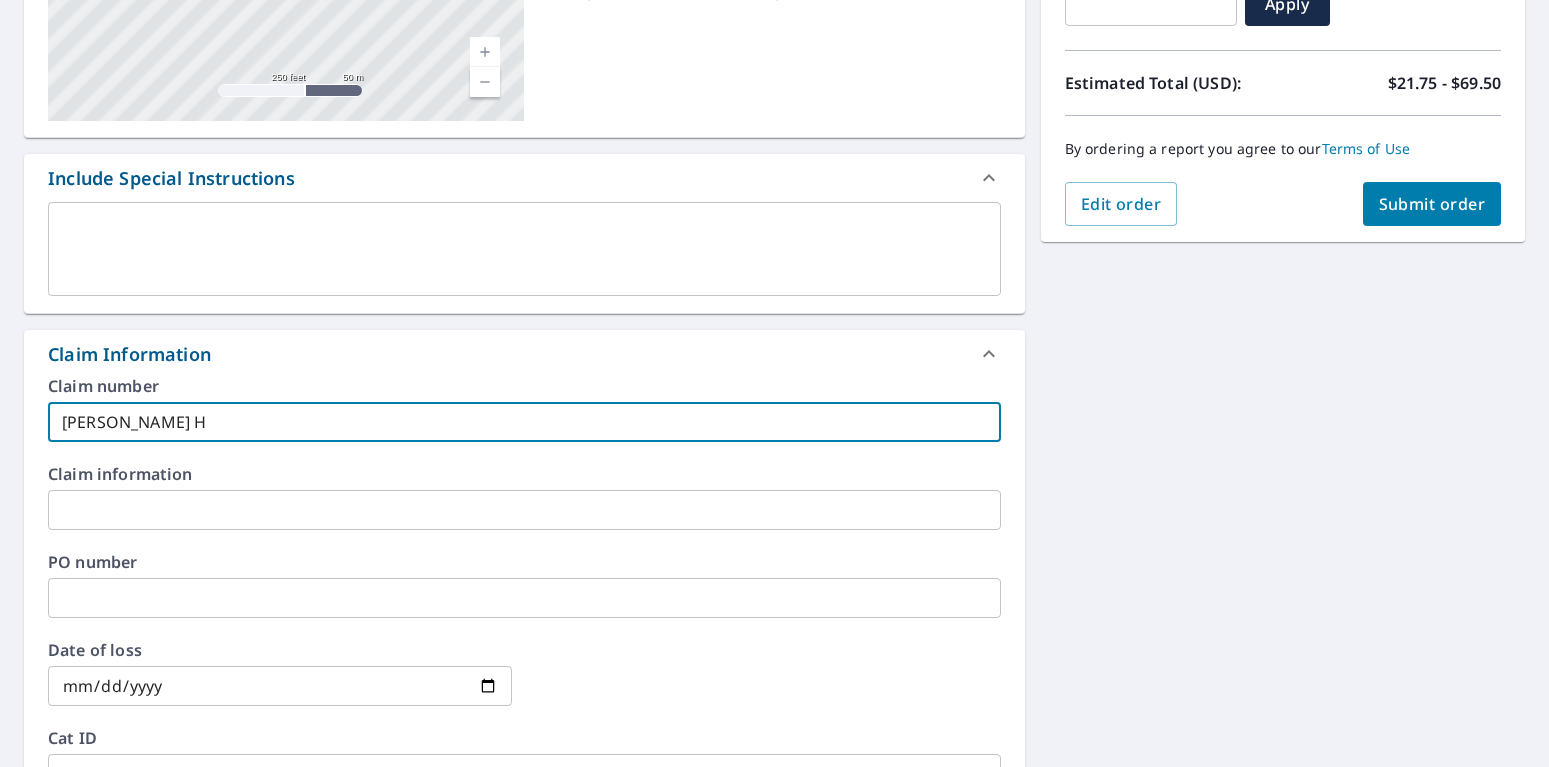 type on "[PERSON_NAME] Ho" 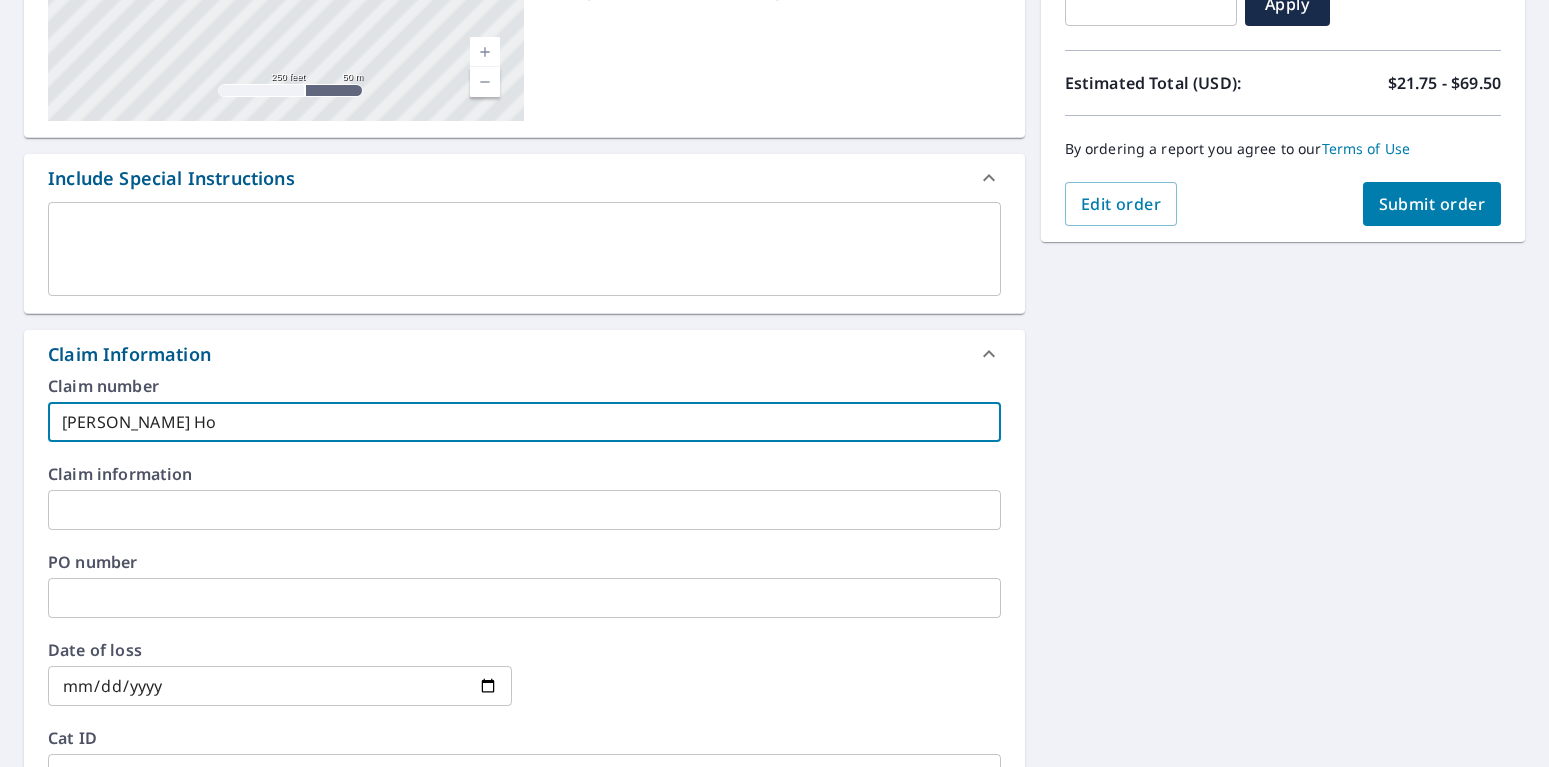 checkbox on "true" 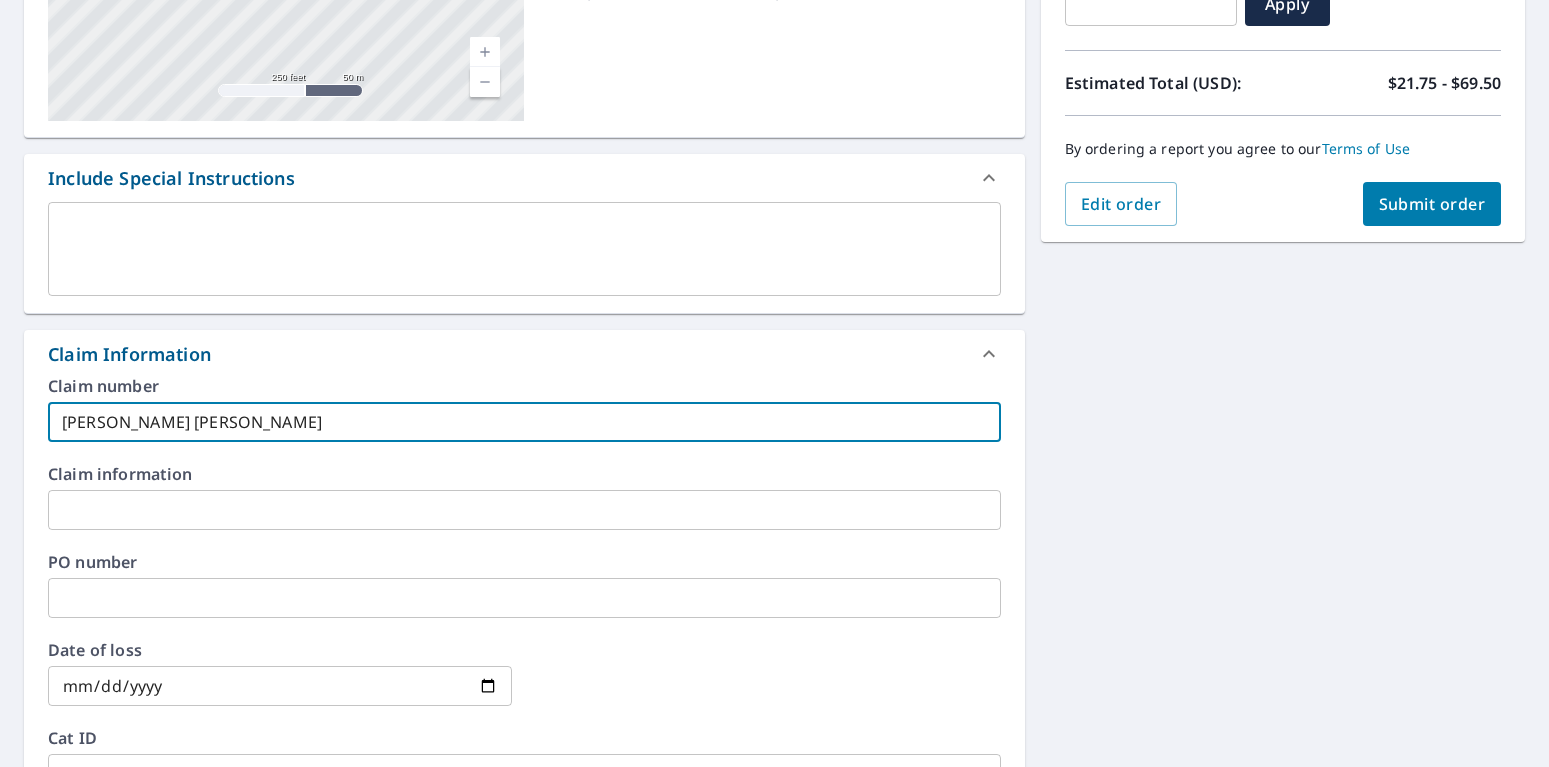 type on "[PERSON_NAME] Home" 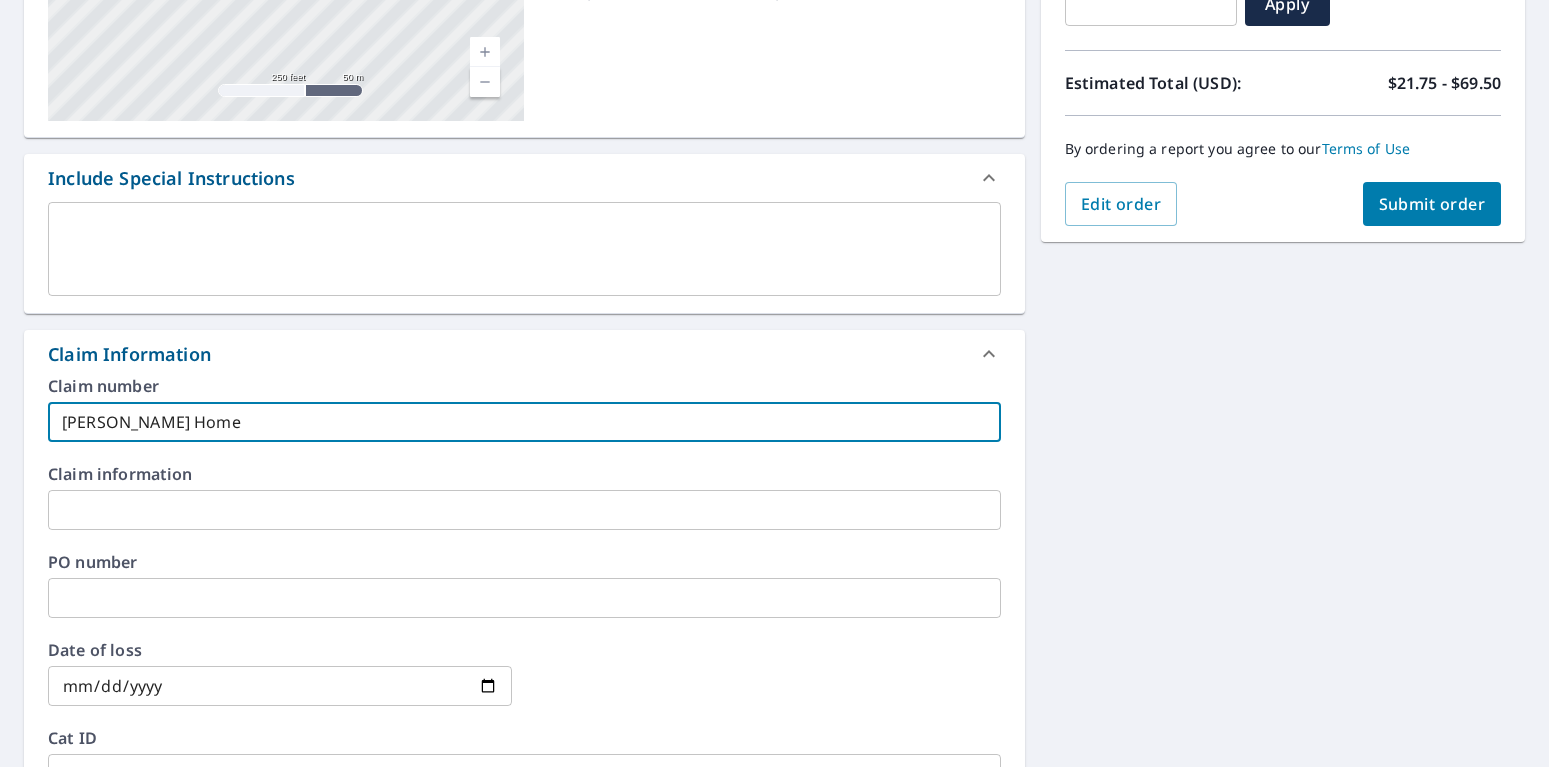 type on "[PERSON_NAME] Home" 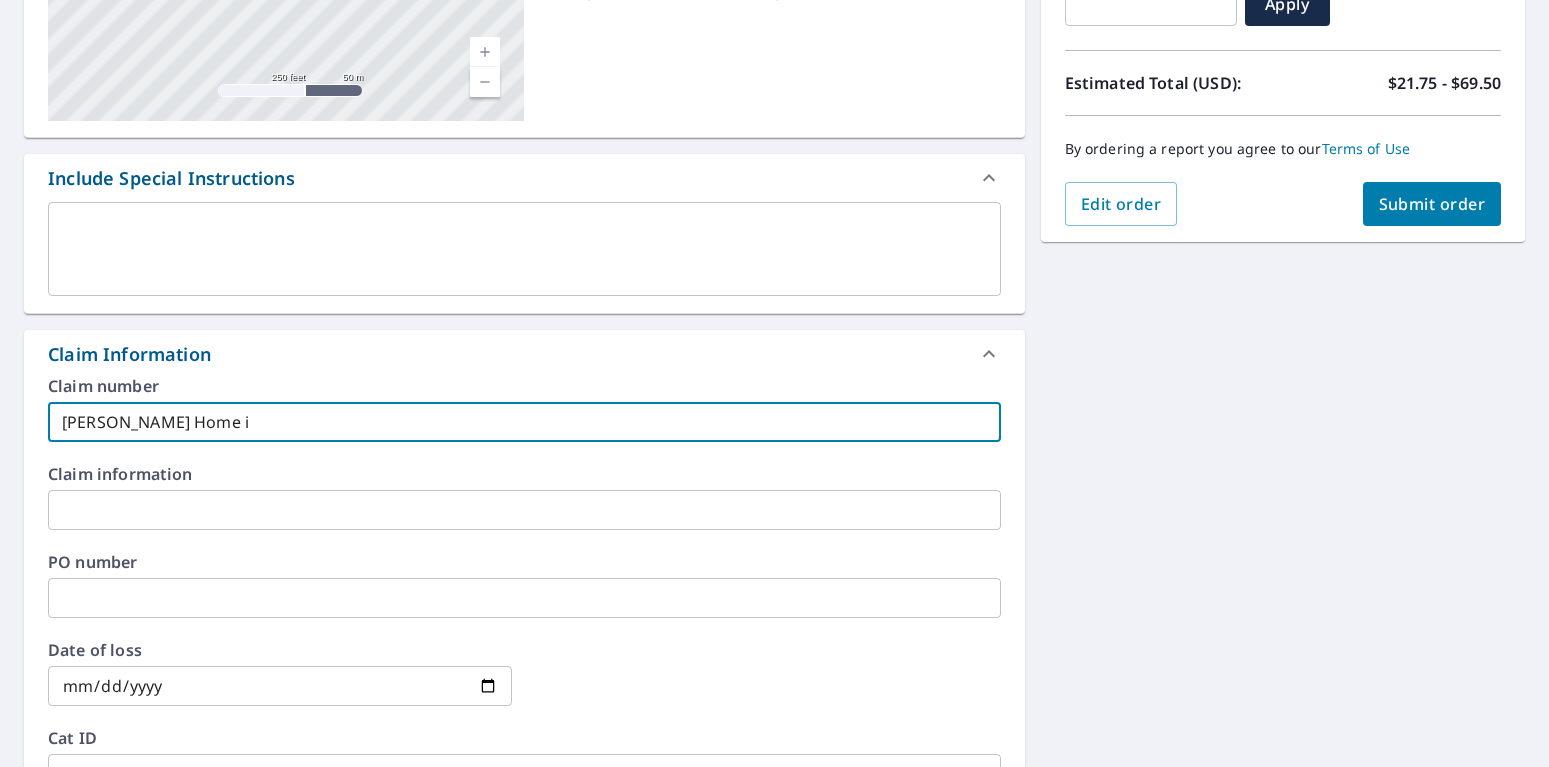 type on "[PERSON_NAME] Home iM" 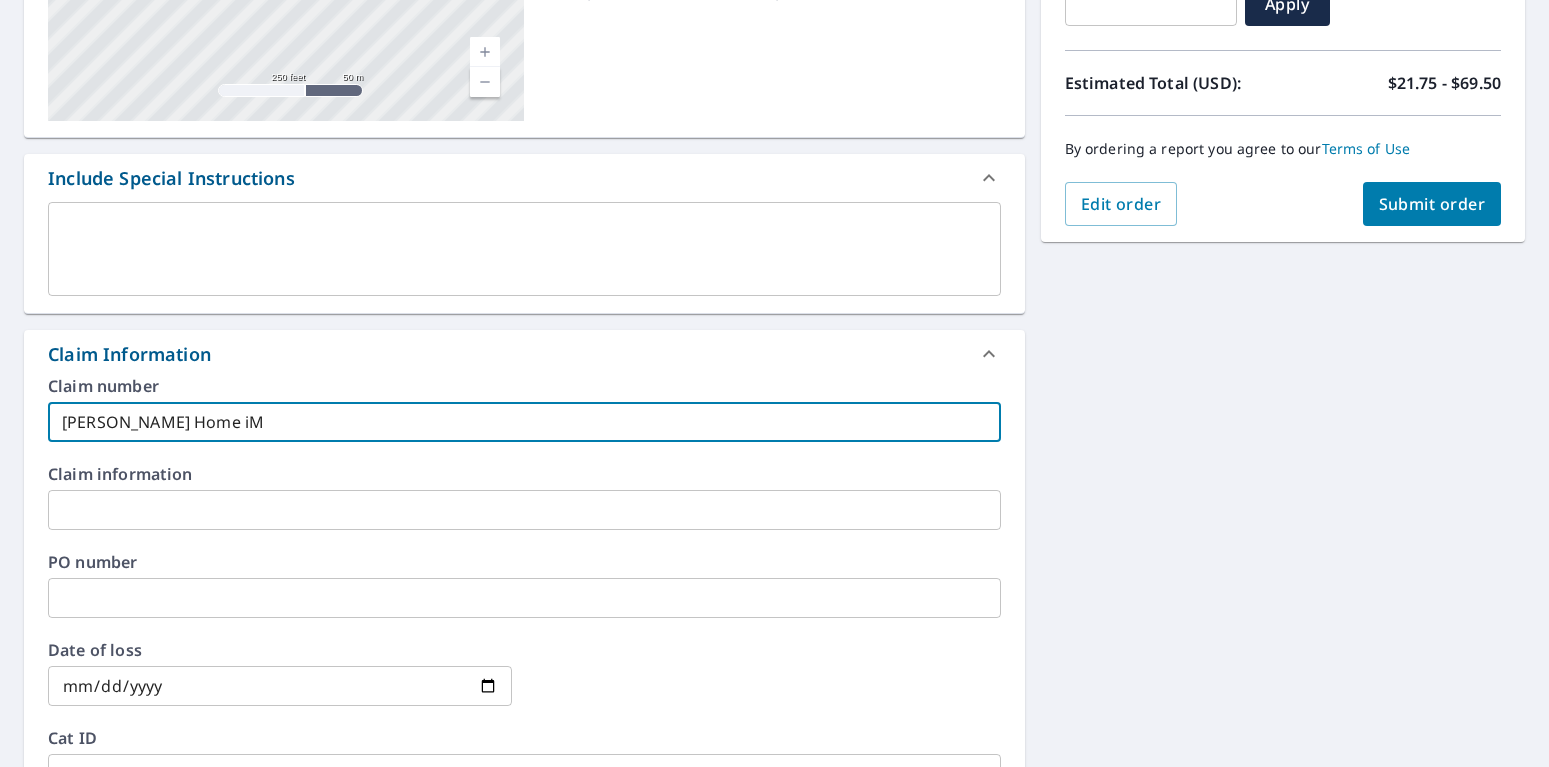type on "[PERSON_NAME] Home i" 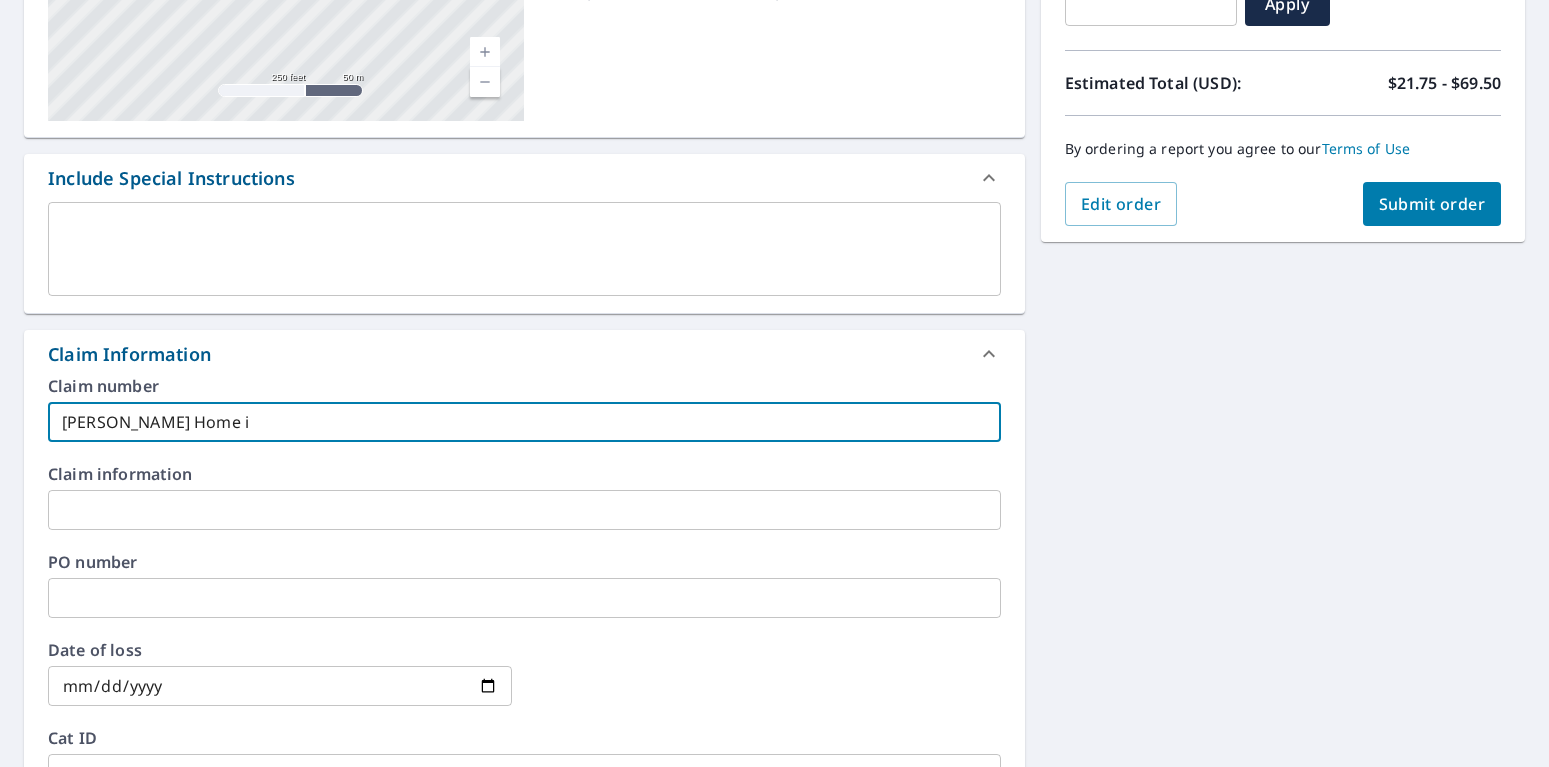 type on "[PERSON_NAME] Home" 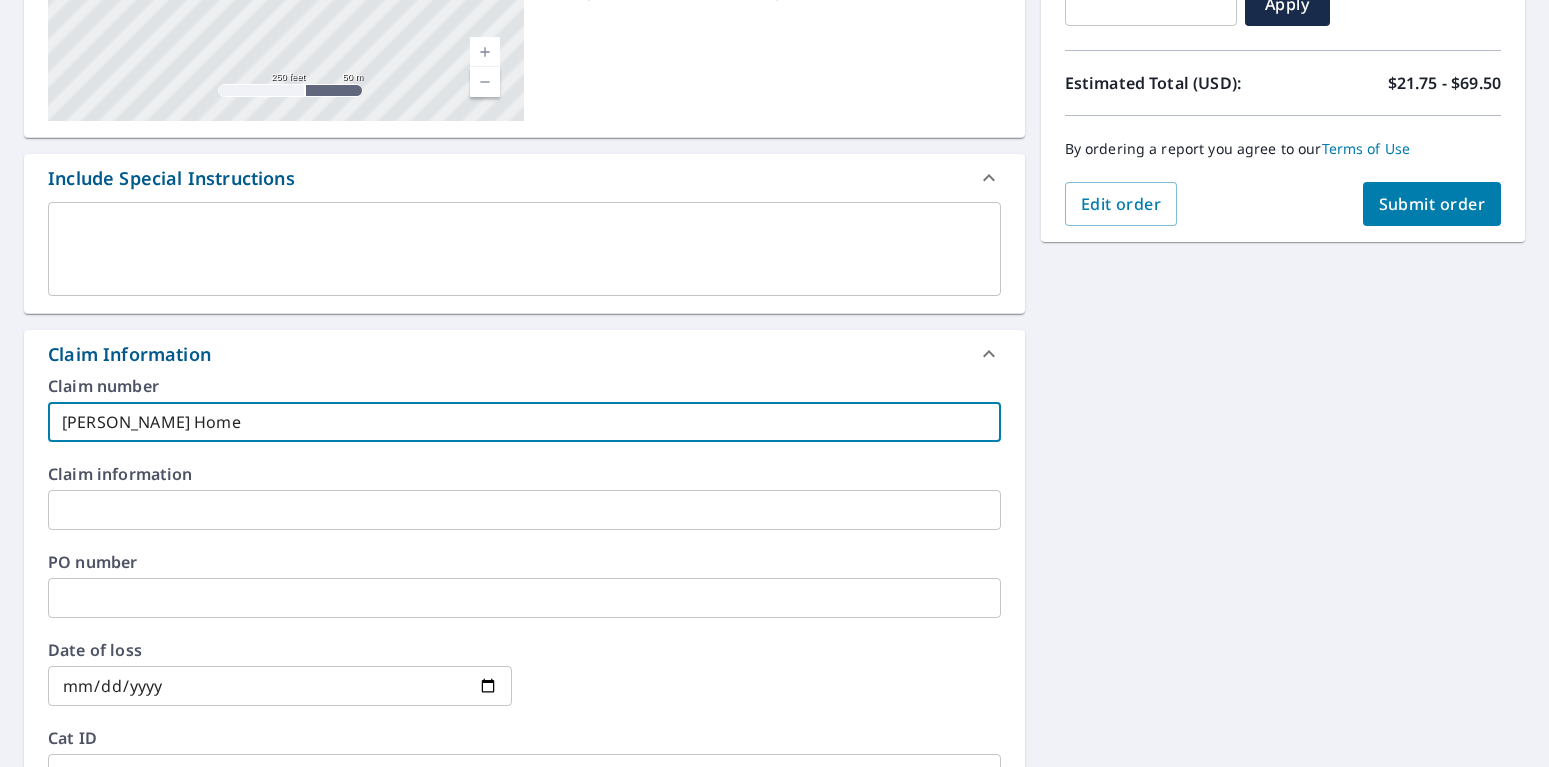 type on "[PERSON_NAME] Home M" 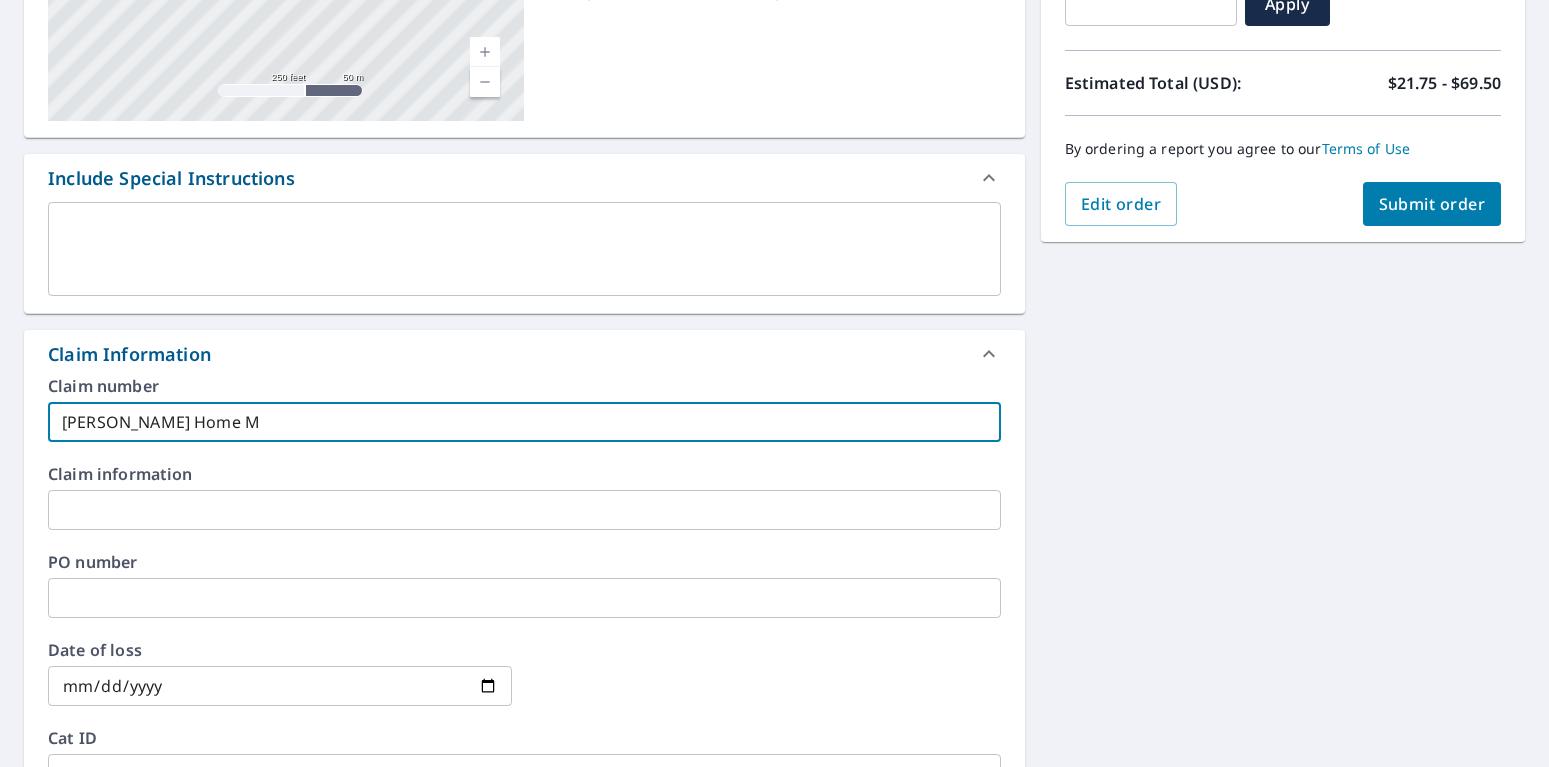 type on "[PERSON_NAME] Home" 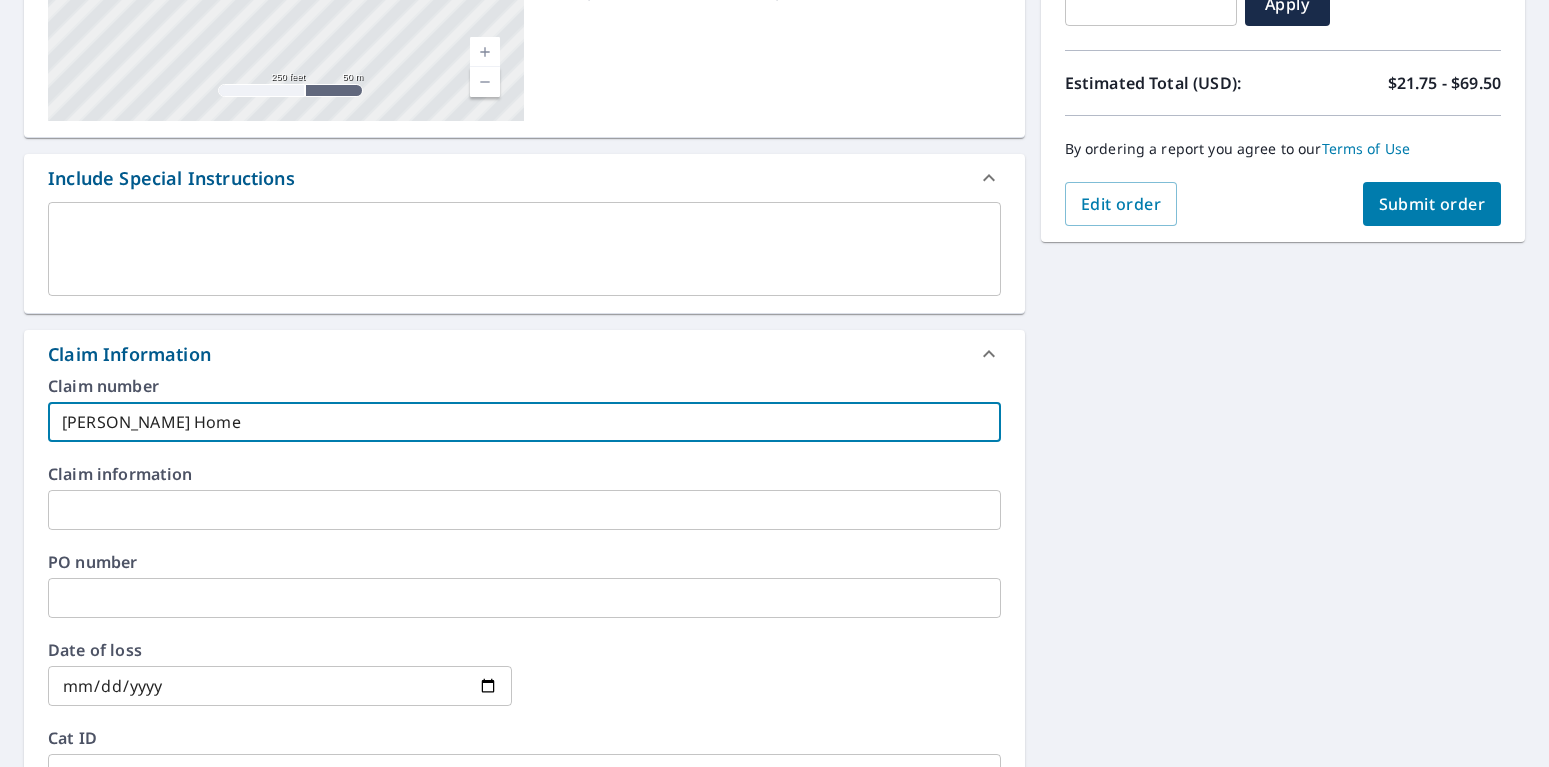type on "[PERSON_NAME] Home I" 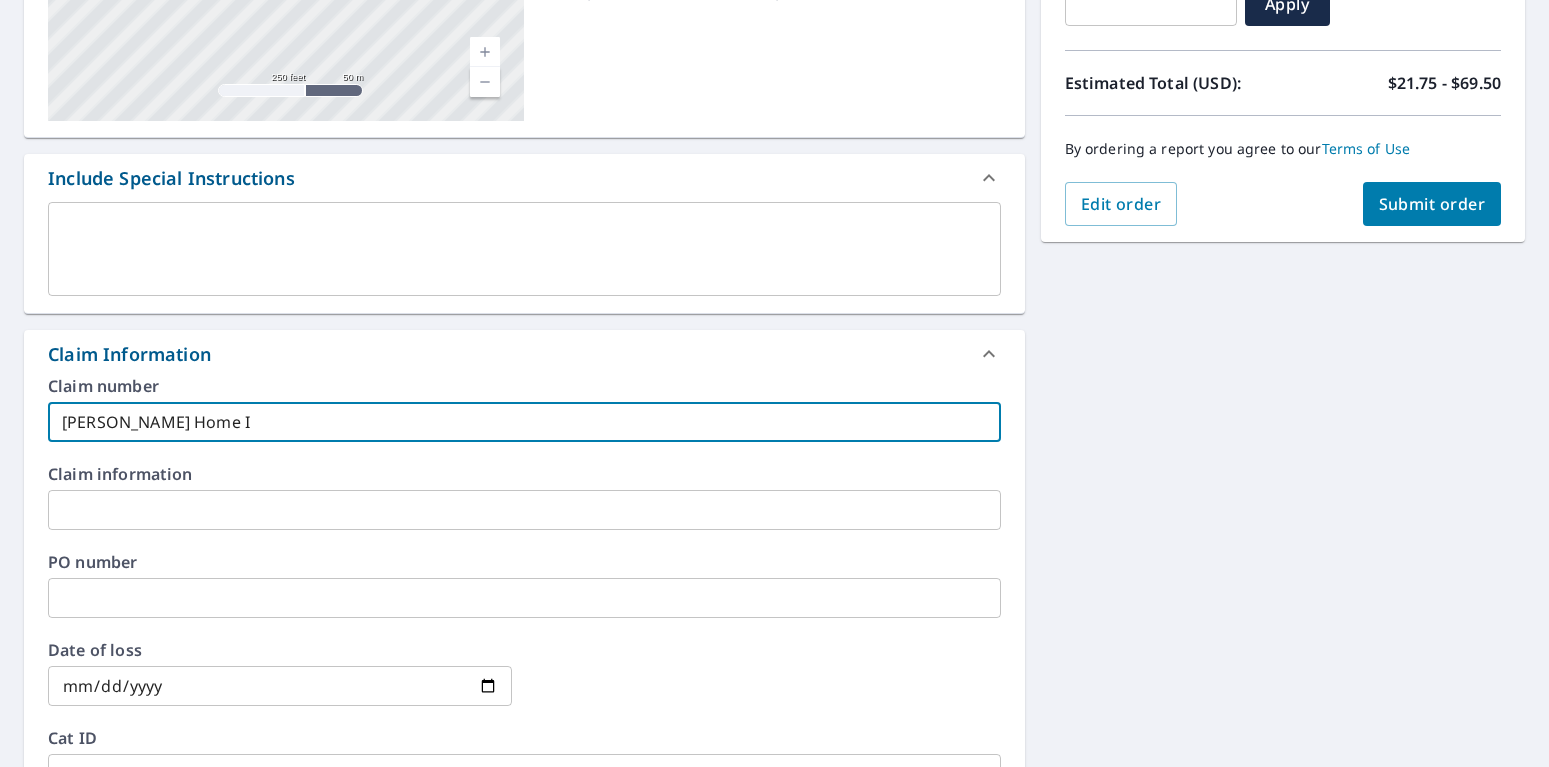 type on "[PERSON_NAME] Home Im" 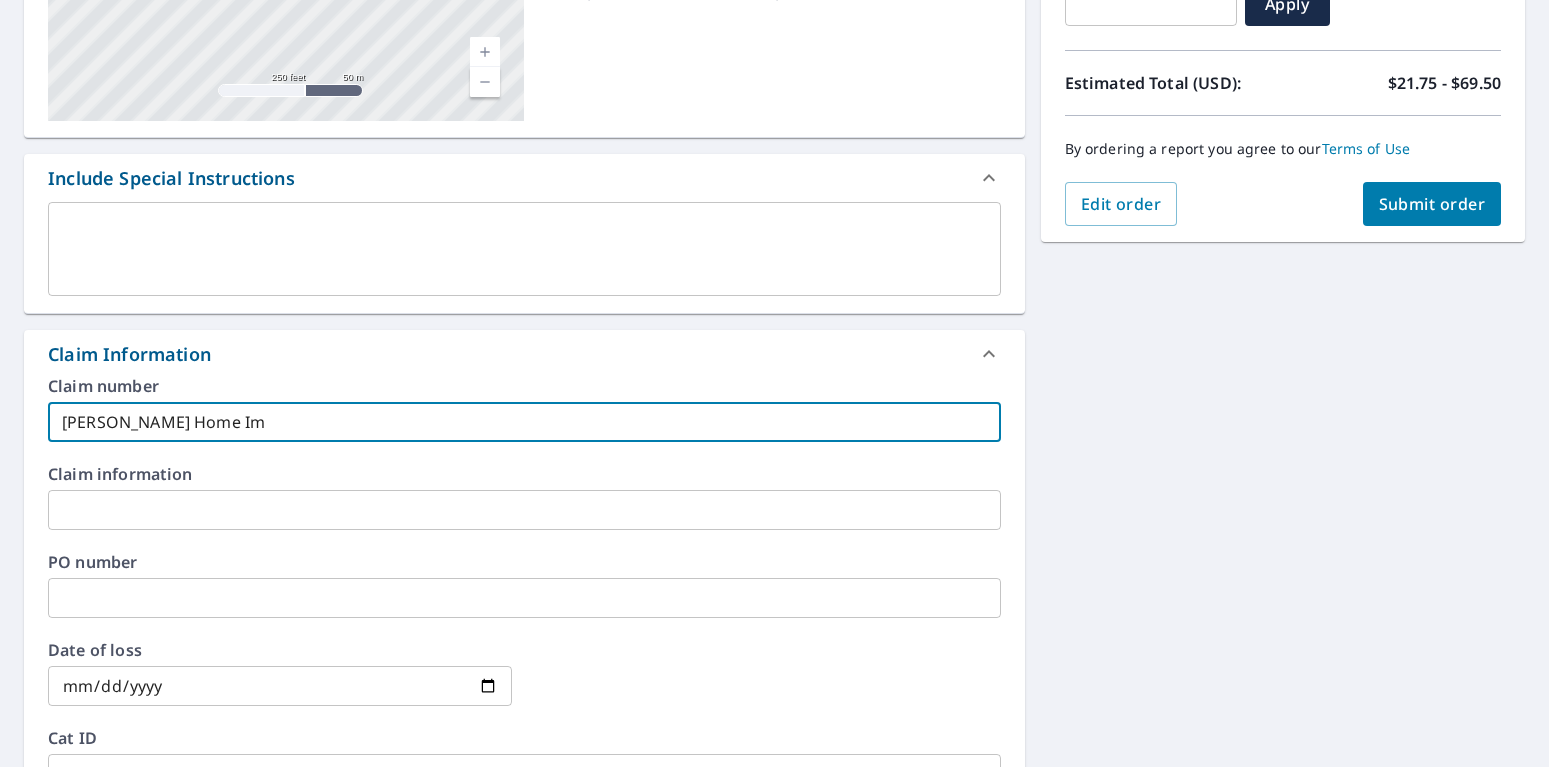 type on "[PERSON_NAME] Home Imp" 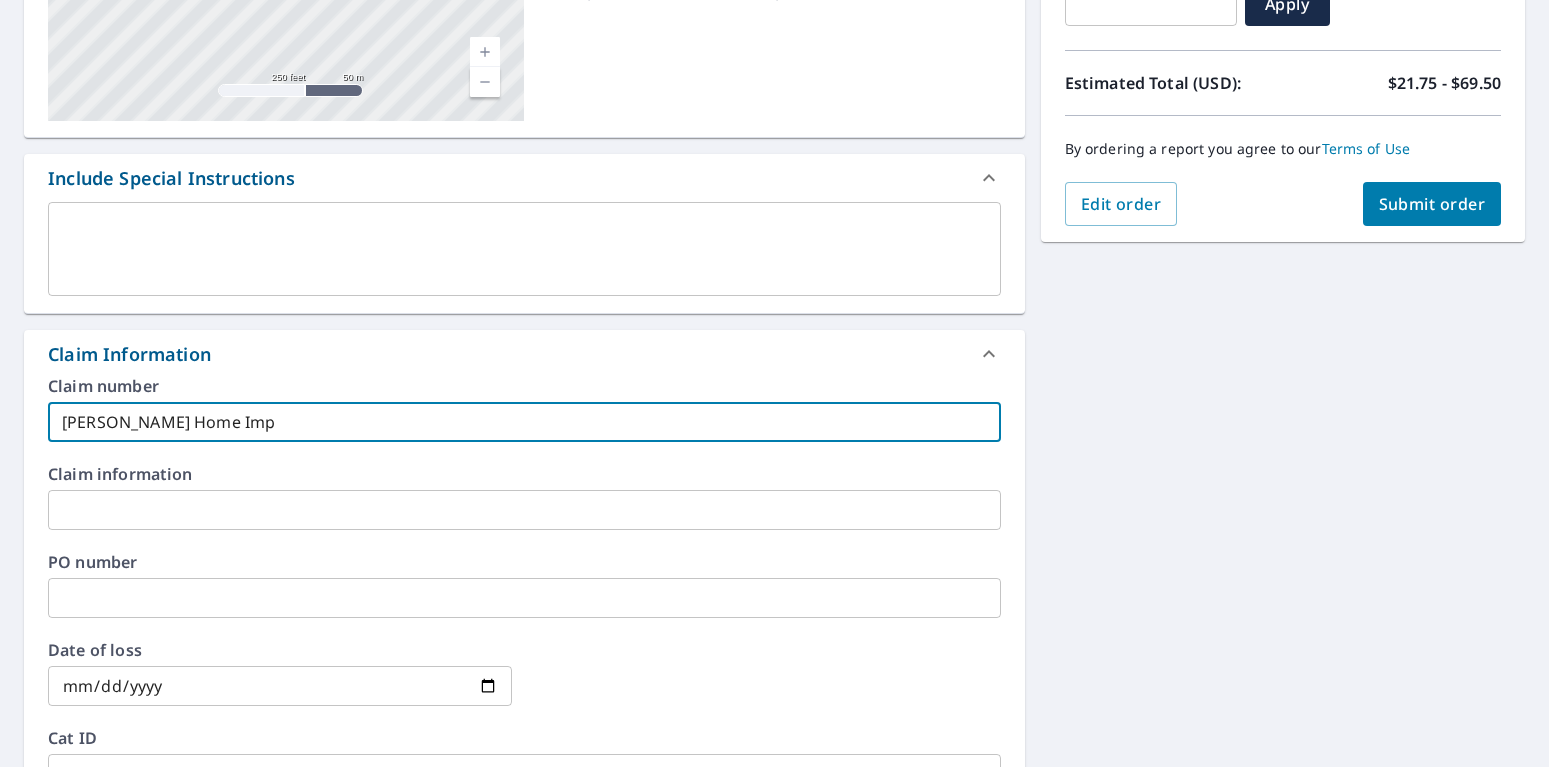 type on "[PERSON_NAME] Home Impr" 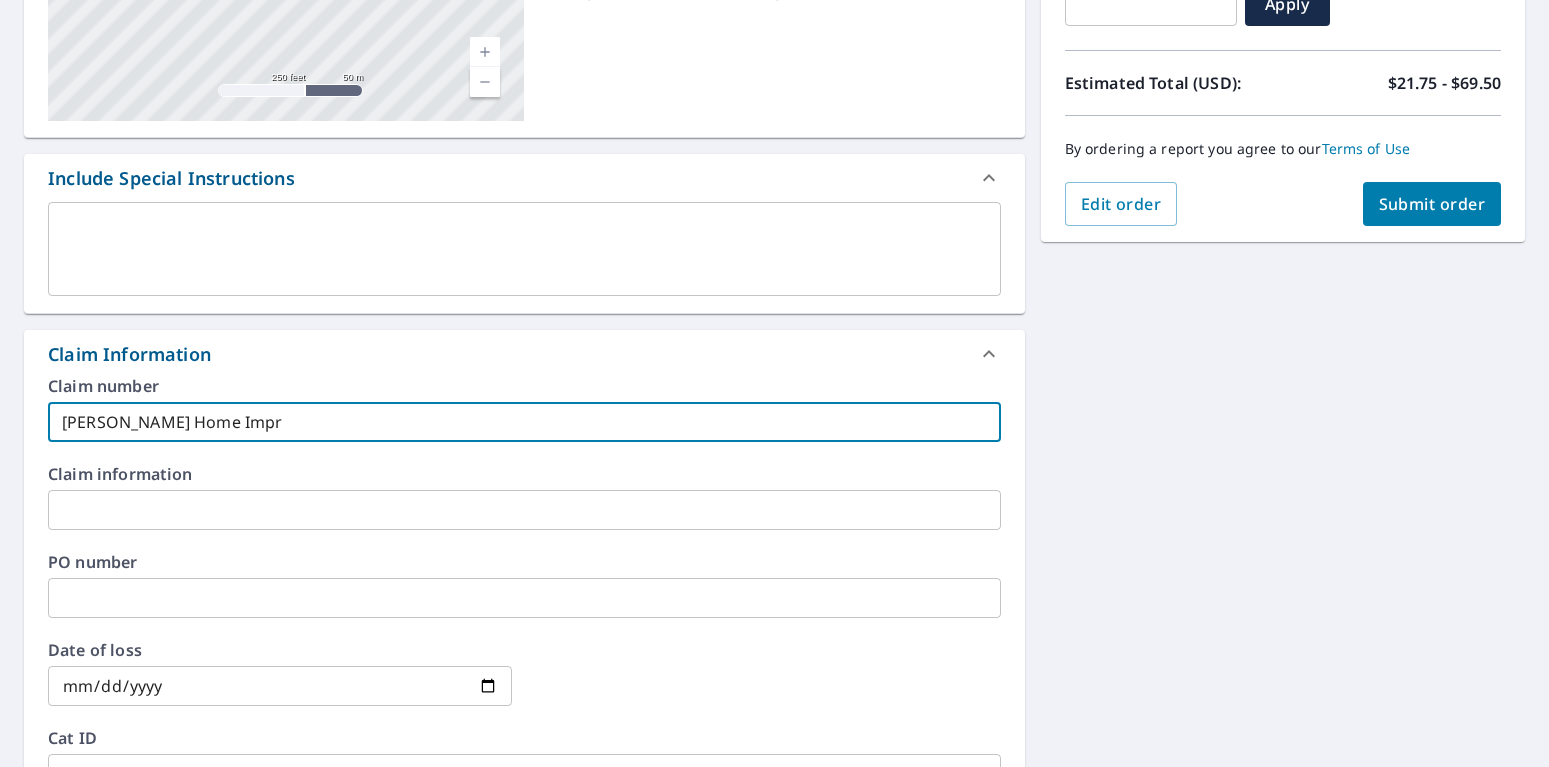 type on "[PERSON_NAME] Home Impro" 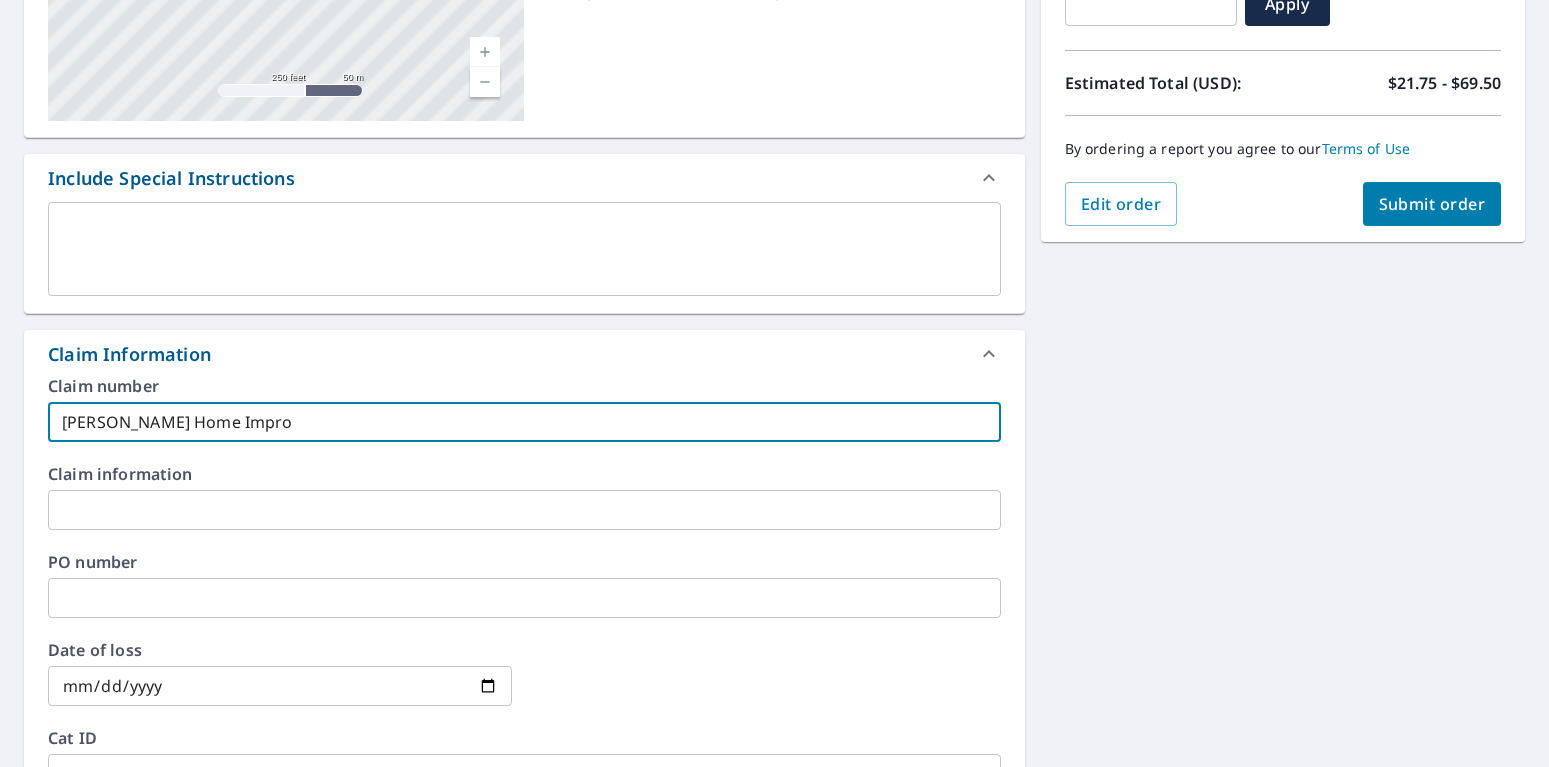type on "[PERSON_NAME] Home Improv" 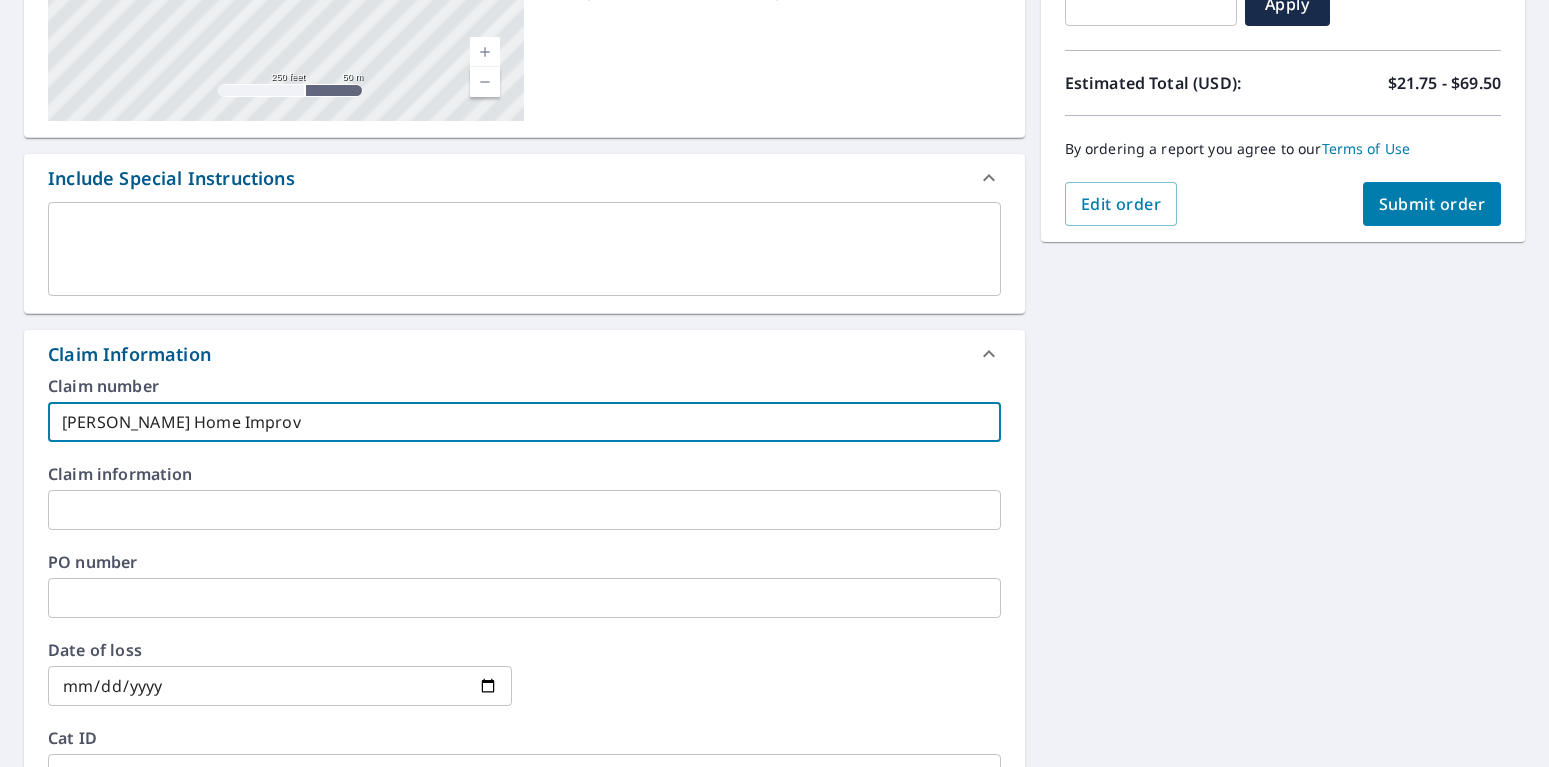 checkbox on "true" 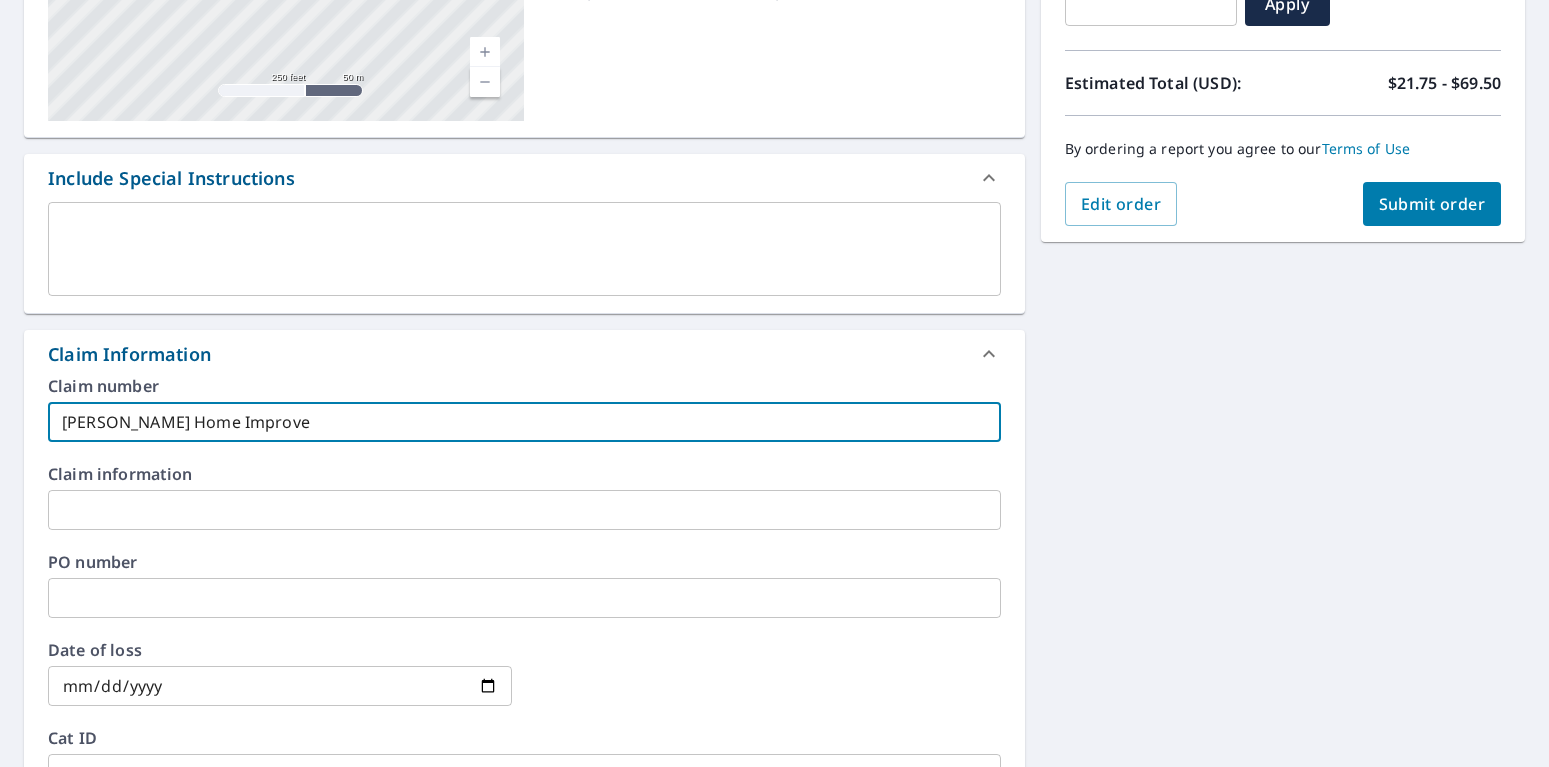 type on "[PERSON_NAME] Home Improvem" 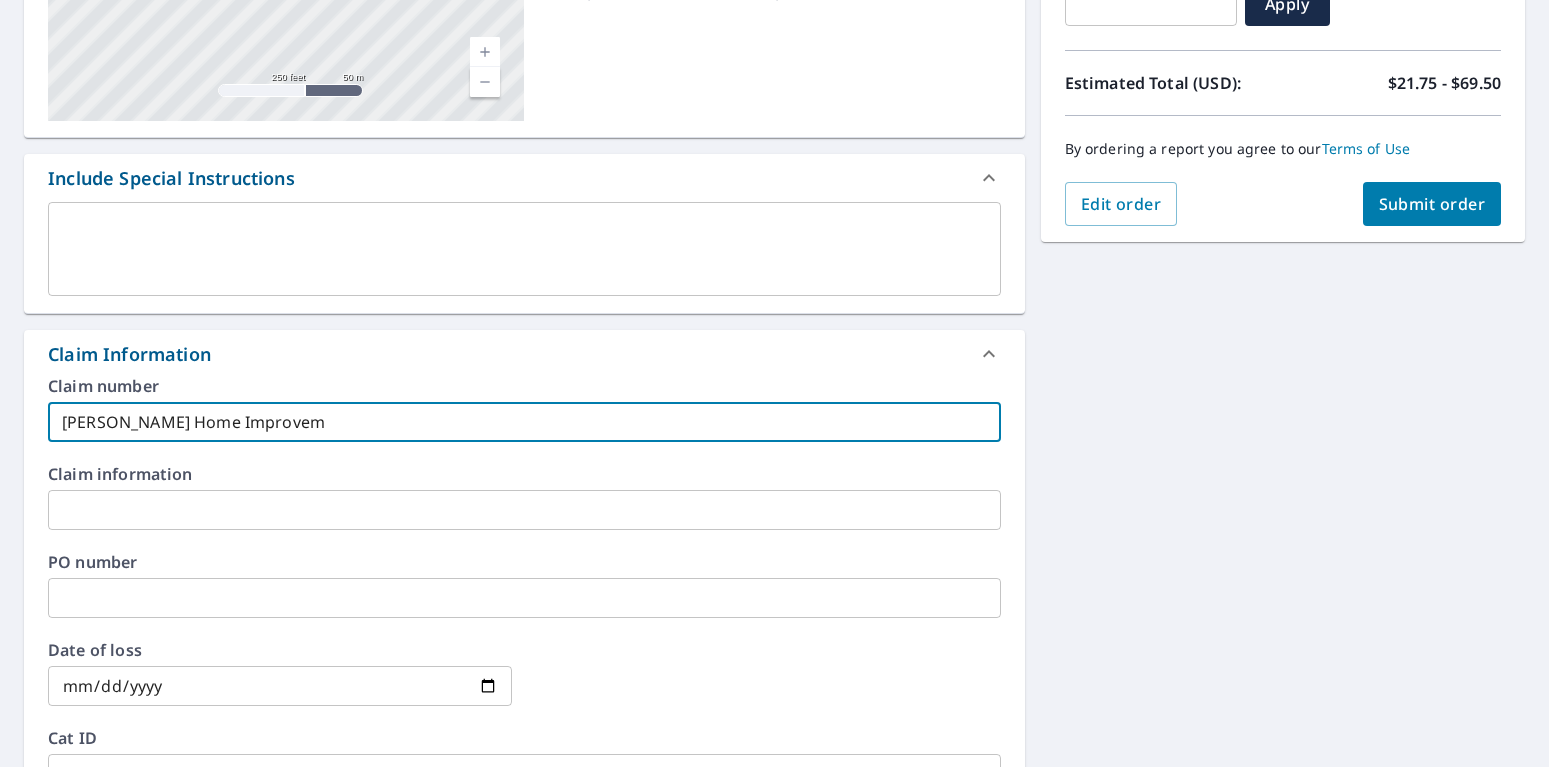 type on "[PERSON_NAME] Home Improveme" 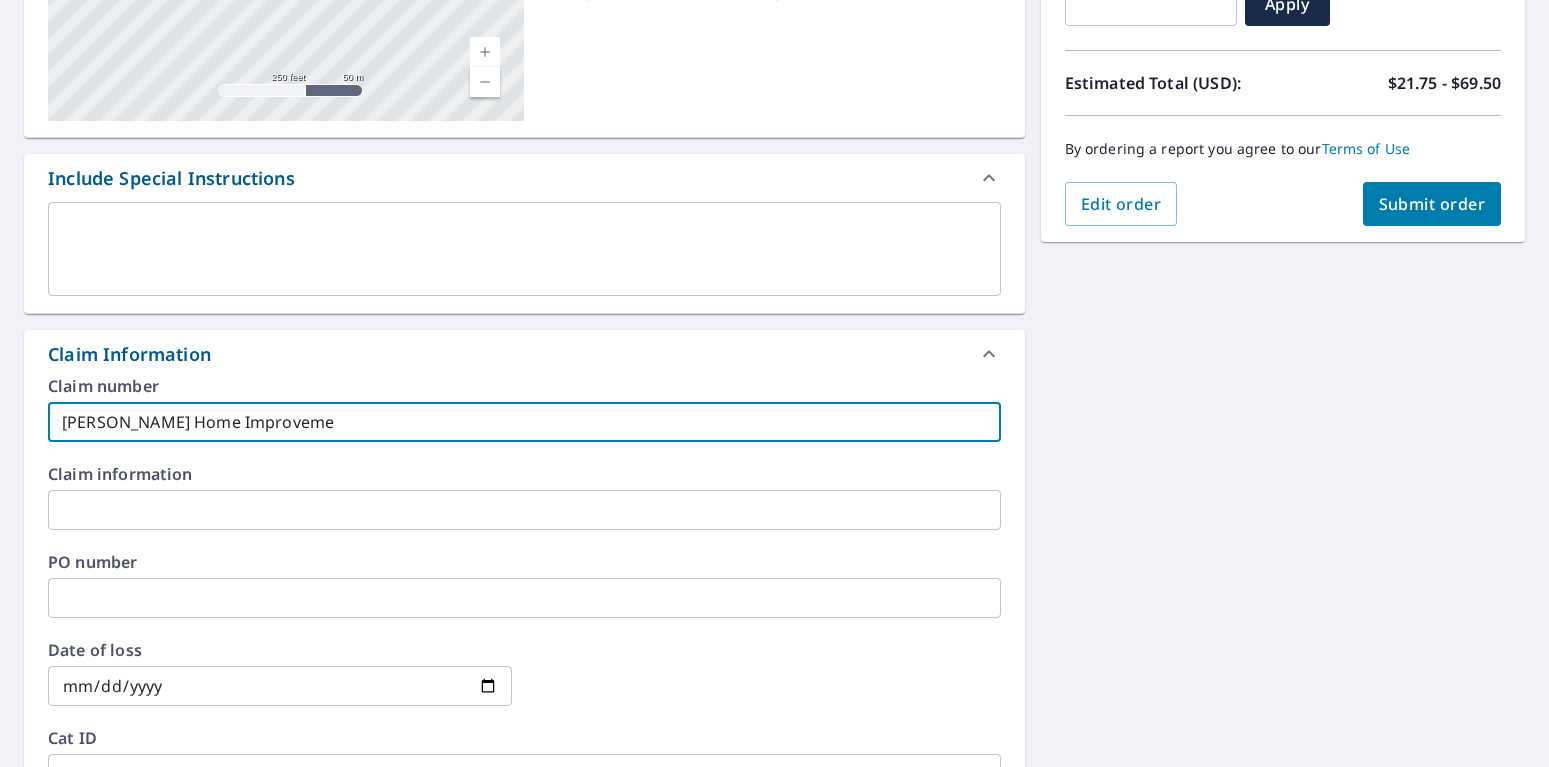 type on "[PERSON_NAME] Home Improvemen" 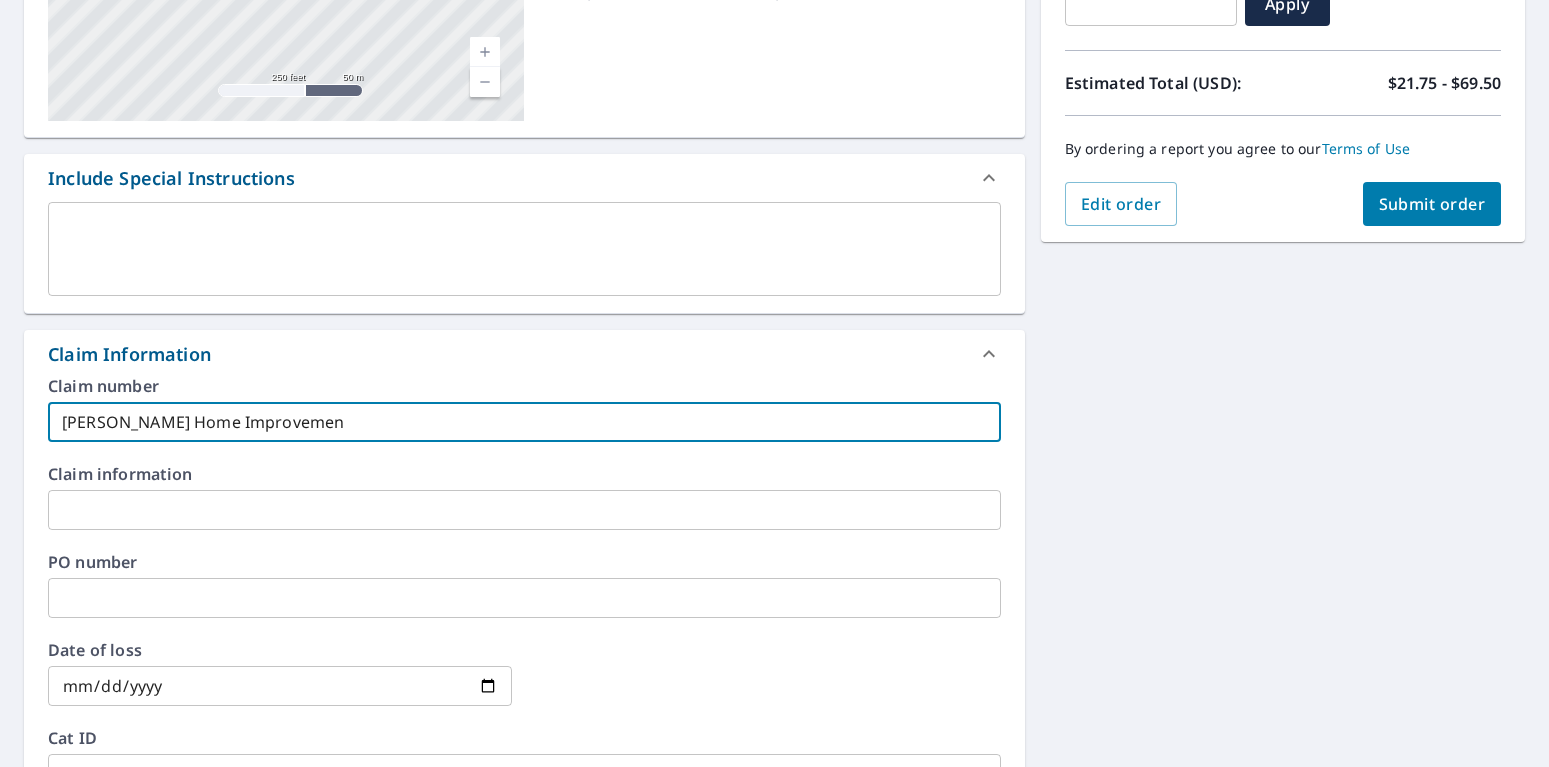 type on "[PERSON_NAME] Home Improvement" 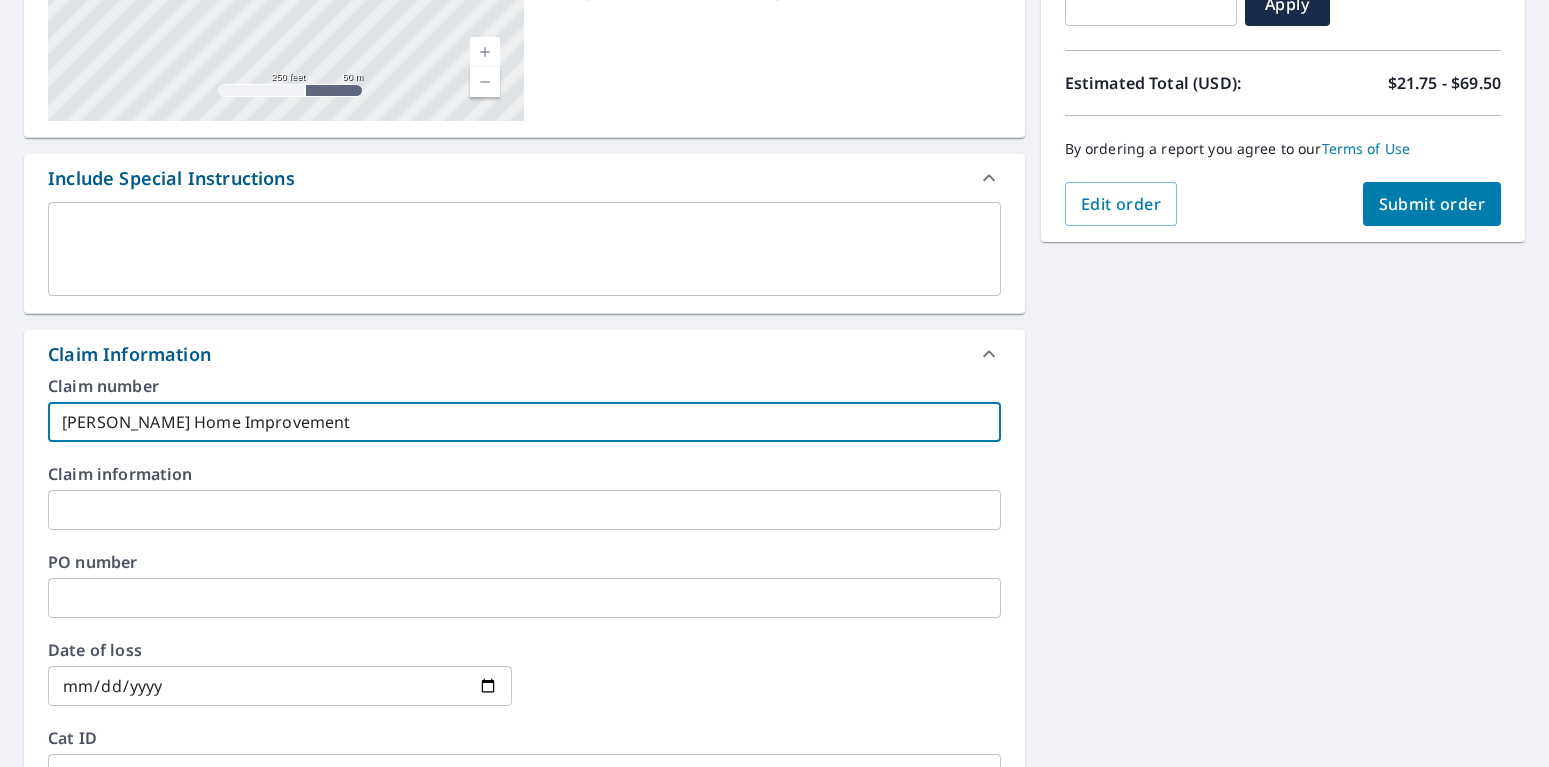 type on "[PERSON_NAME] Home Improvement" 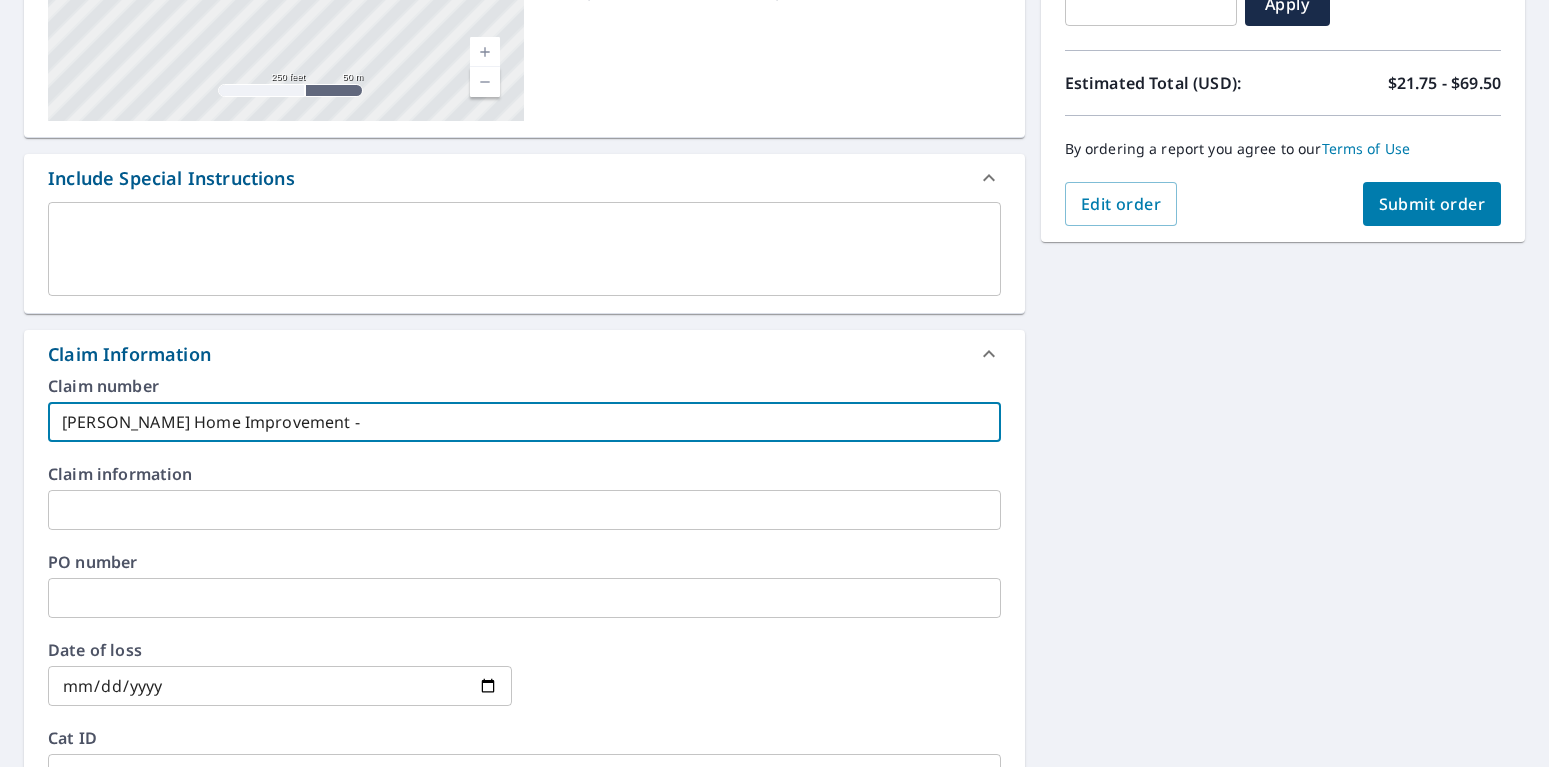 type on "[PERSON_NAME] Home Improvement -" 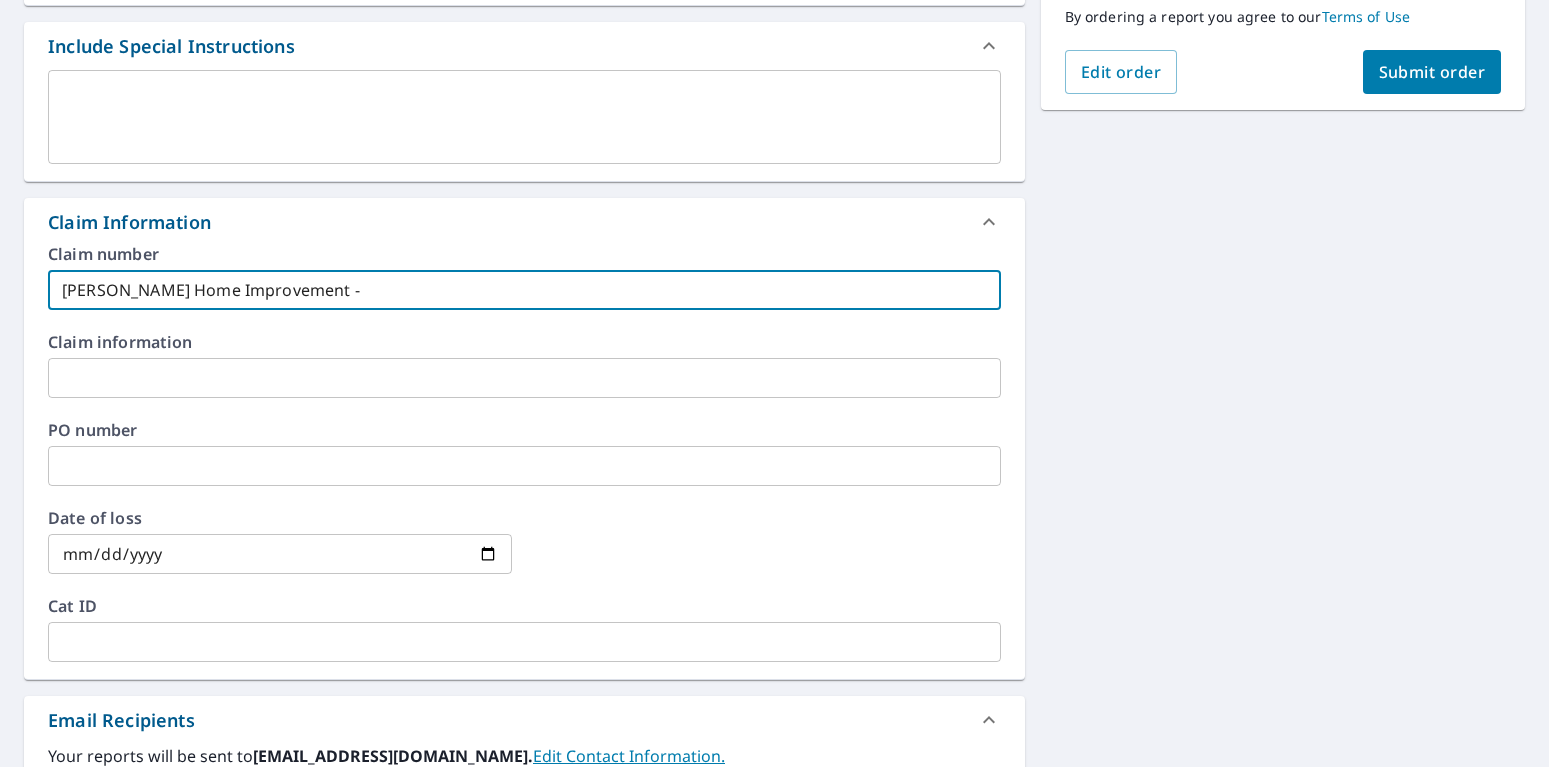type on "[PERSON_NAME] Home Improvement - 1" 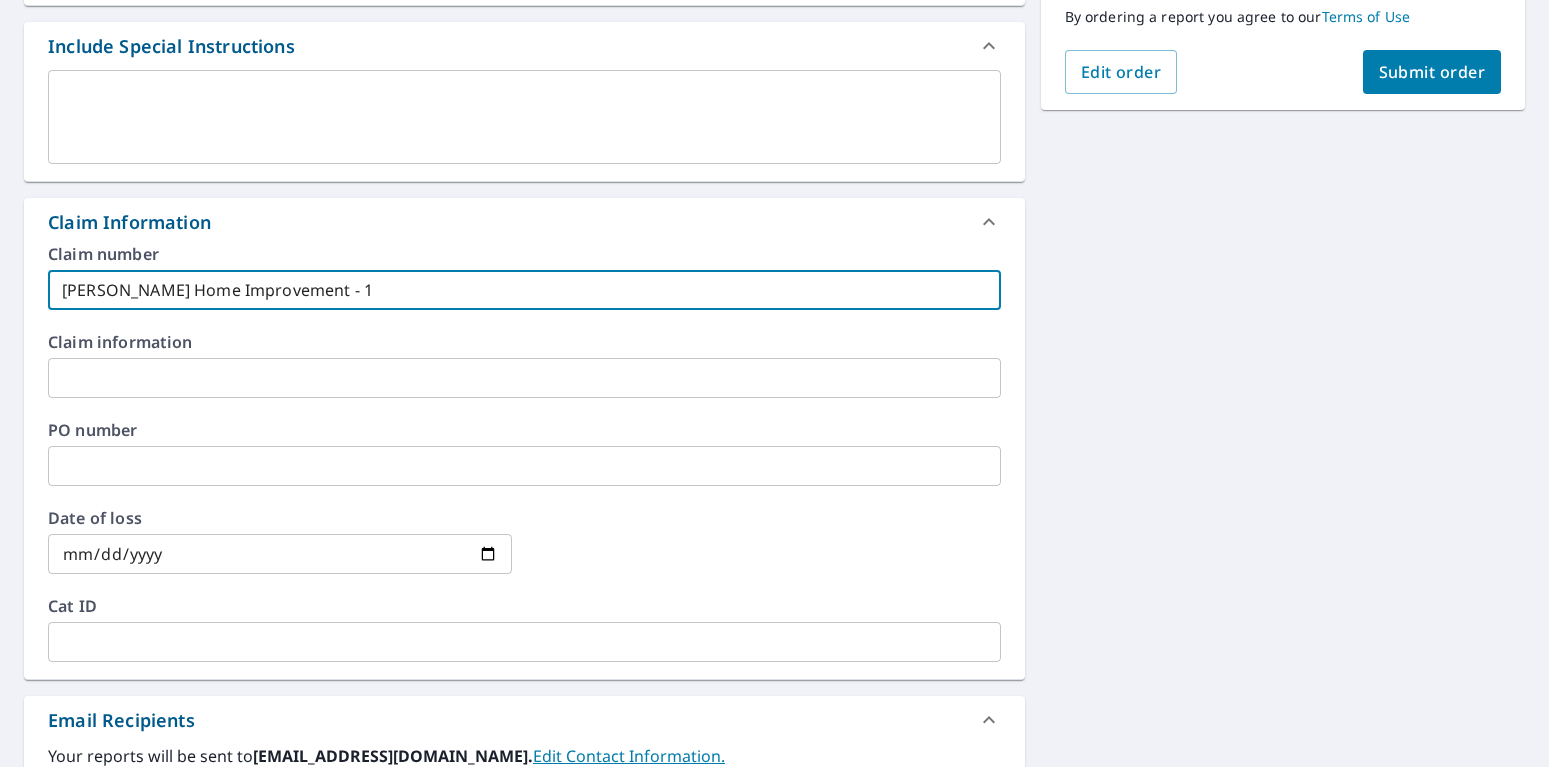 type on "[PERSON_NAME] Home Improvement - 16" 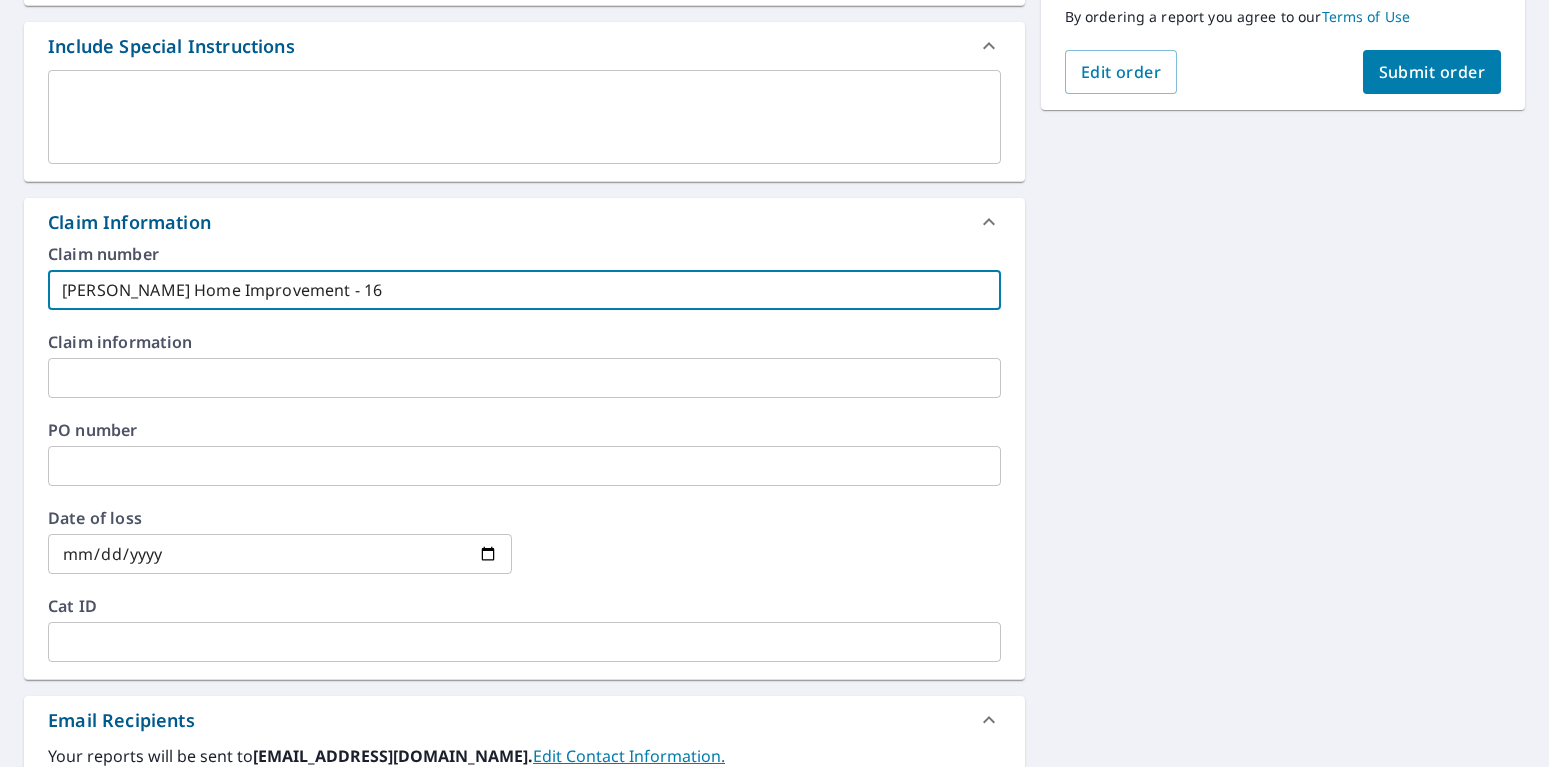 type on "[PERSON_NAME] Home Improvement - 163" 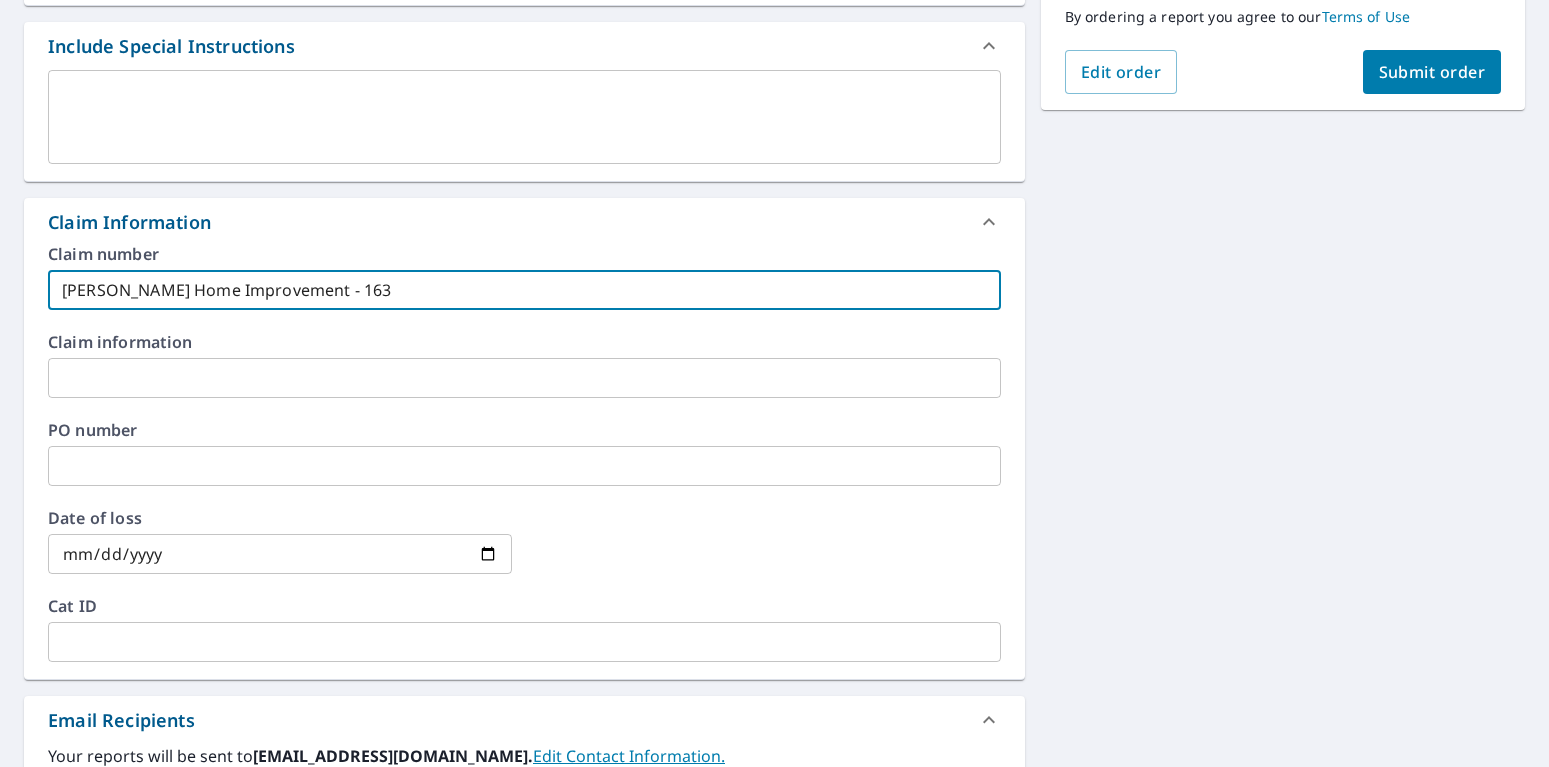 type on "[PERSON_NAME] Home Improvement - 1630" 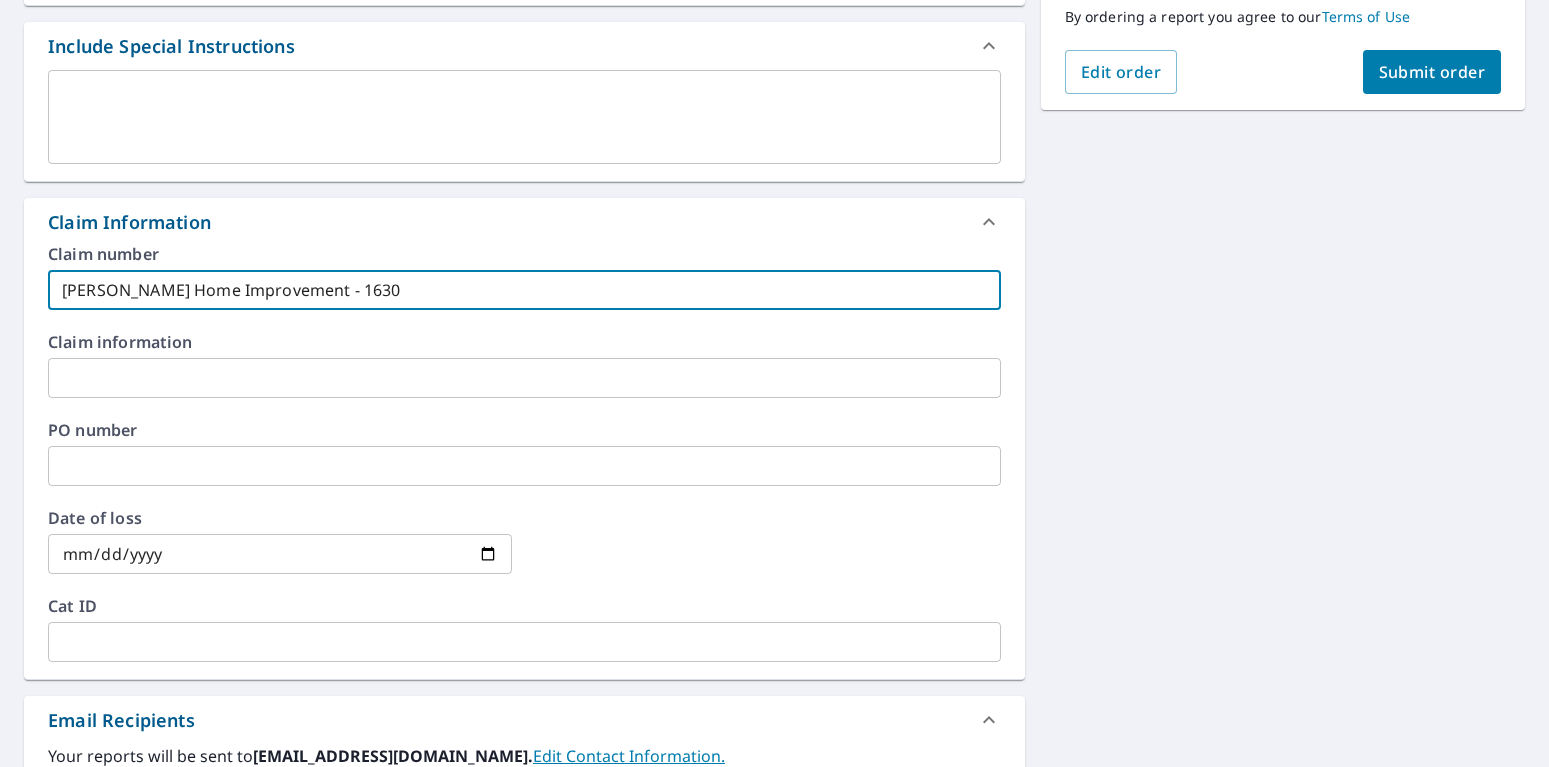 type on "[PERSON_NAME] Home Improvement - 1630" 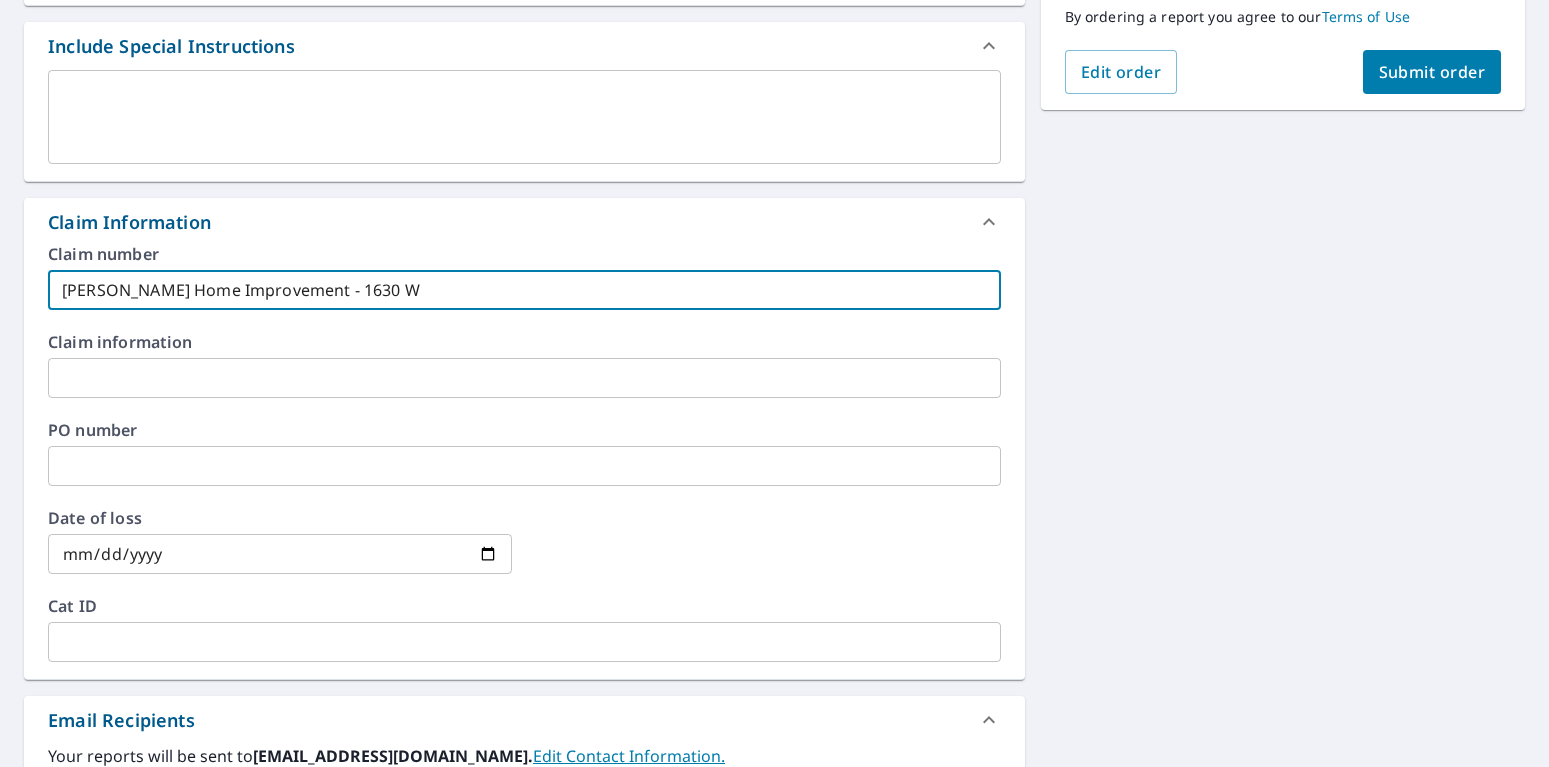 type on "[PERSON_NAME] Home Improvement - 1630 W." 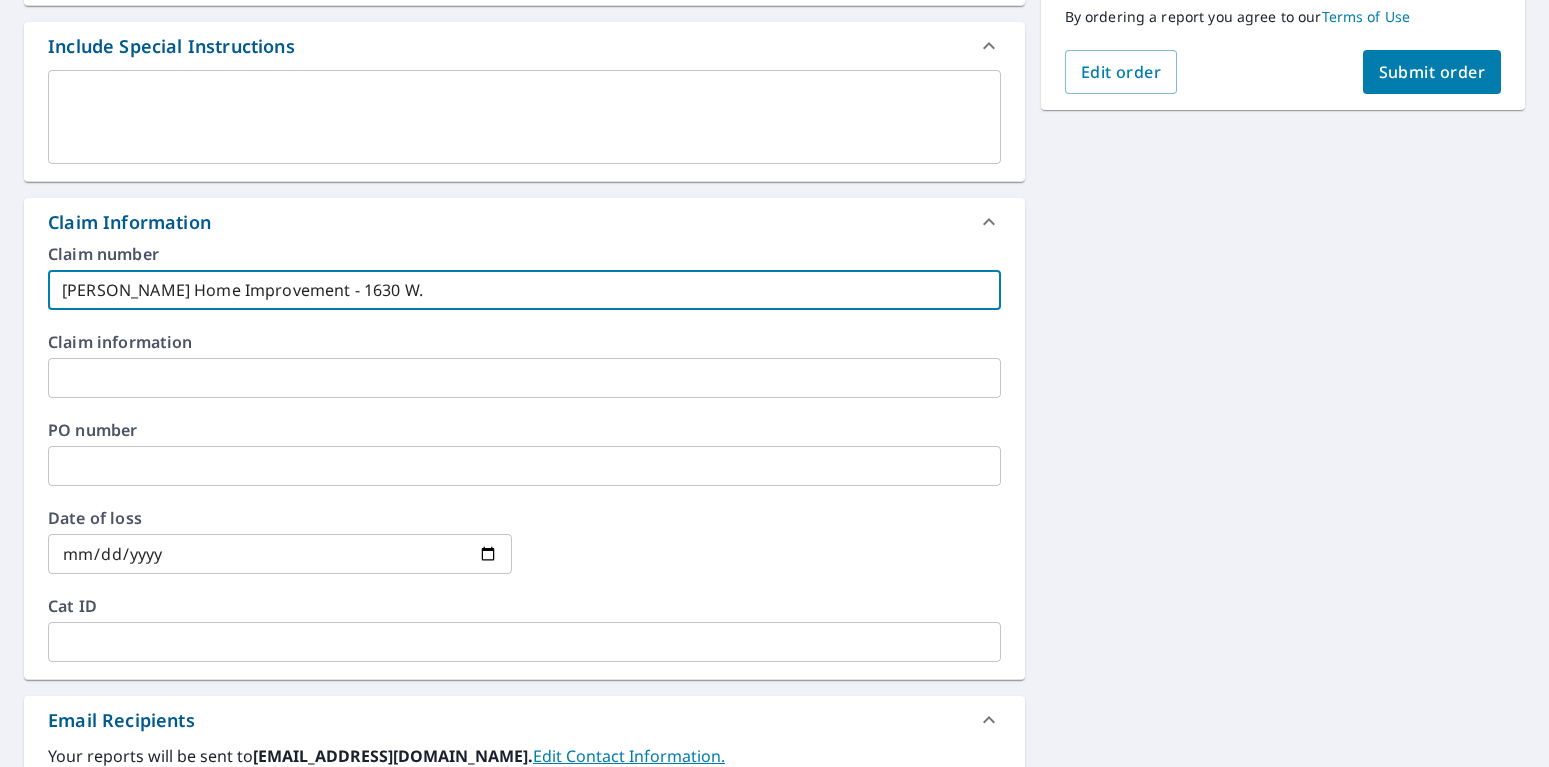 type on "[PERSON_NAME] Home Improvement - 1630 W." 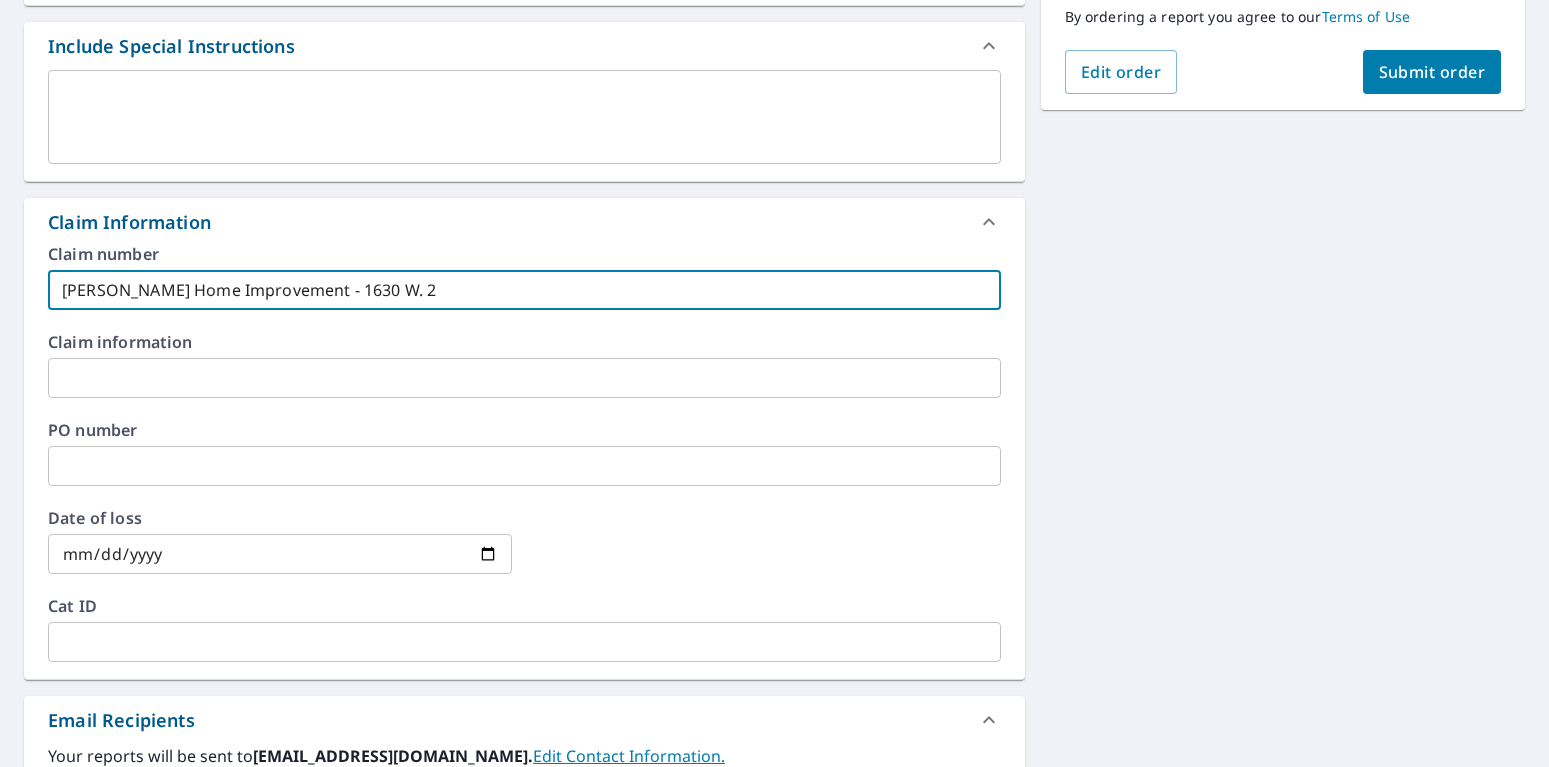 type on "[PERSON_NAME] Home Improvement - 1630 W. 24" 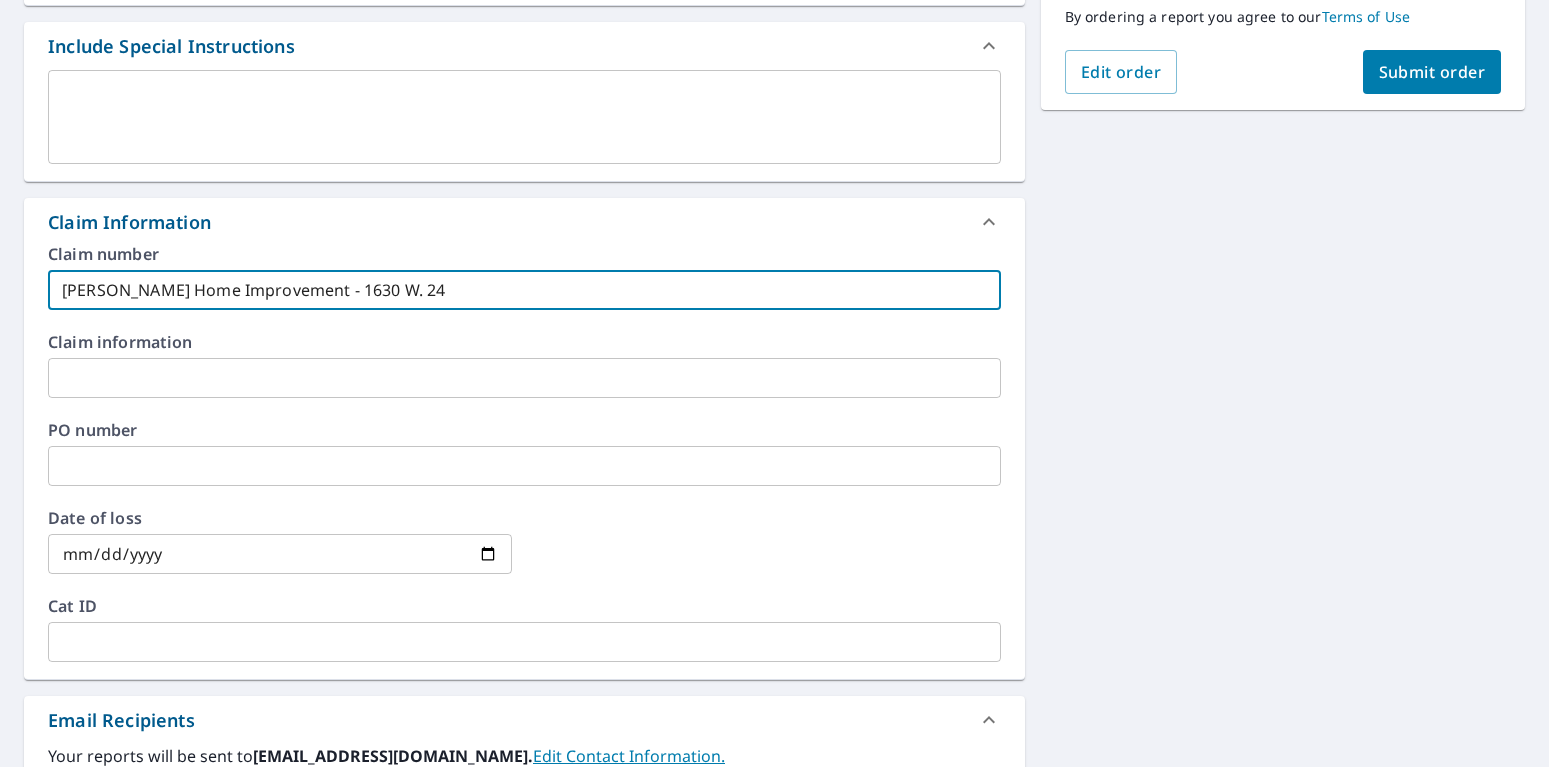 type on "[PERSON_NAME] Home Improvement - 1630 W. 24t" 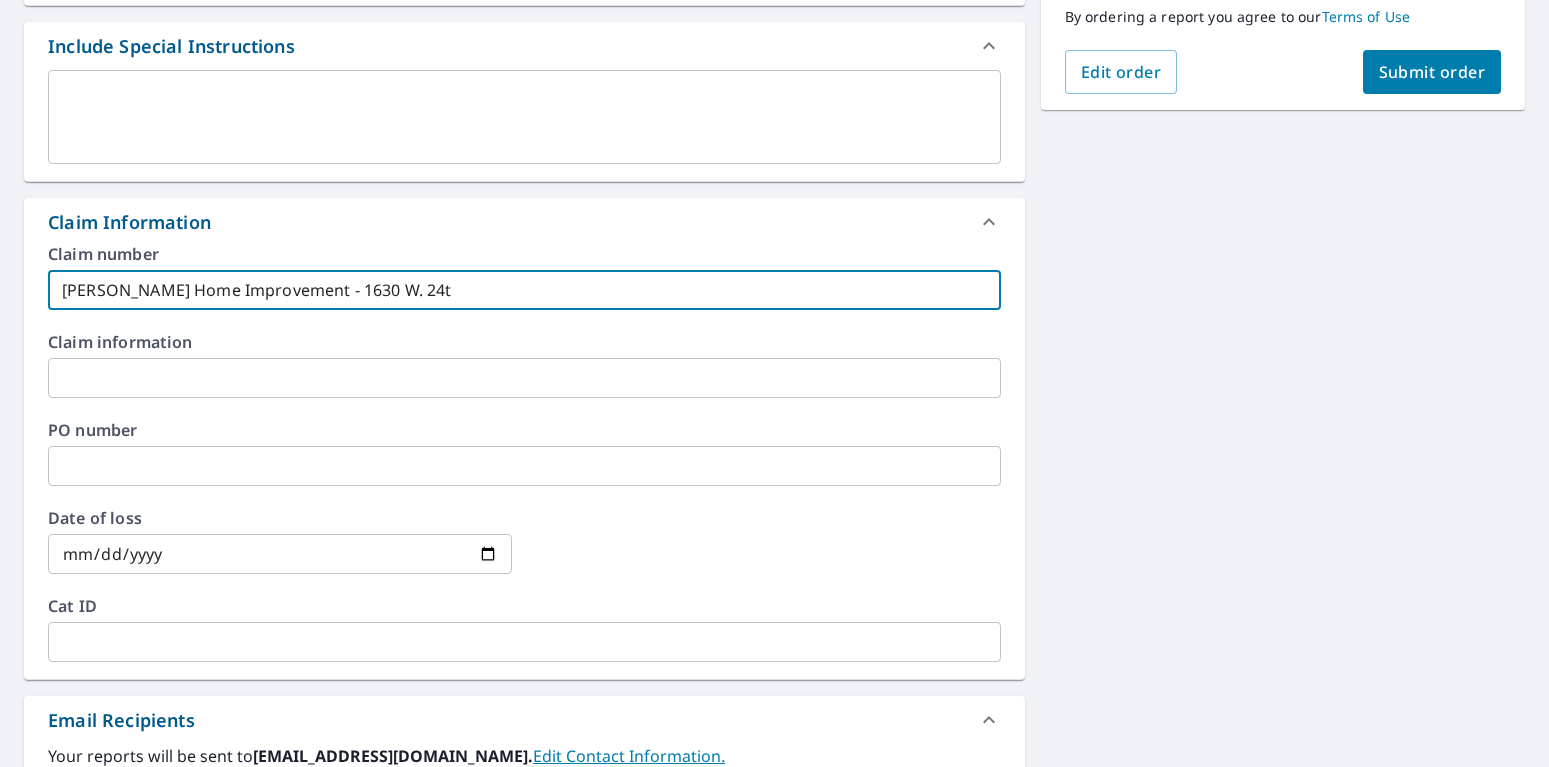 type on "[PERSON_NAME] Home Improvement - [STREET_ADDRESS]" 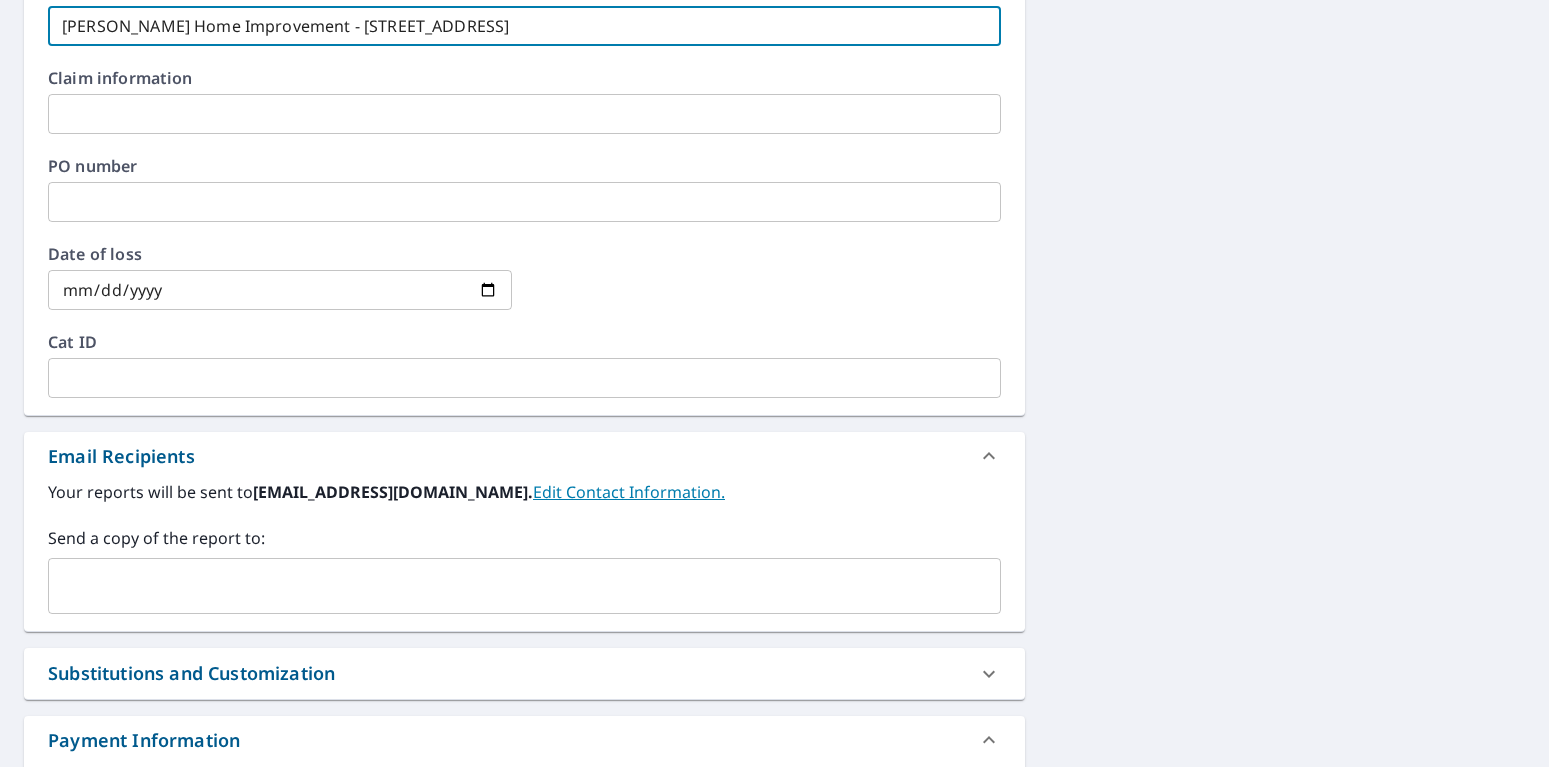 scroll, scrollTop: 264, scrollLeft: 0, axis: vertical 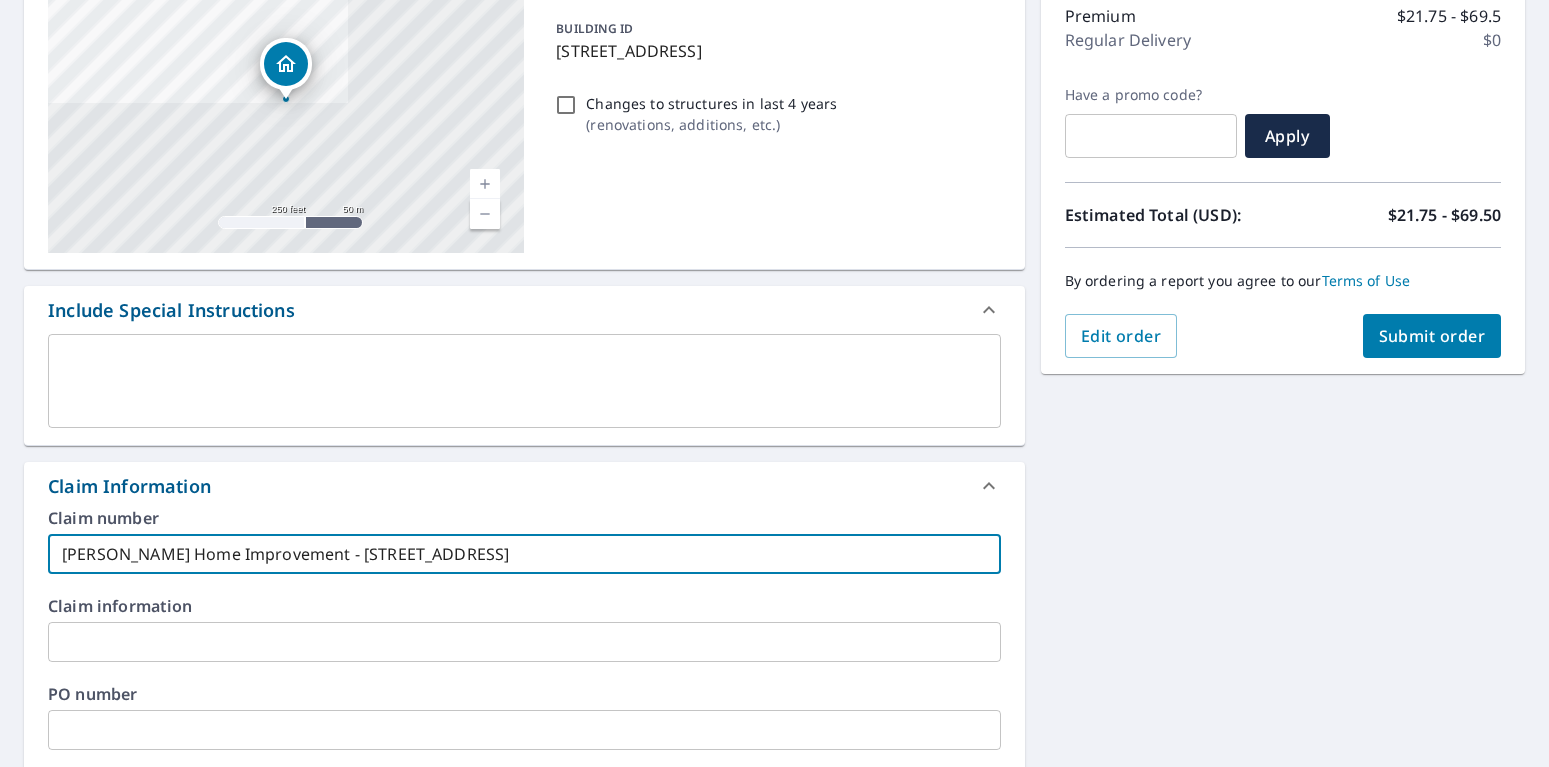 type on "[PERSON_NAME] Home Improvement - [STREET_ADDRESS]" 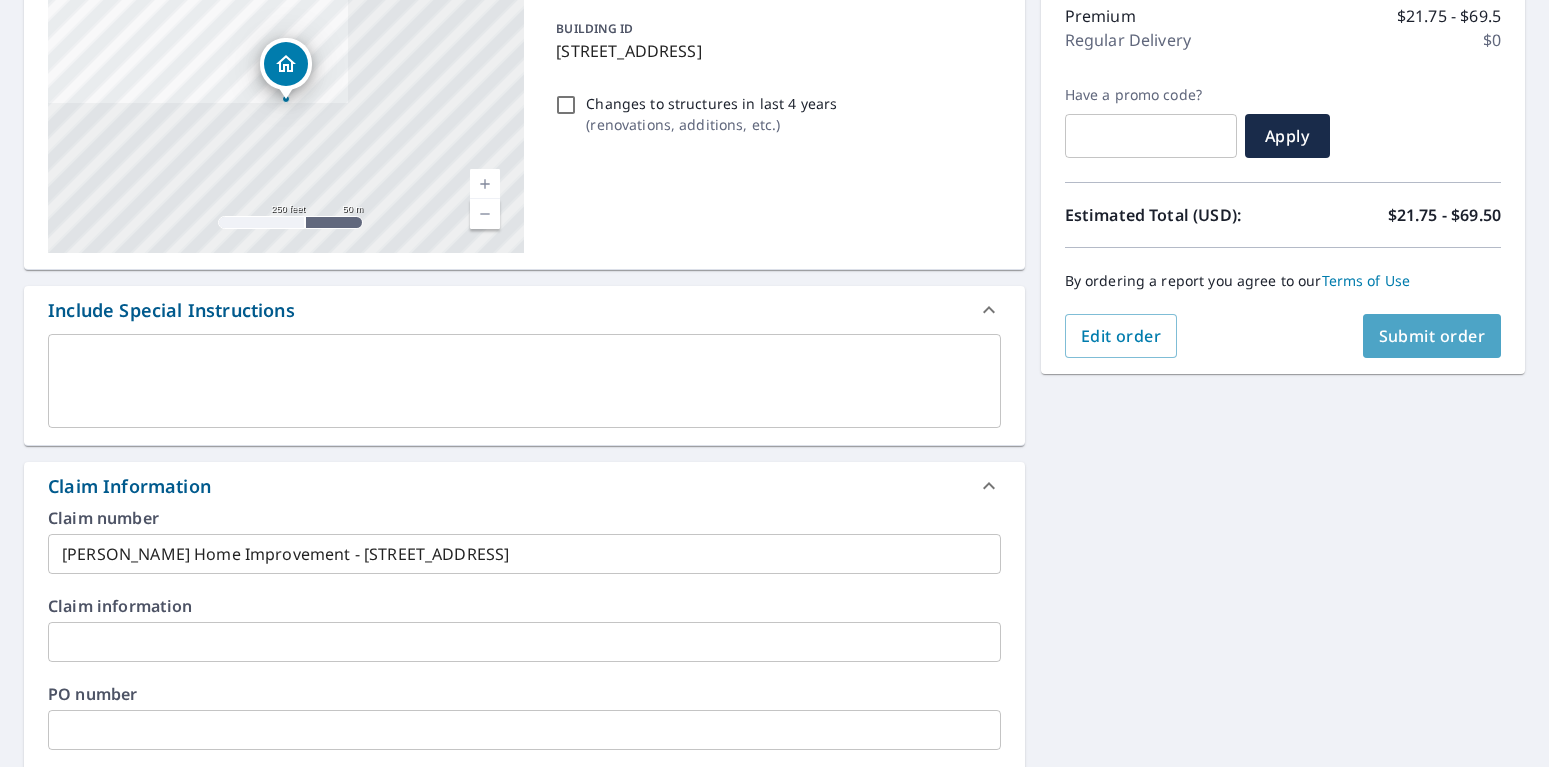 click on "Submit order" at bounding box center [1432, 336] 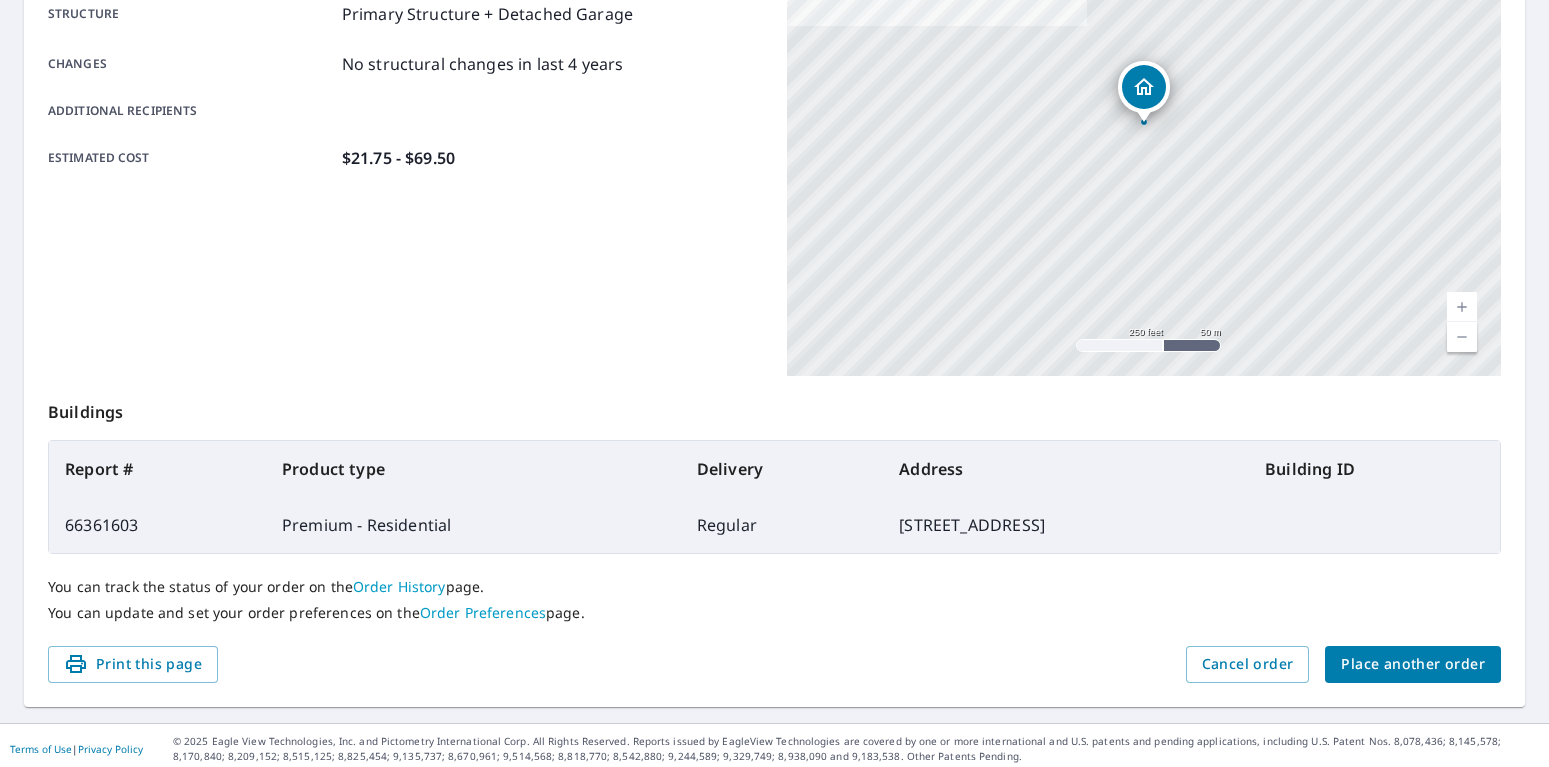scroll, scrollTop: 410, scrollLeft: 0, axis: vertical 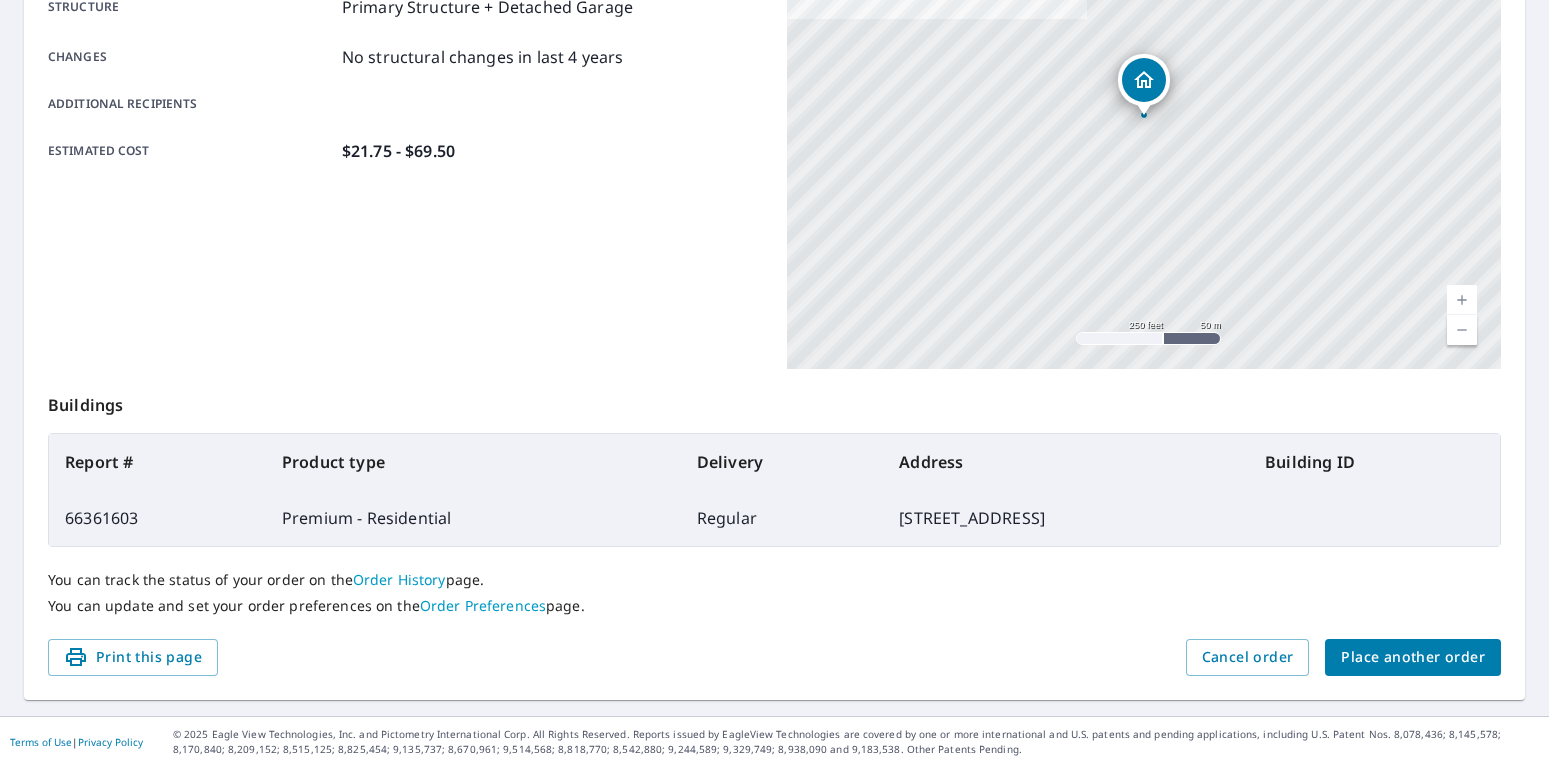 click on "Place another order" at bounding box center (1413, 657) 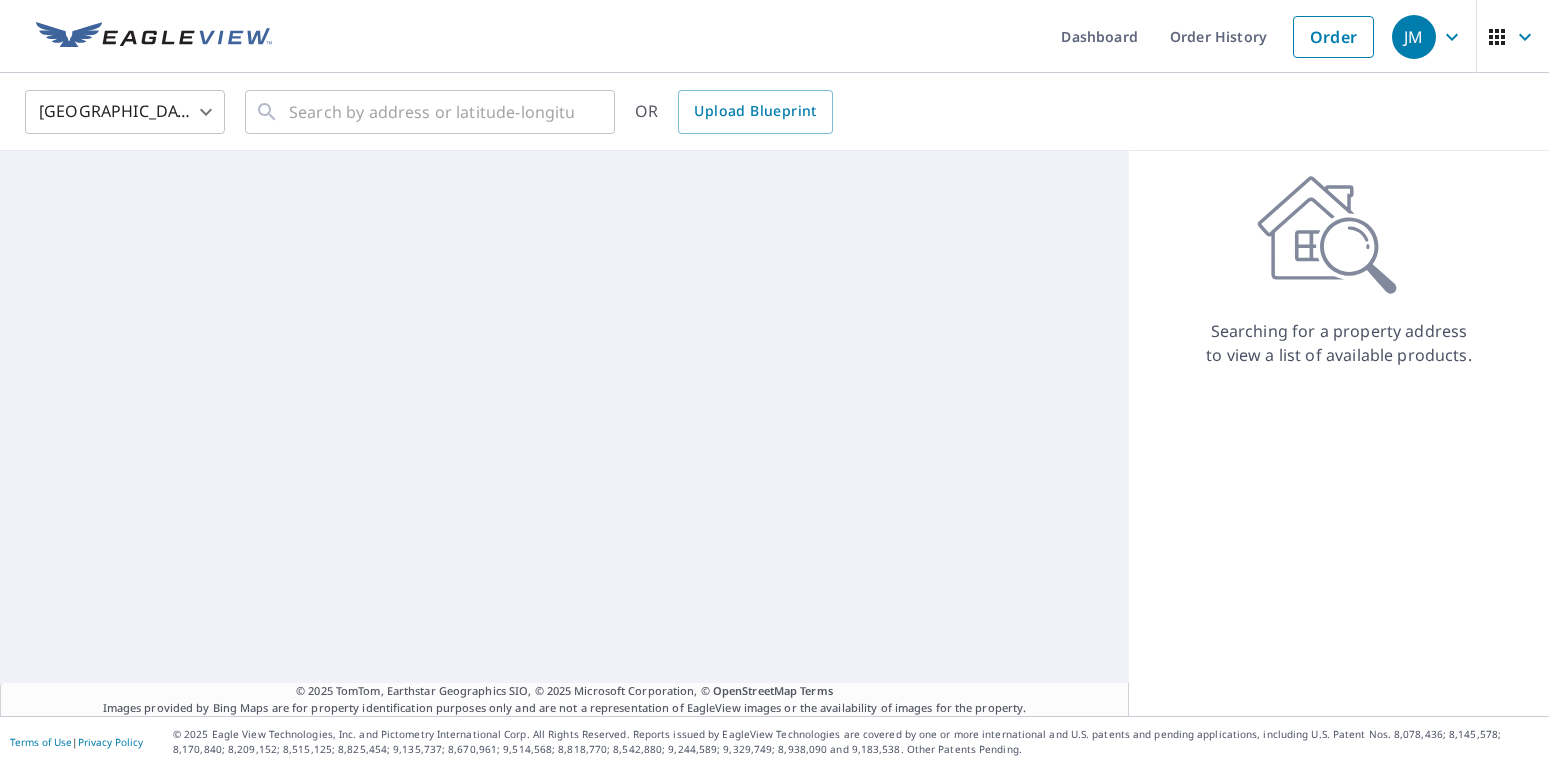 scroll, scrollTop: 0, scrollLeft: 0, axis: both 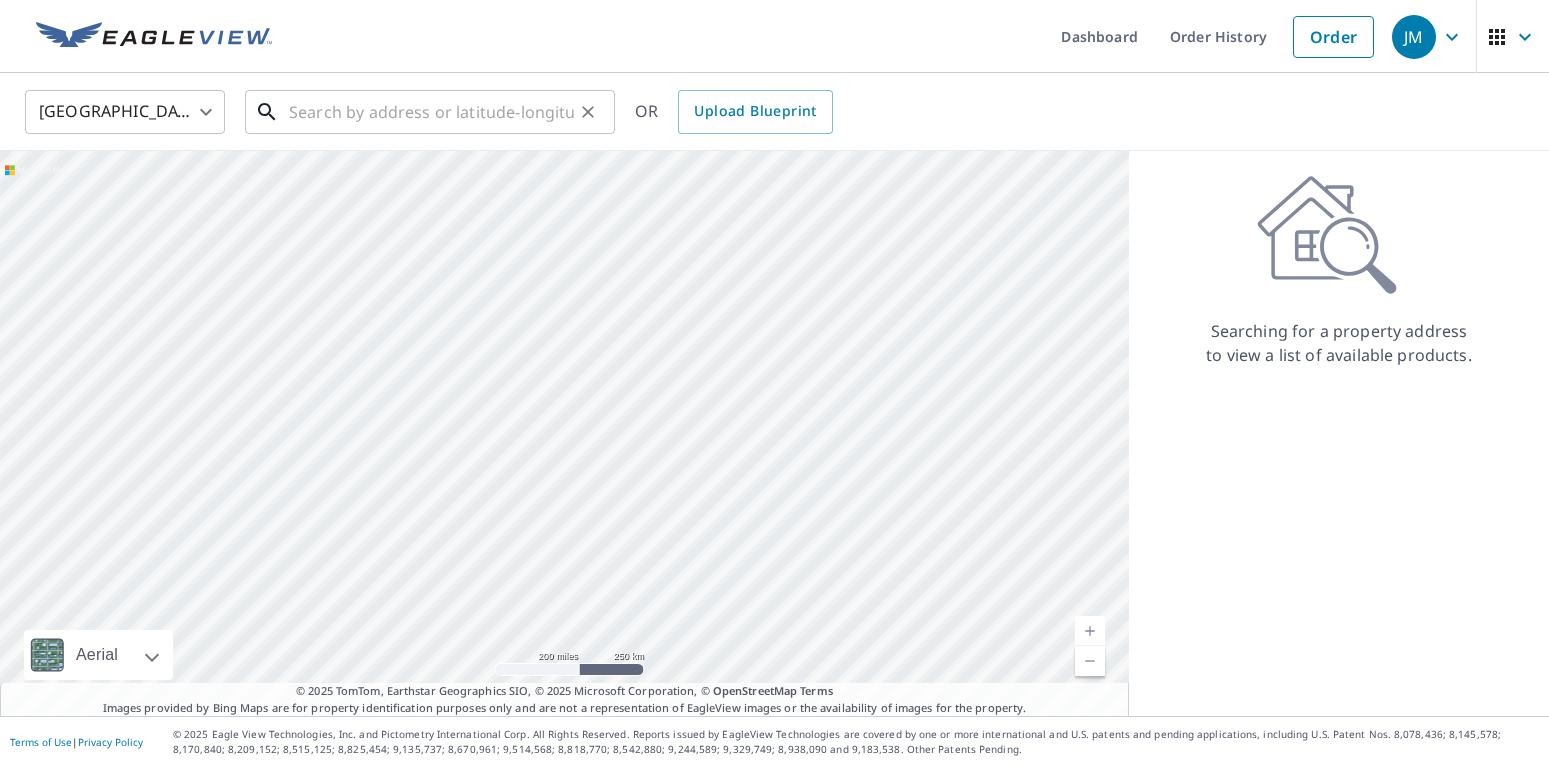 click at bounding box center (431, 112) 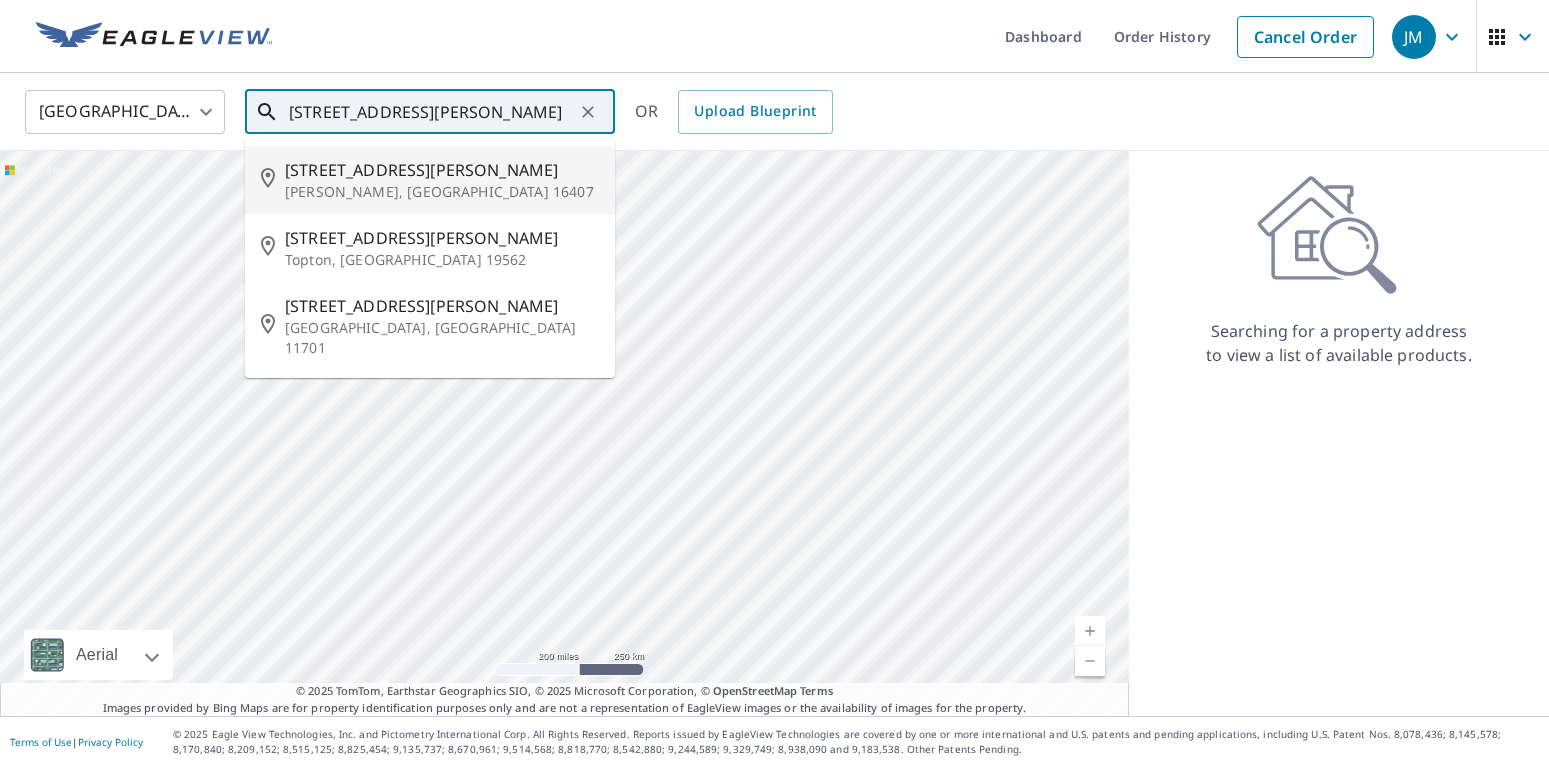 click on "[STREET_ADDRESS][PERSON_NAME]" at bounding box center [442, 170] 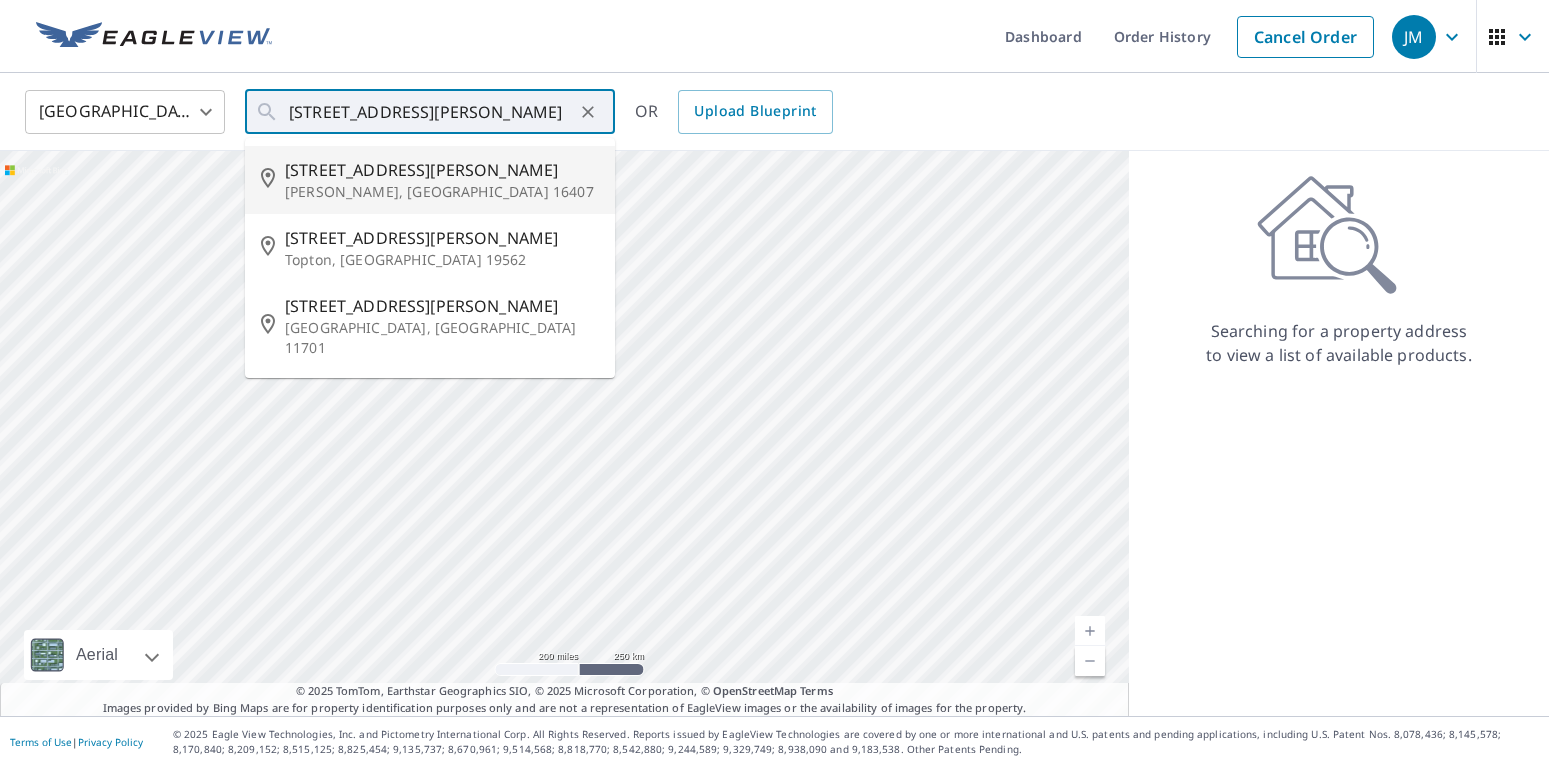 type on "[STREET_ADDRESS][PERSON_NAME][PERSON_NAME]" 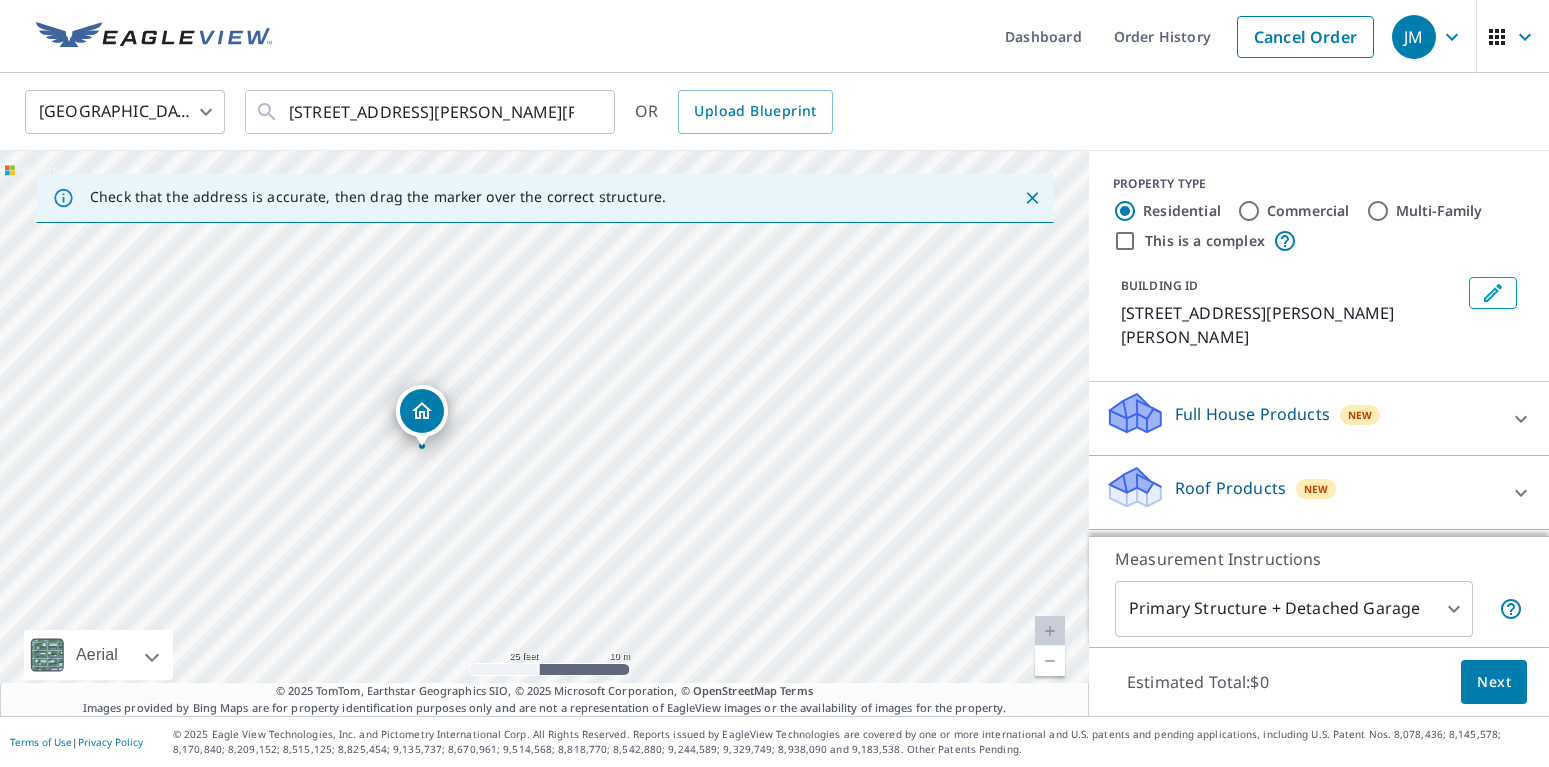 click on "Roof Products New" at bounding box center [1301, 492] 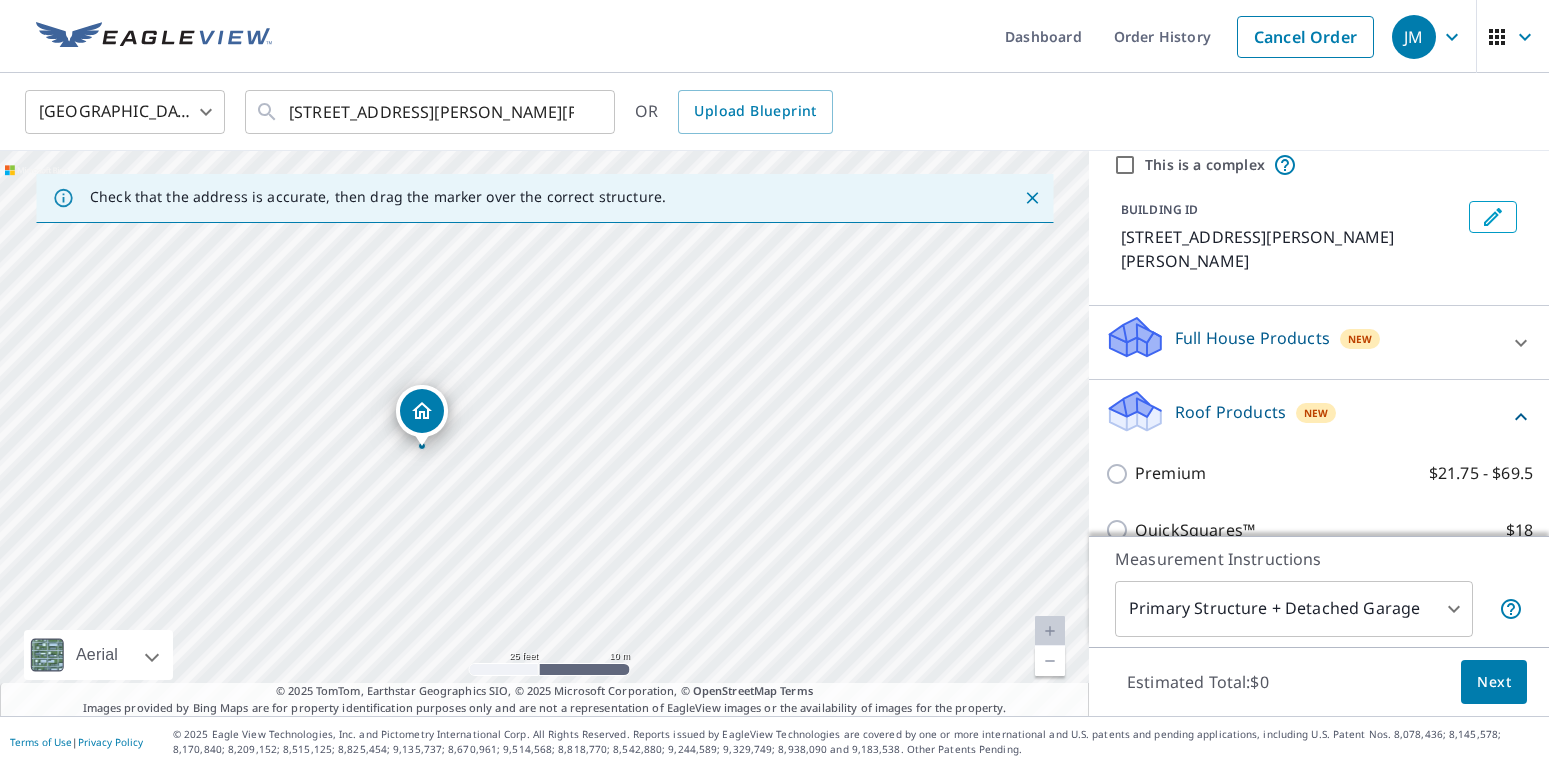 scroll, scrollTop: 132, scrollLeft: 0, axis: vertical 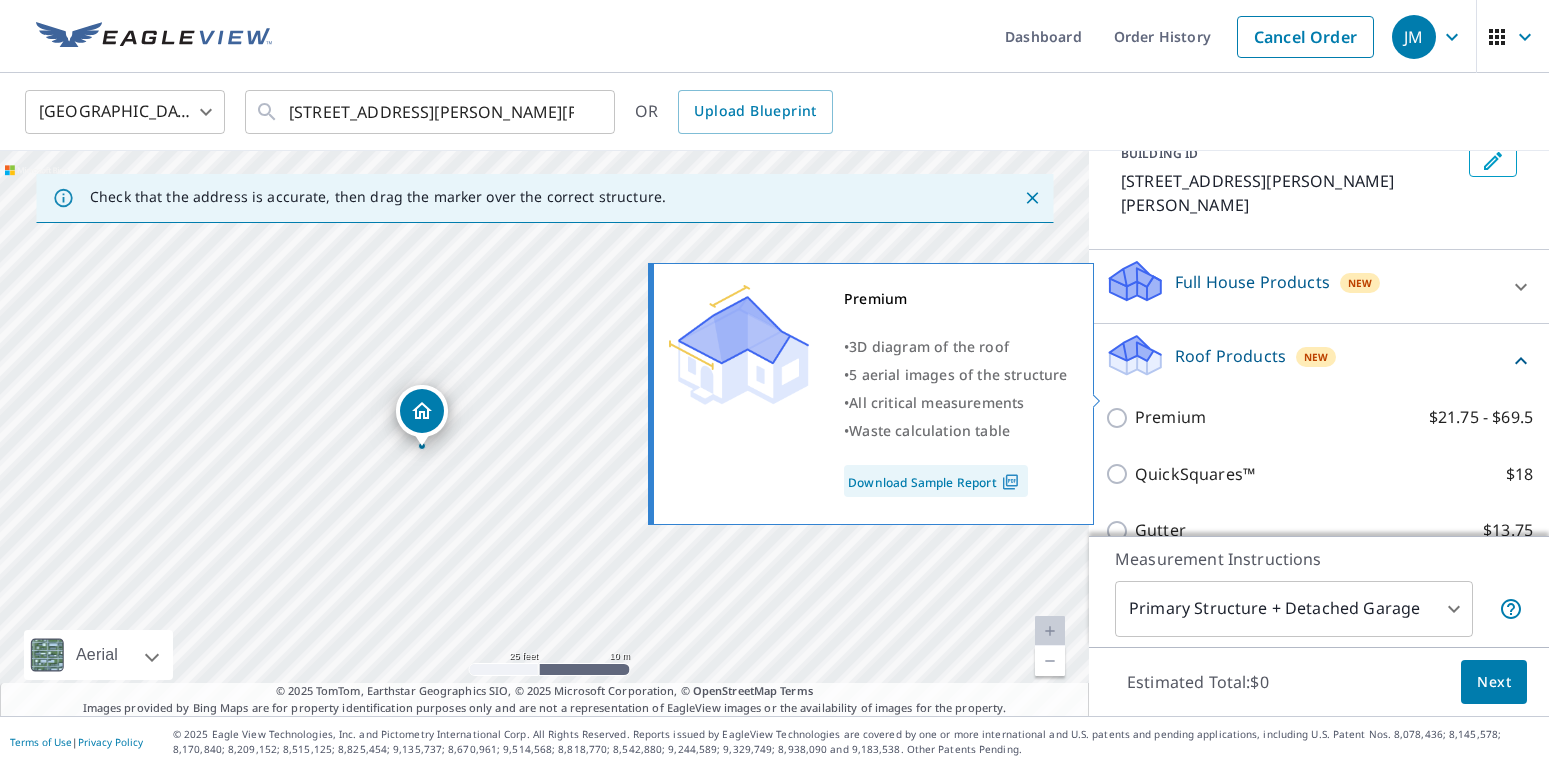 click on "Premium $21.75 - $69.5" at bounding box center (1334, 417) 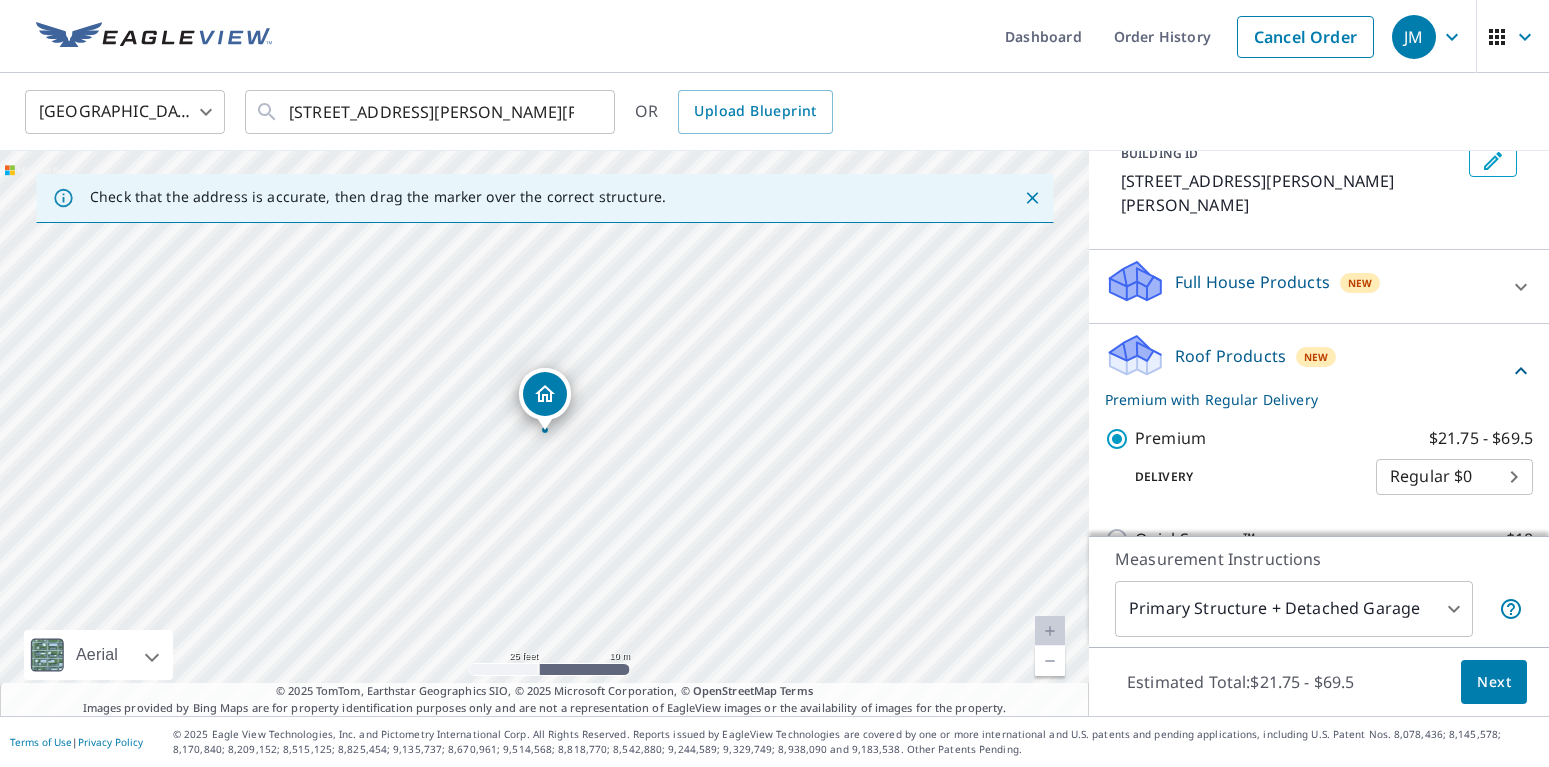 click on "Next" at bounding box center [1494, 682] 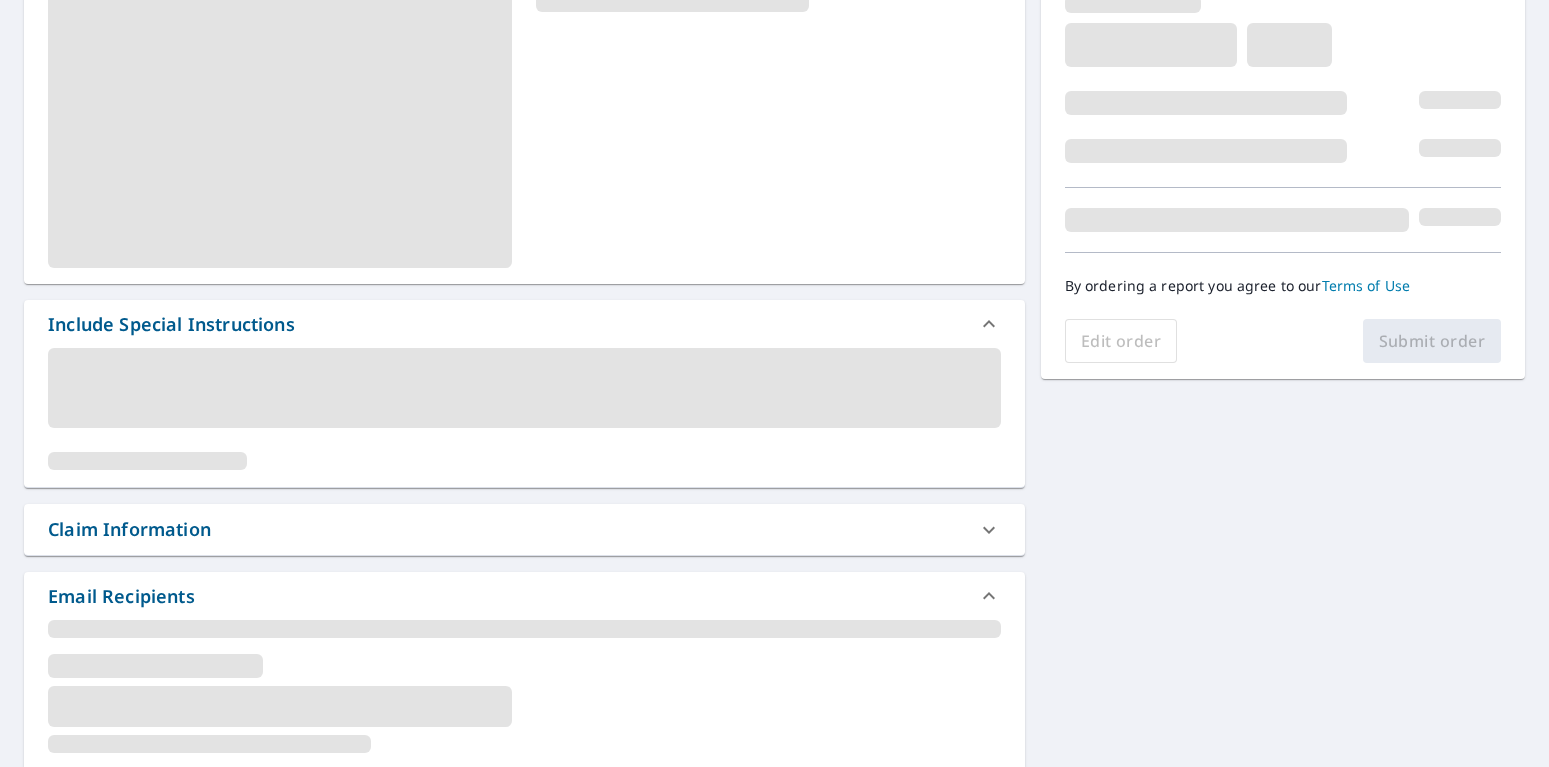 scroll, scrollTop: 396, scrollLeft: 0, axis: vertical 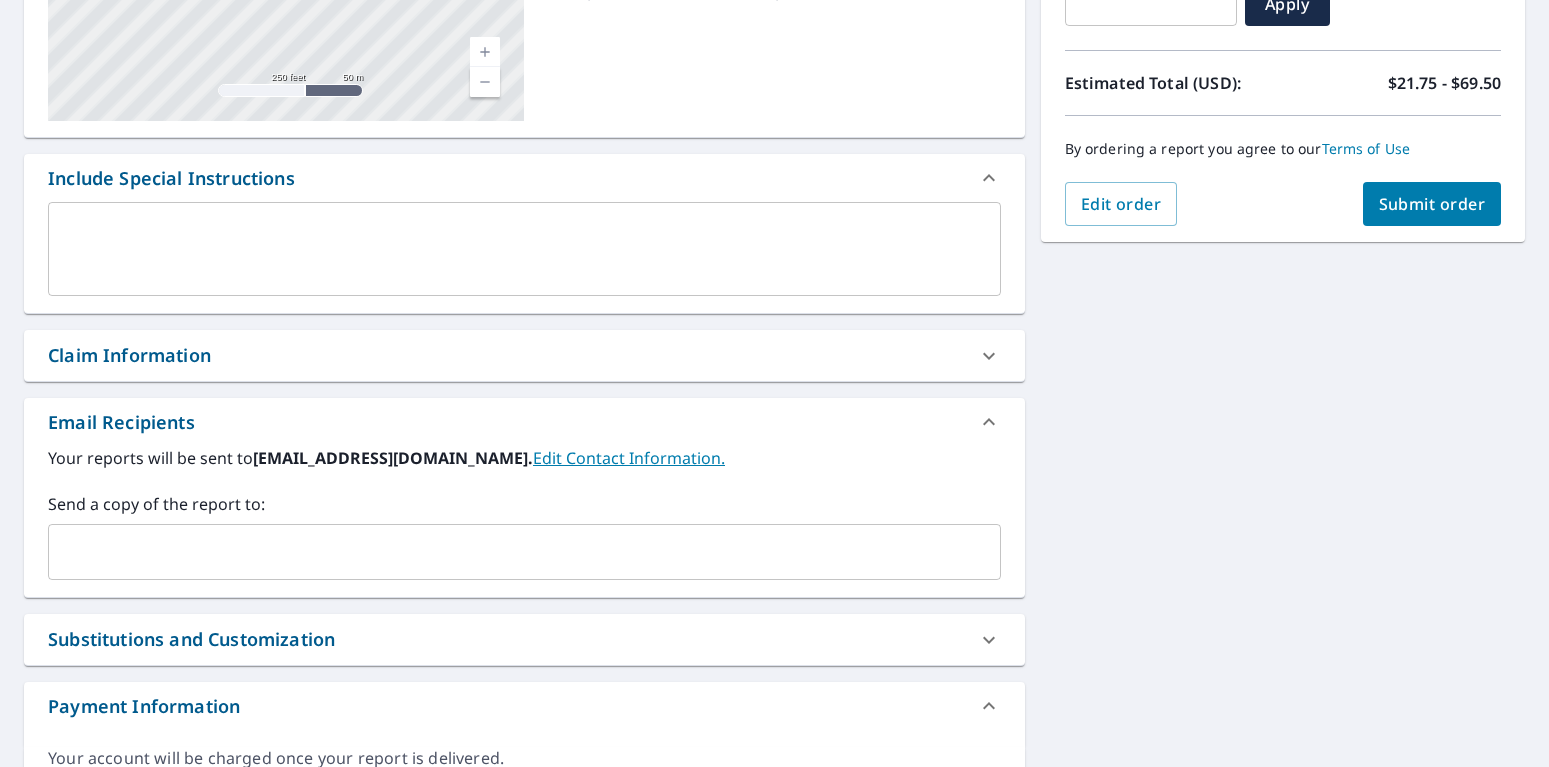 click on "Claim Information" at bounding box center [506, 355] 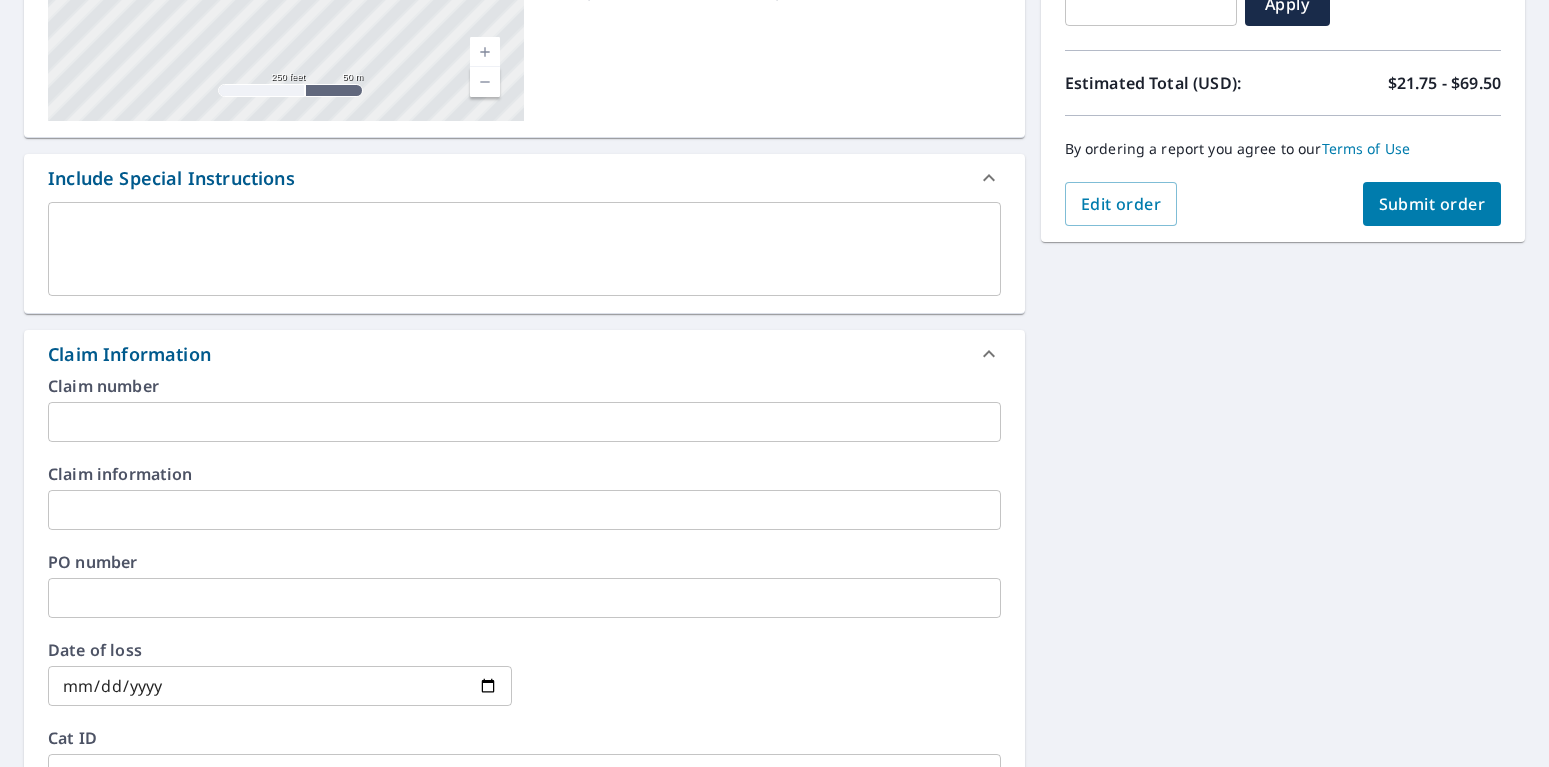 click at bounding box center (524, 422) 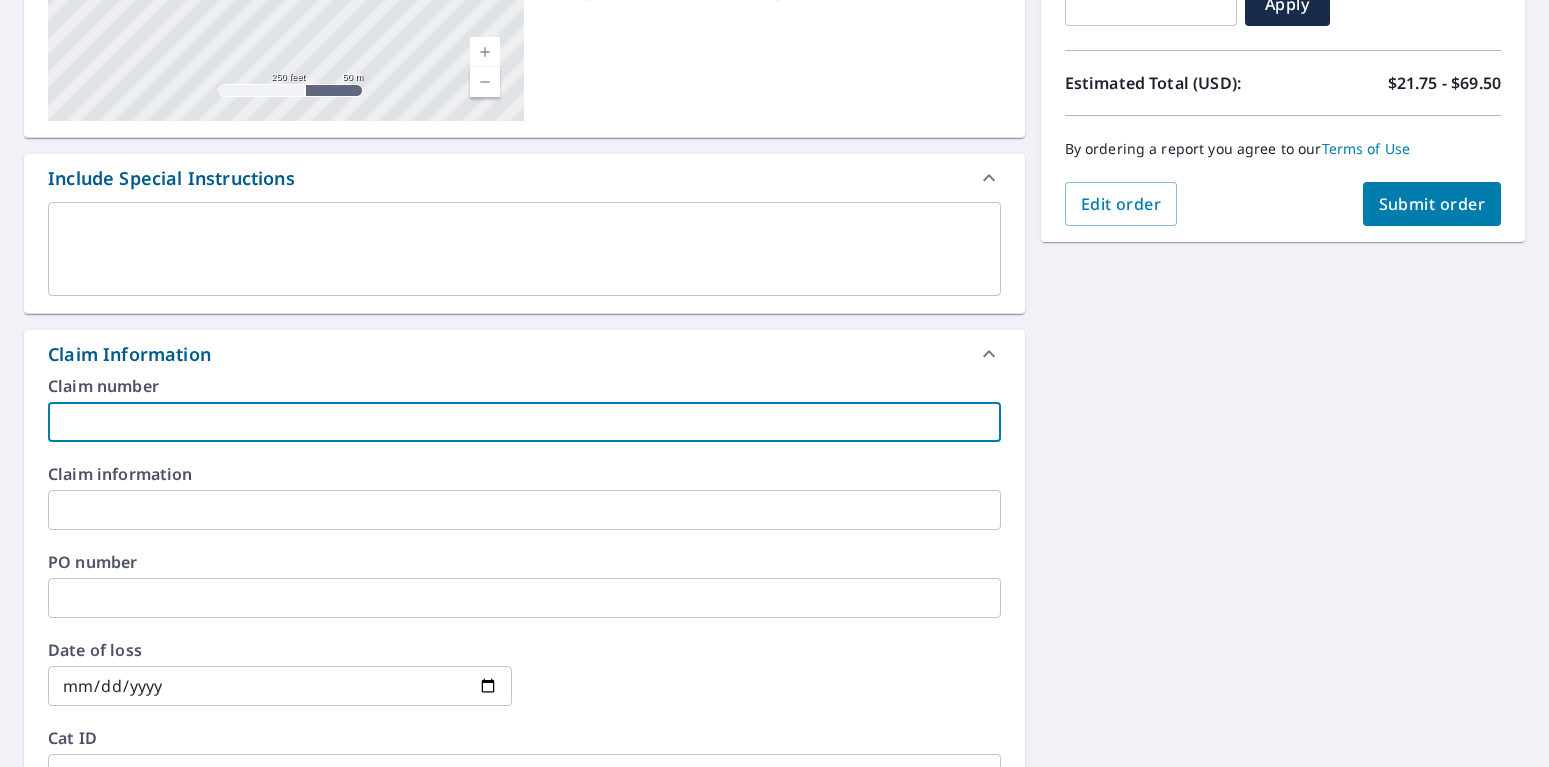 type on "D" 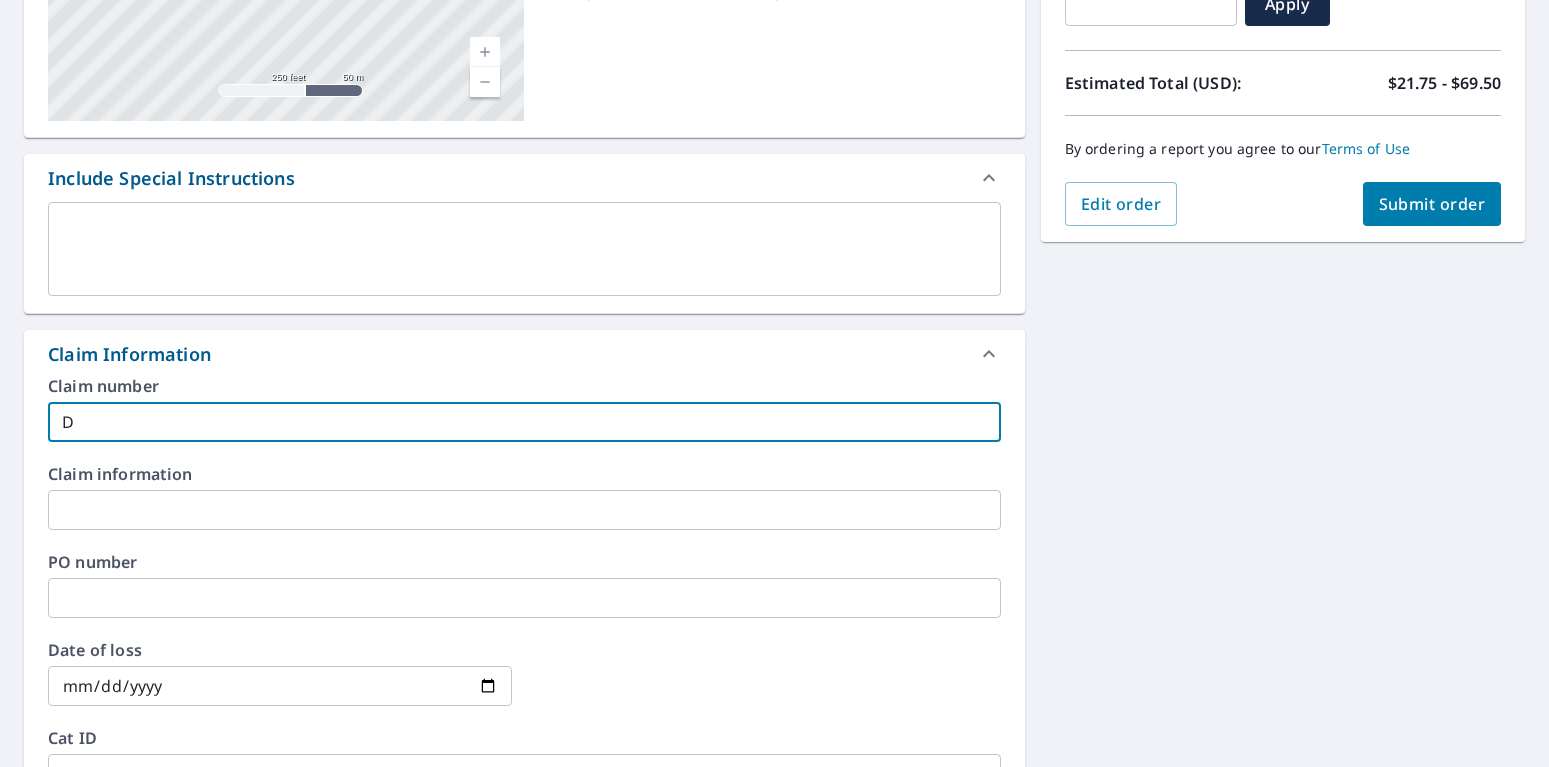 type on "Dy" 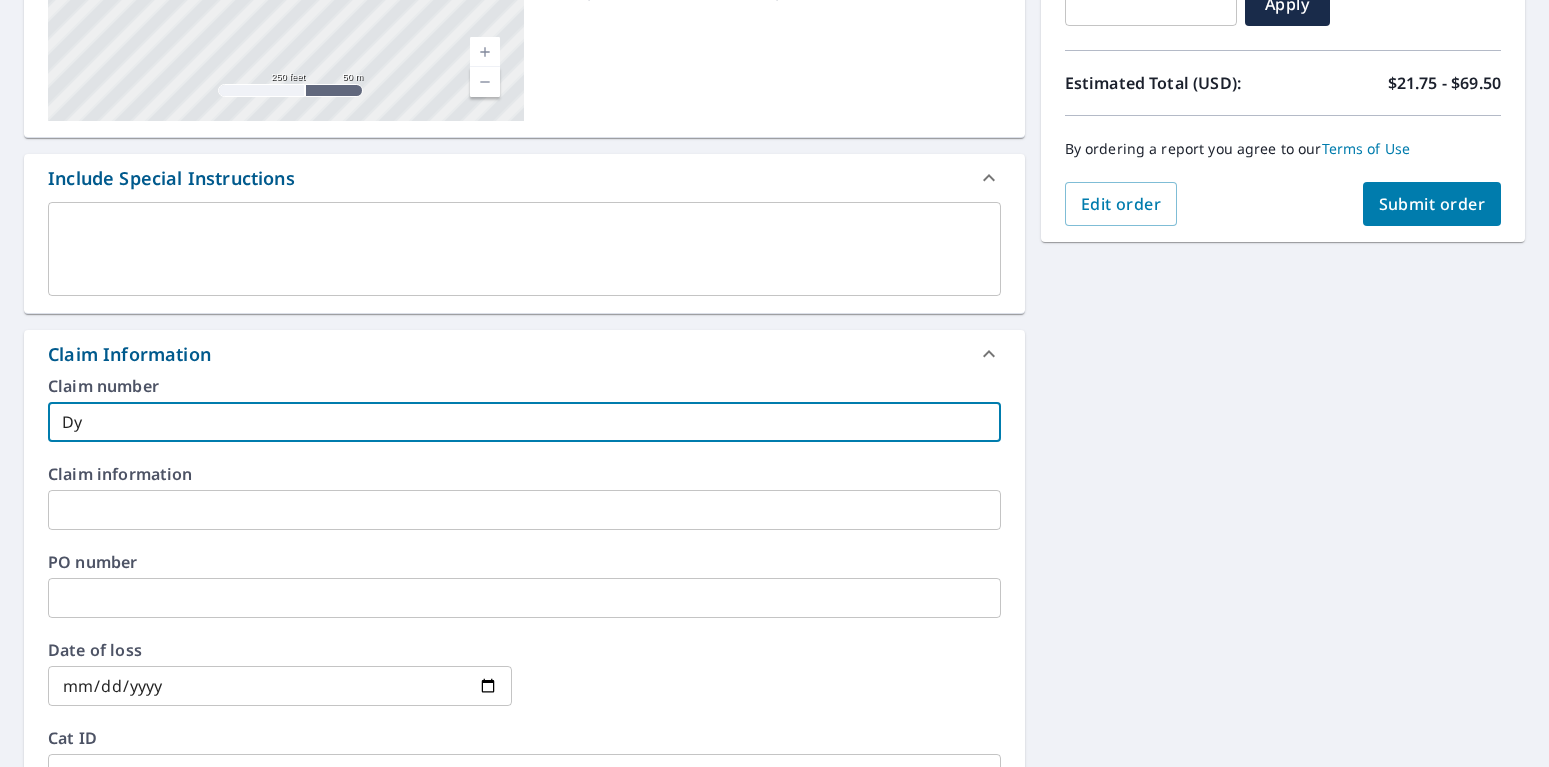 type on "Dyn" 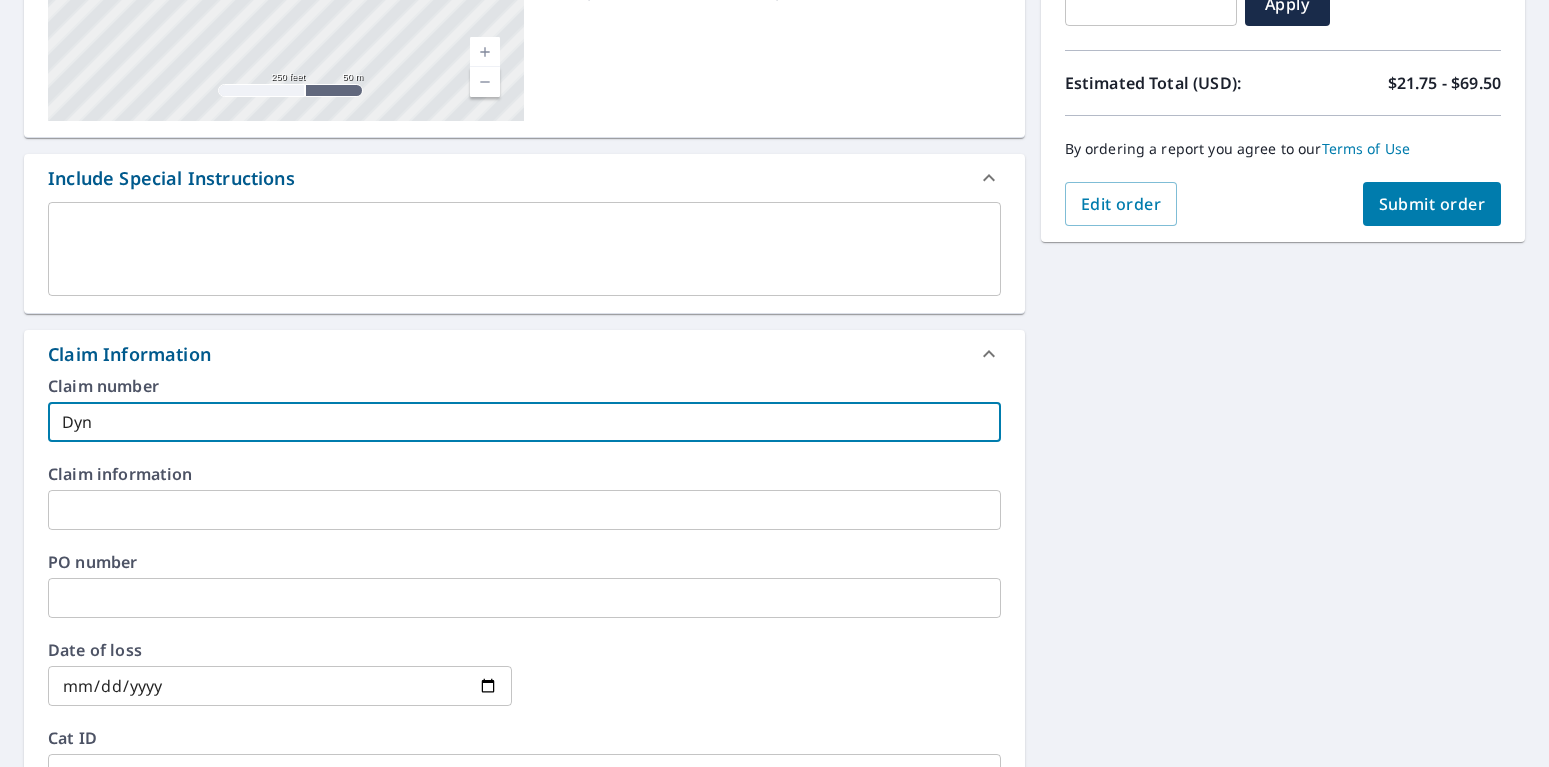 type on "Dyna" 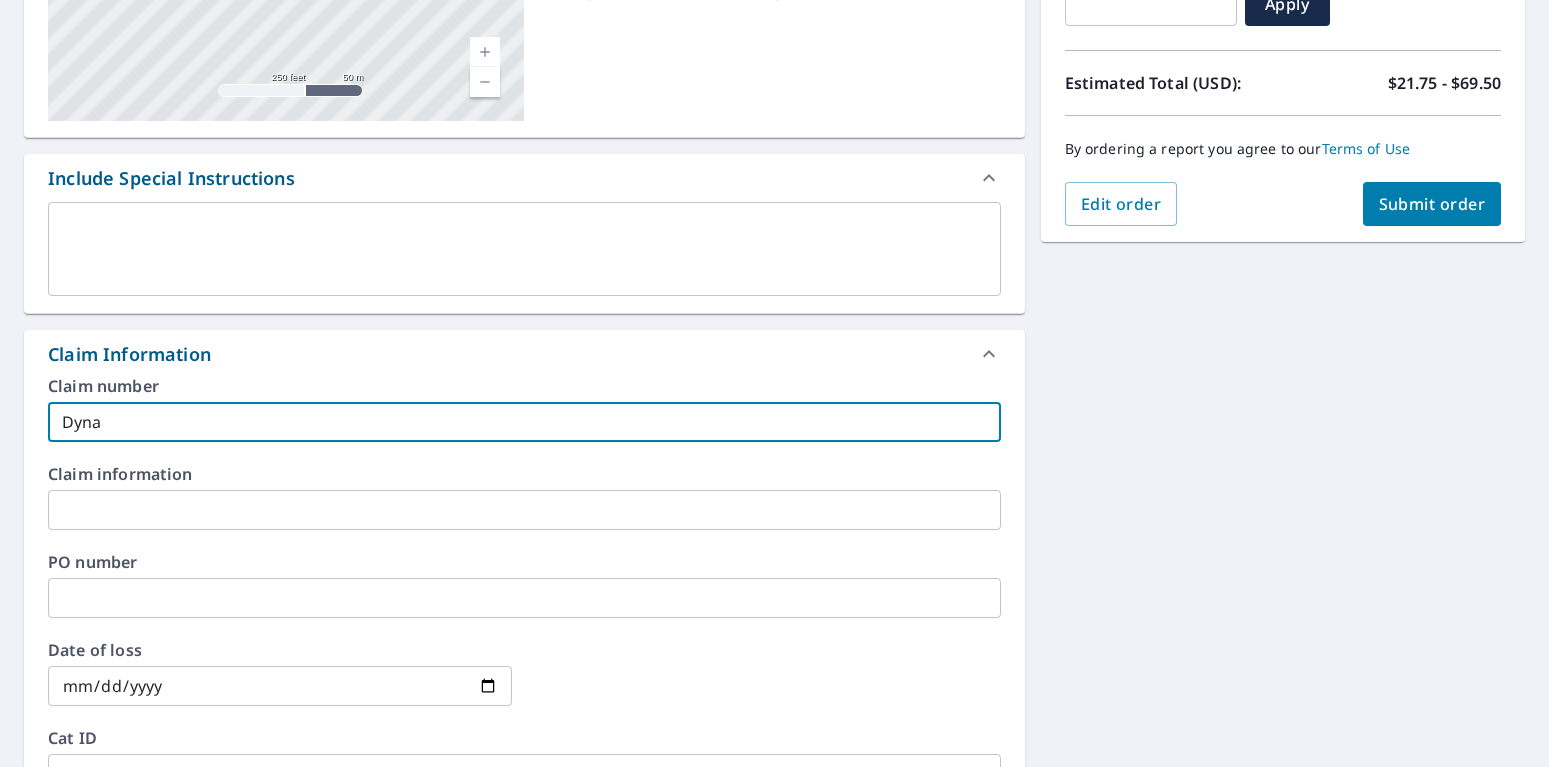 type on "Dynas" 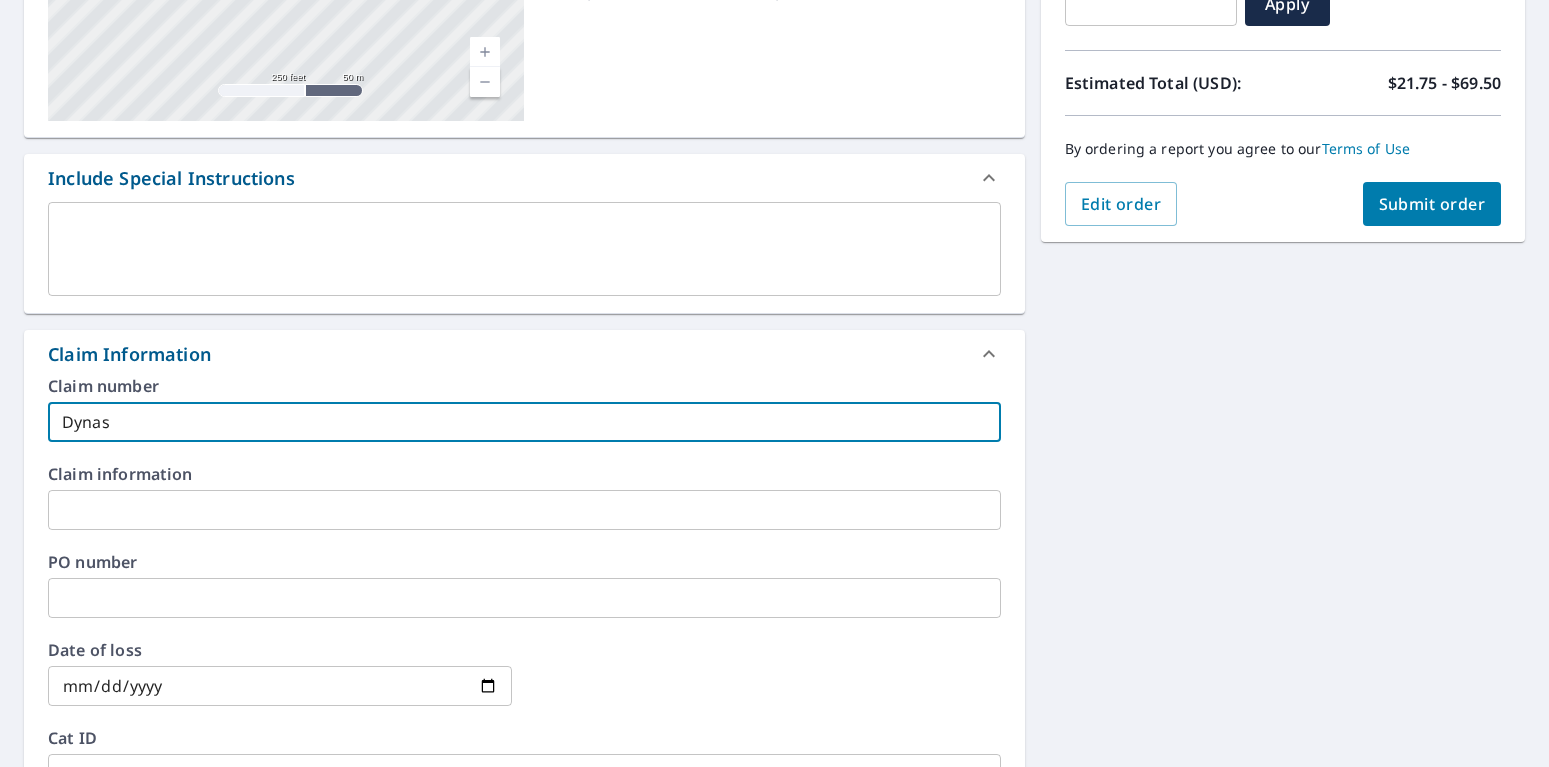 type on "Dynast" 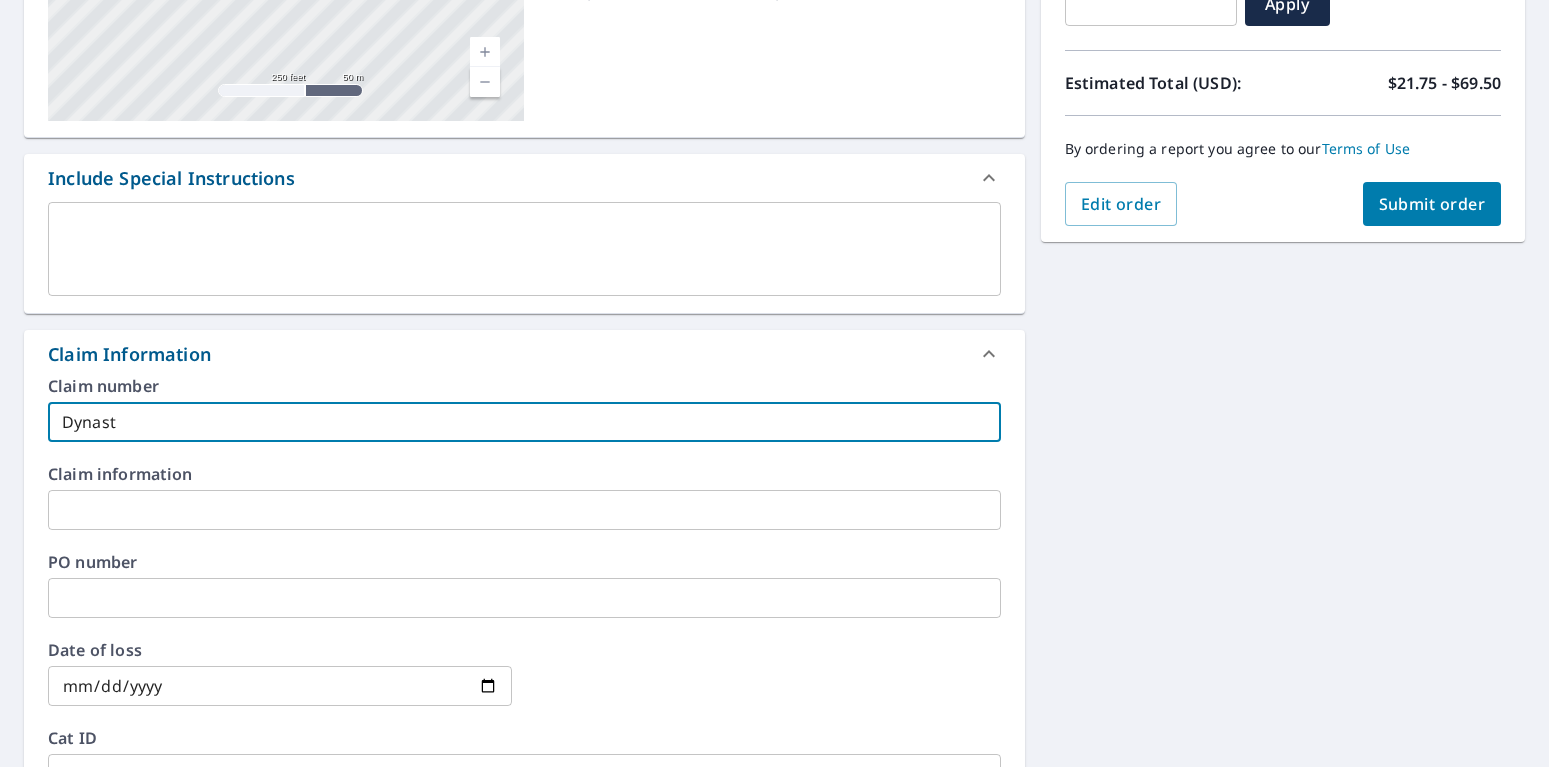 type on "Dynasty" 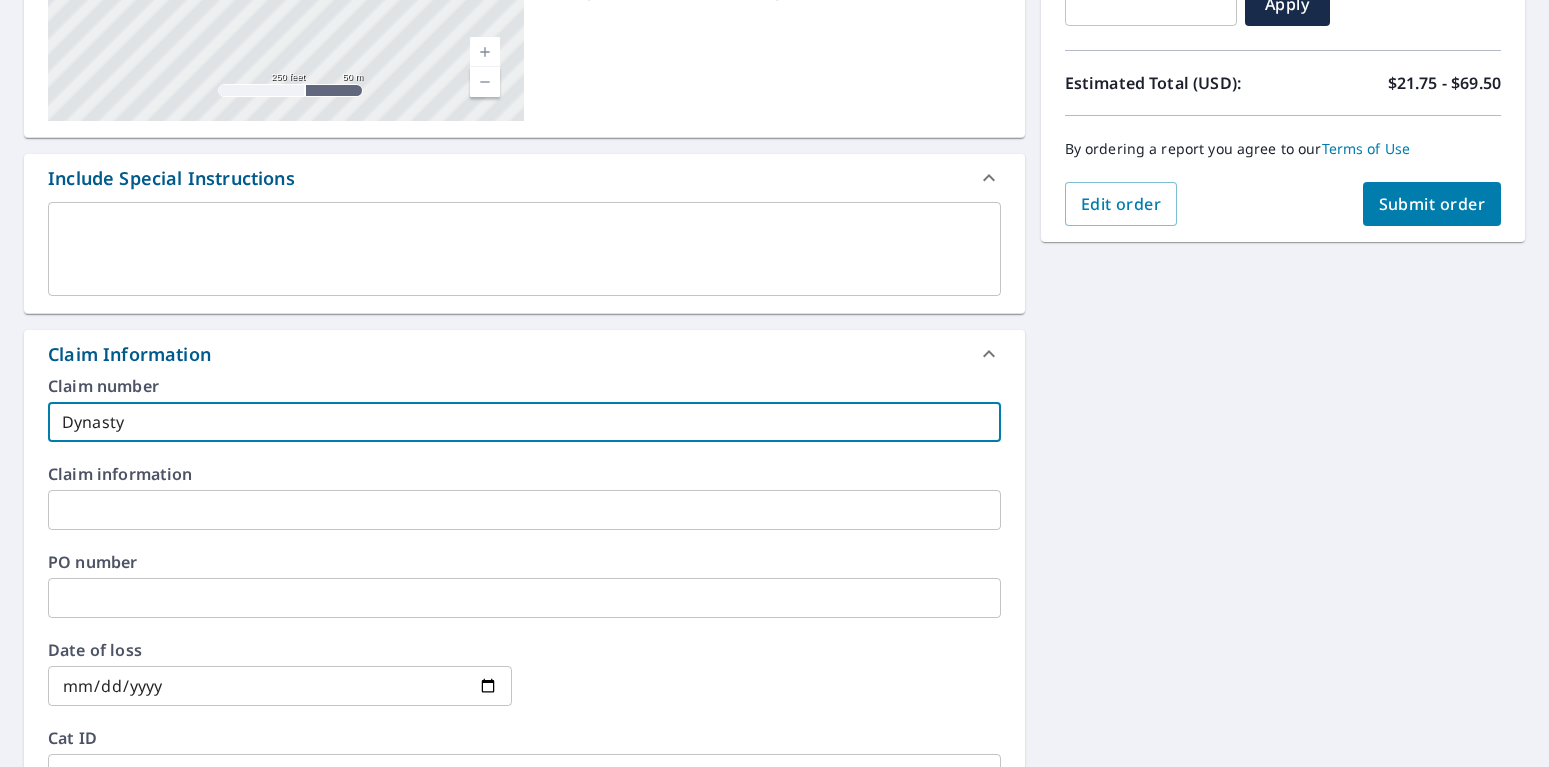 type on "Dynasty" 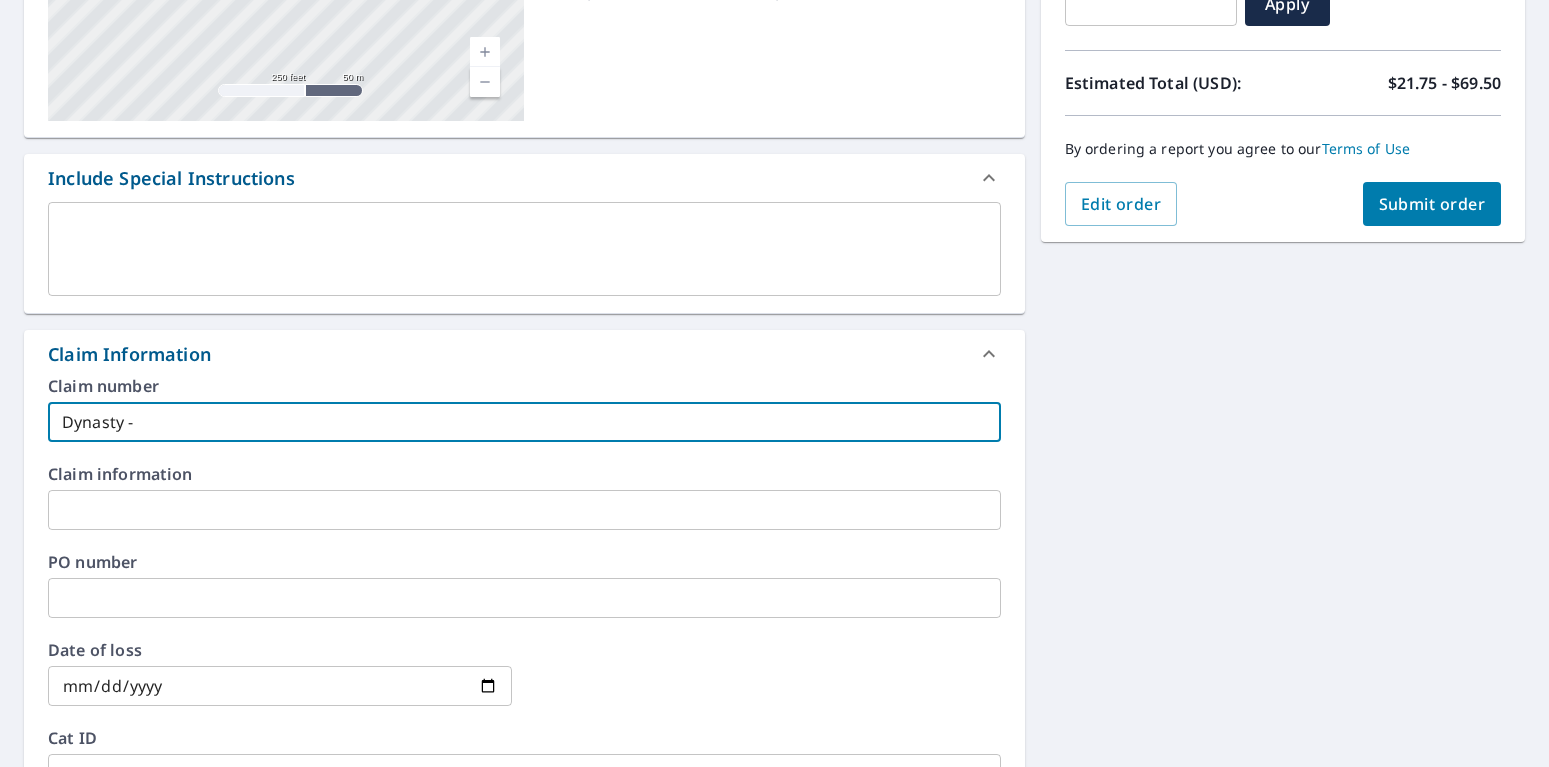 type on "Dynasty -" 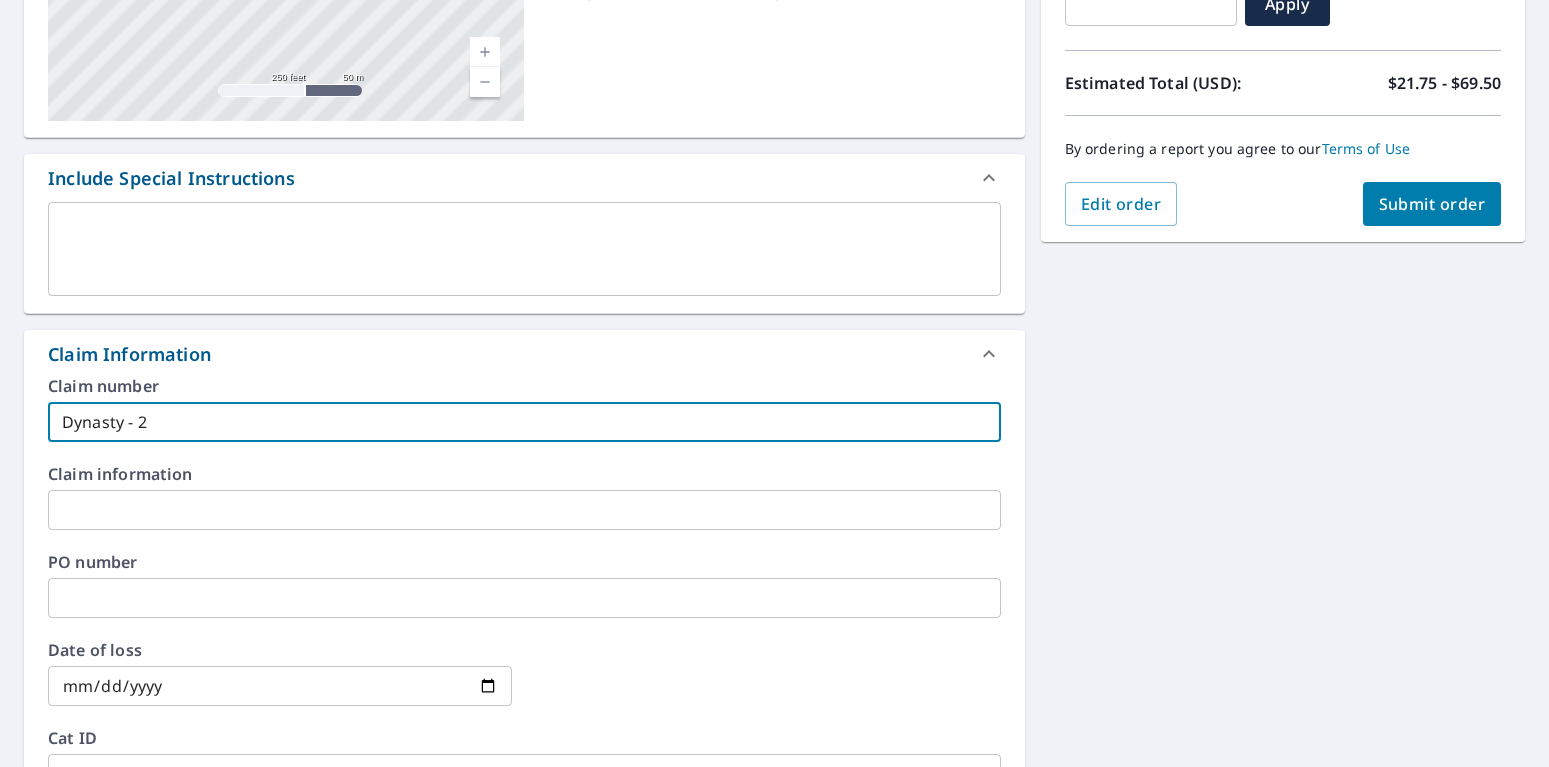 type on "Dynasty - 23" 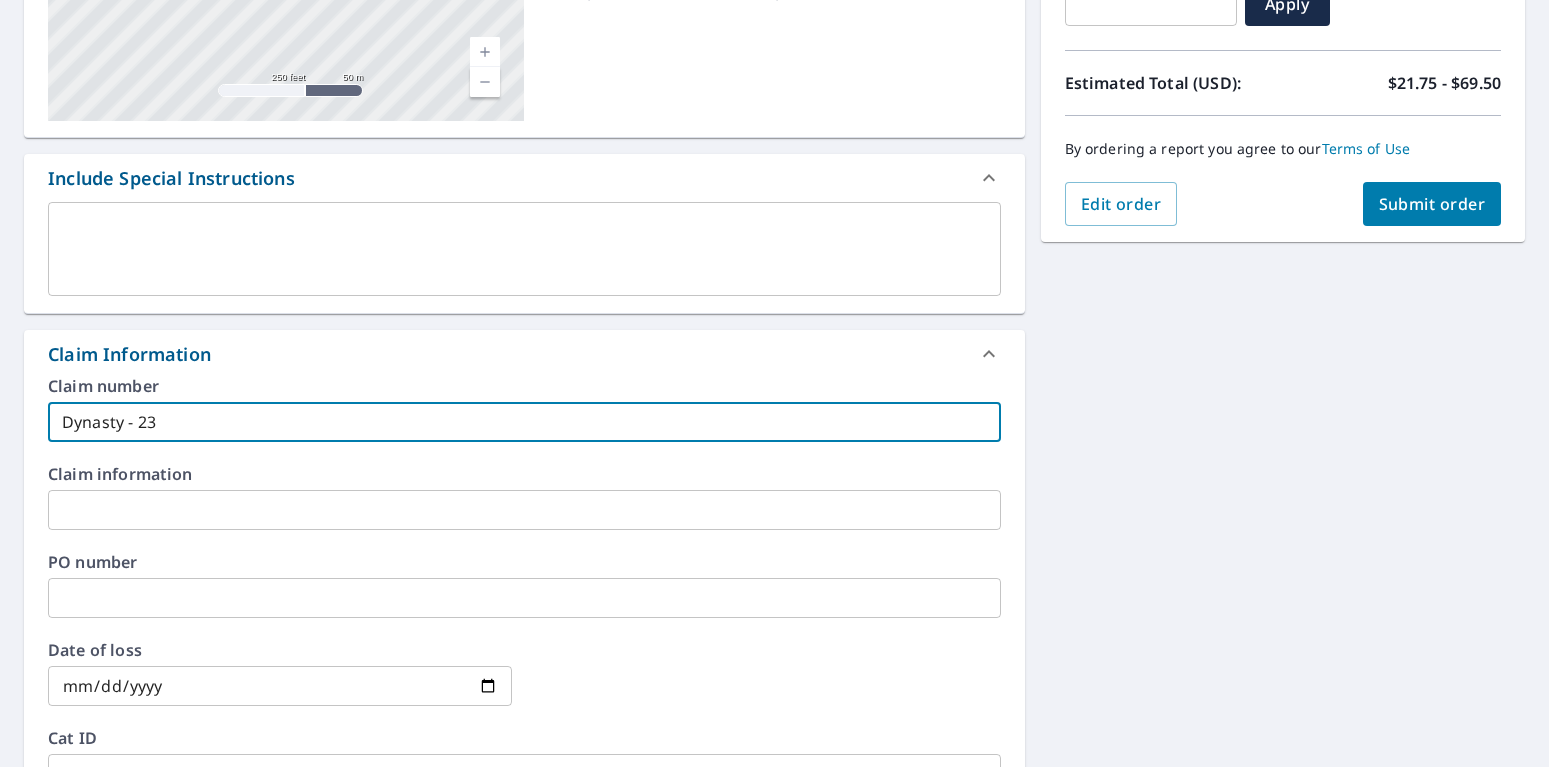 type on "Dynasty - 23" 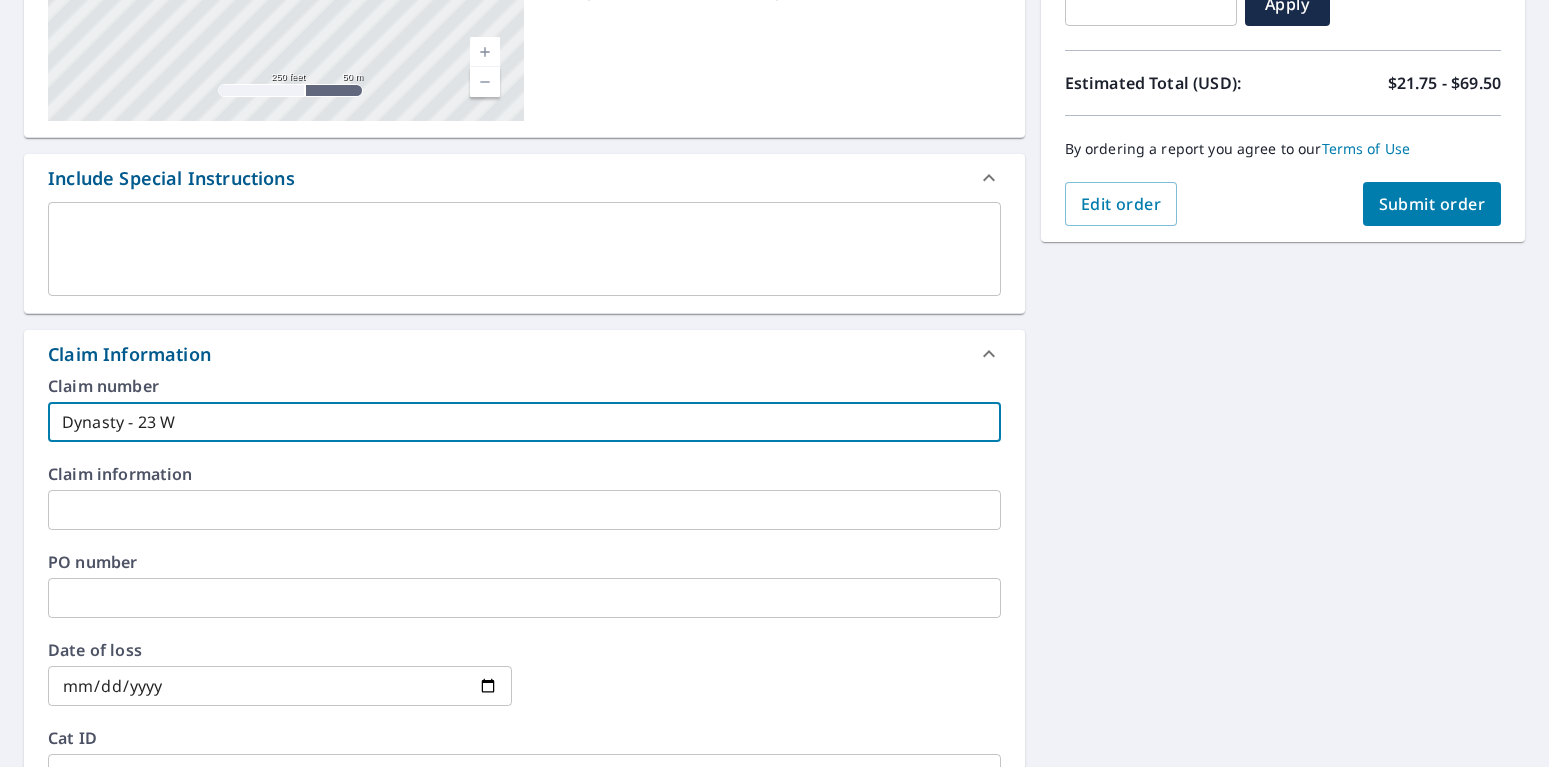 type on "Dynasty - 23 W" 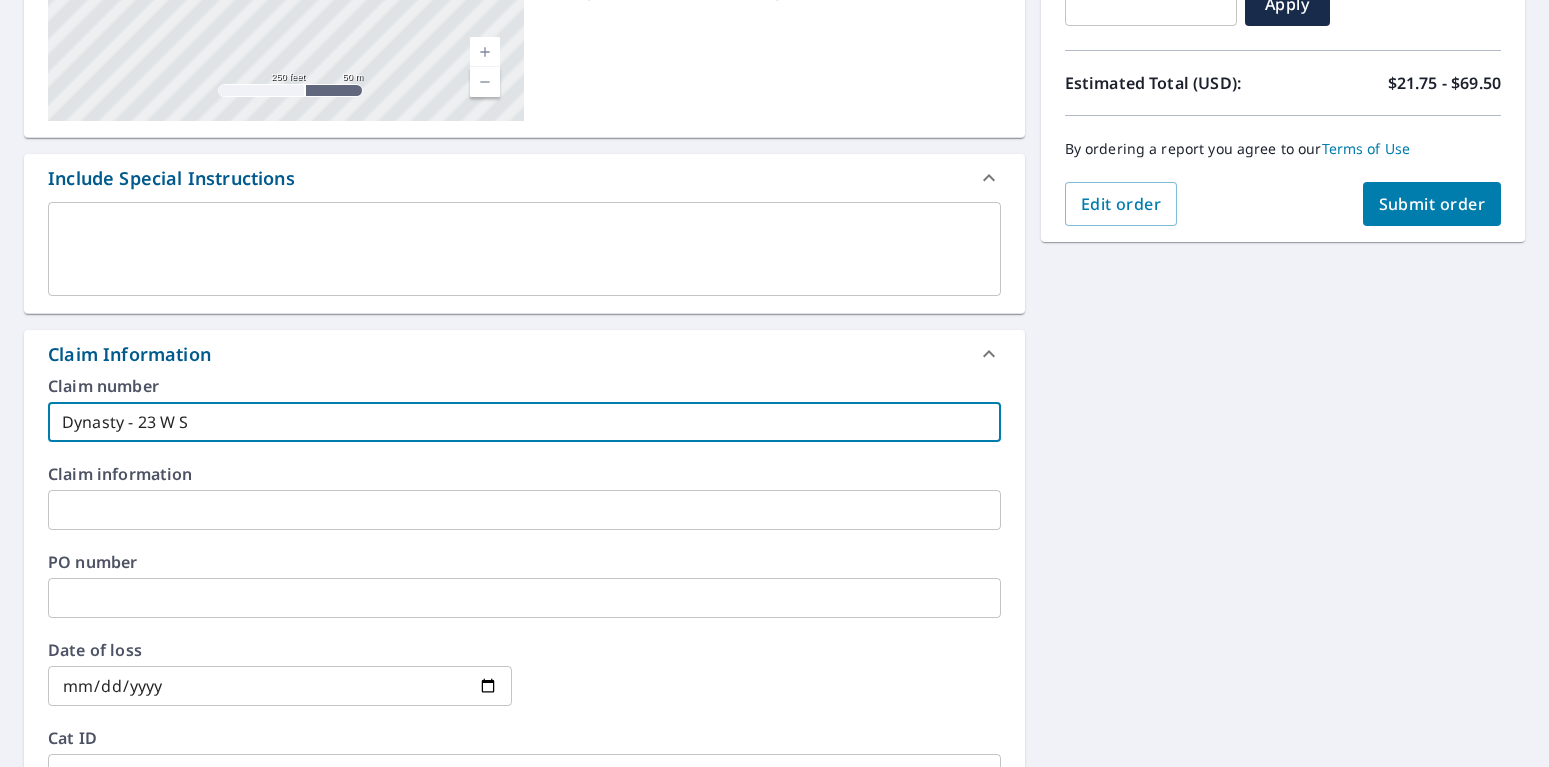 type on "Dynasty - 23 W Sm" 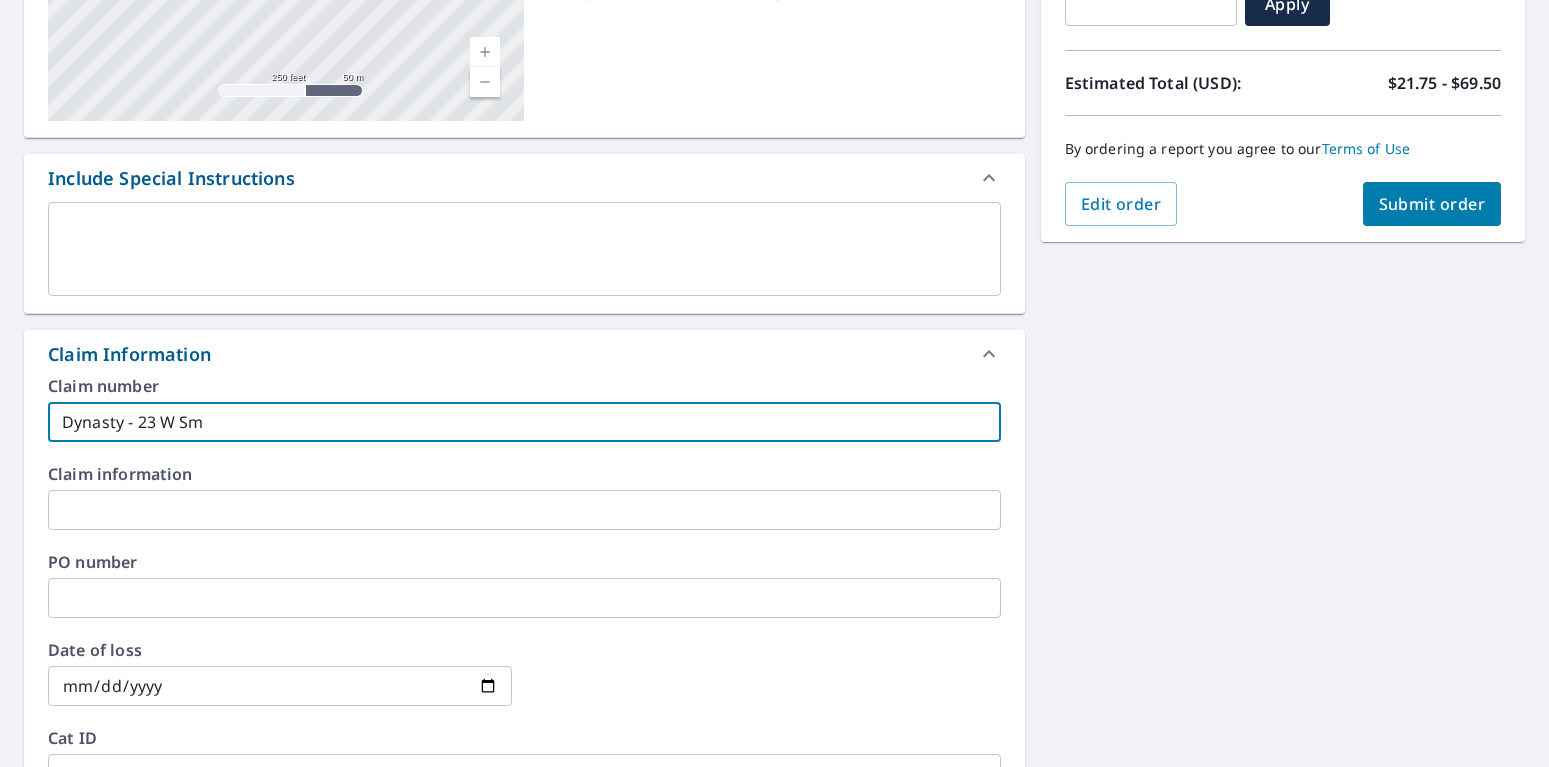 type on "Dynasty - 23 W Smi" 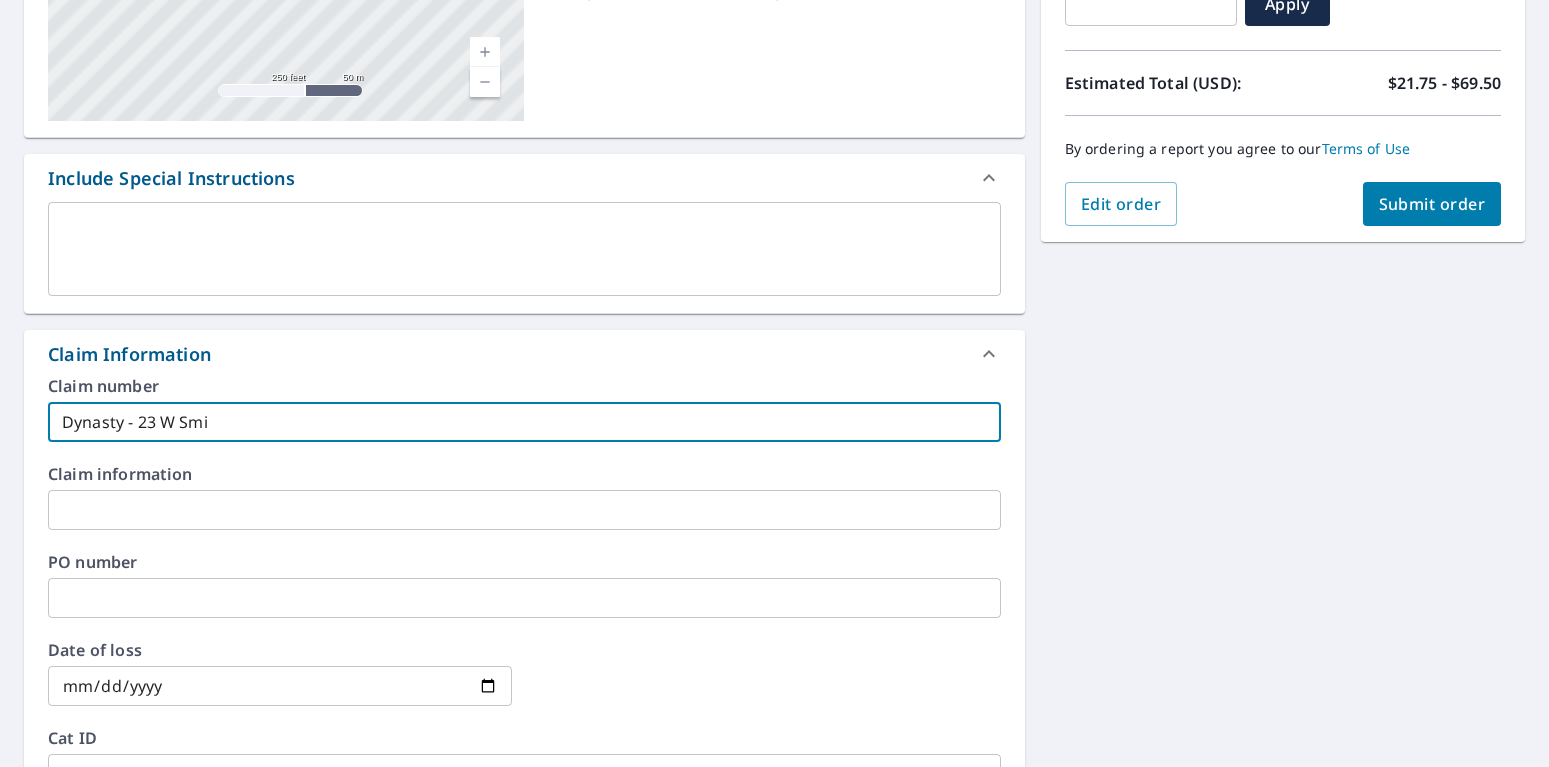 checkbox on "true" 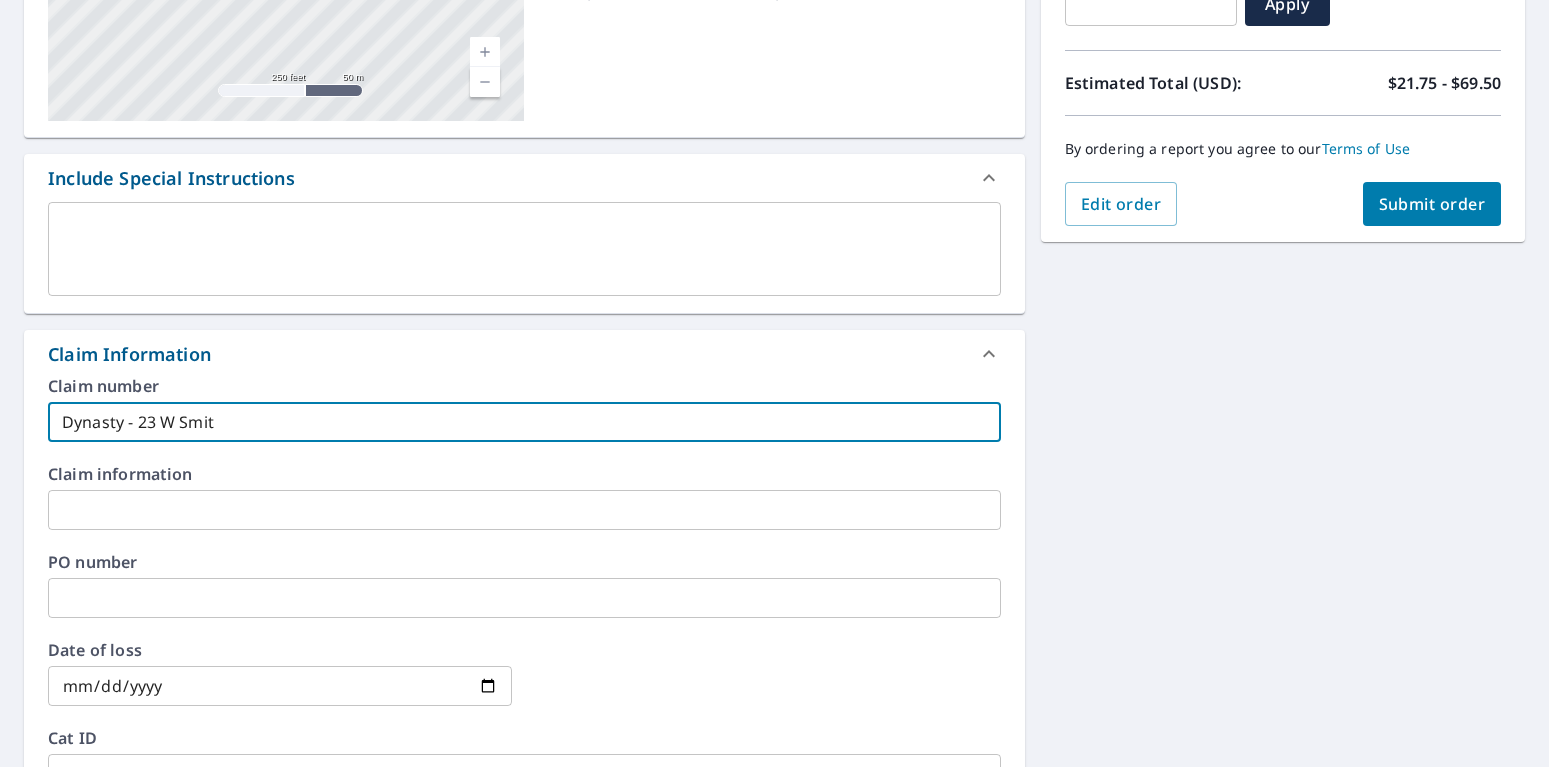 type on "Dynasty - 23 W [PERSON_NAME]" 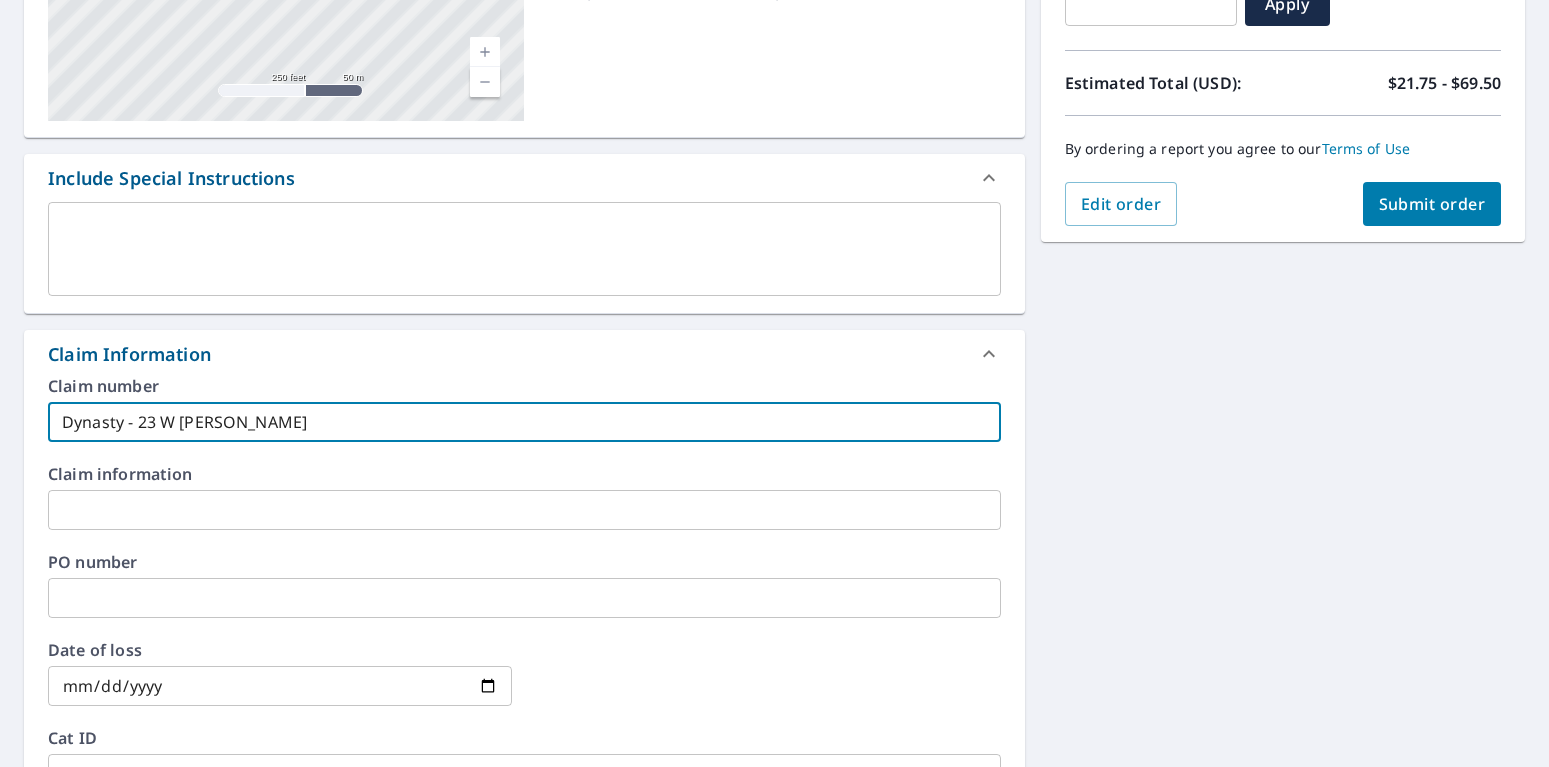 type on "Dynasty - 23 [PERSON_NAME]," 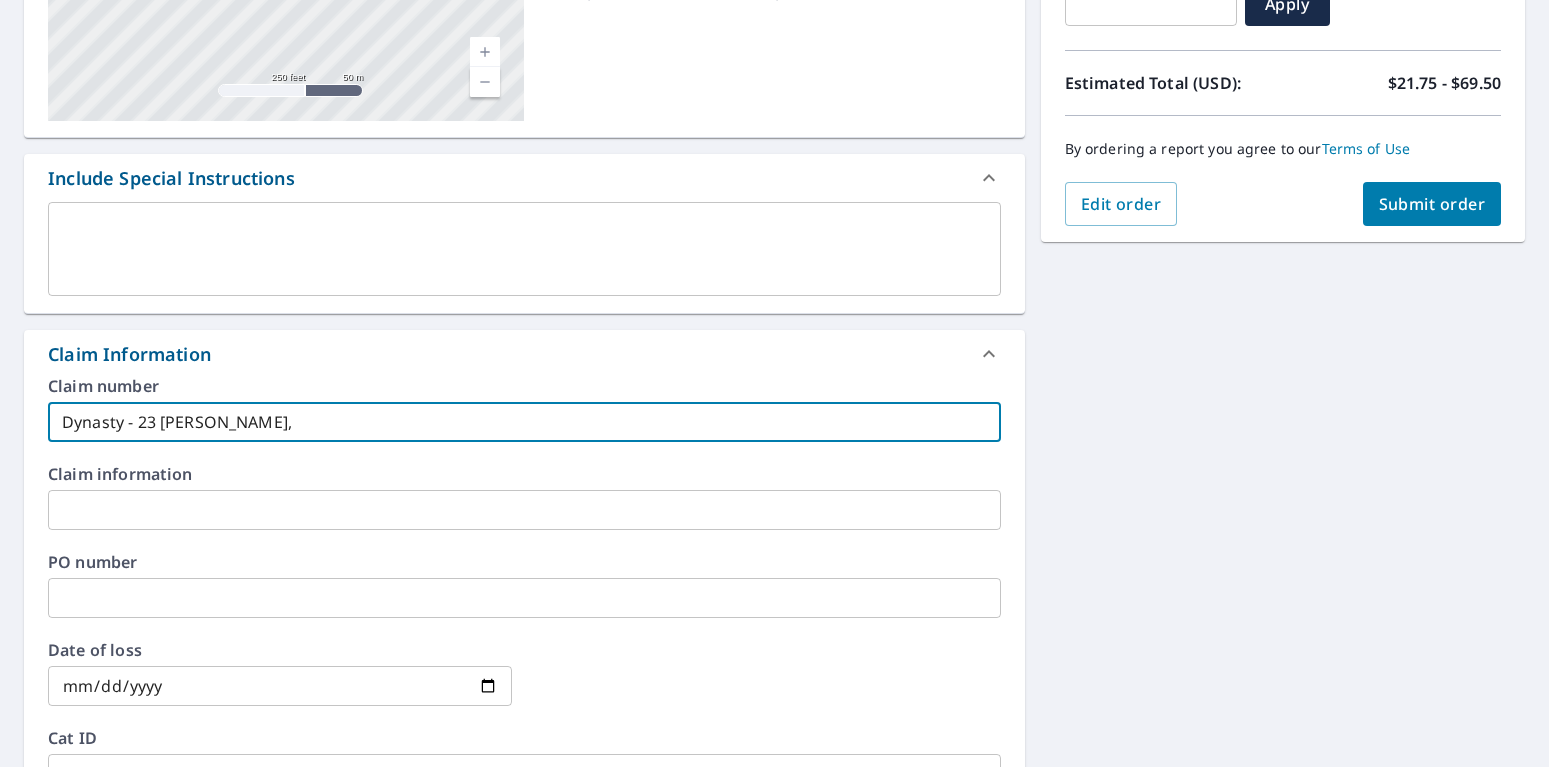 type on "Dynasty - 23 [PERSON_NAME]," 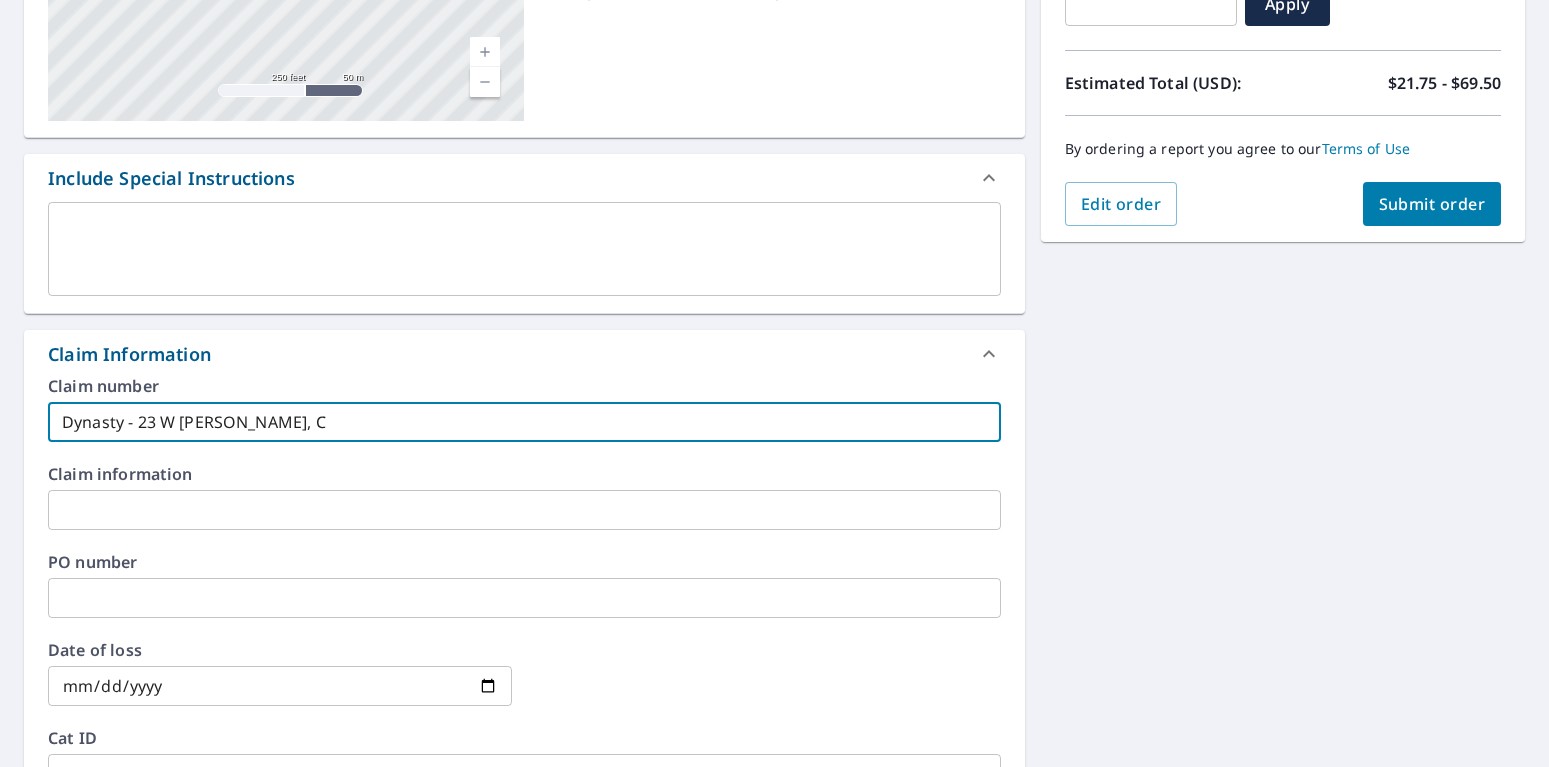 type on "Dynasty - 23 W [PERSON_NAME], Co" 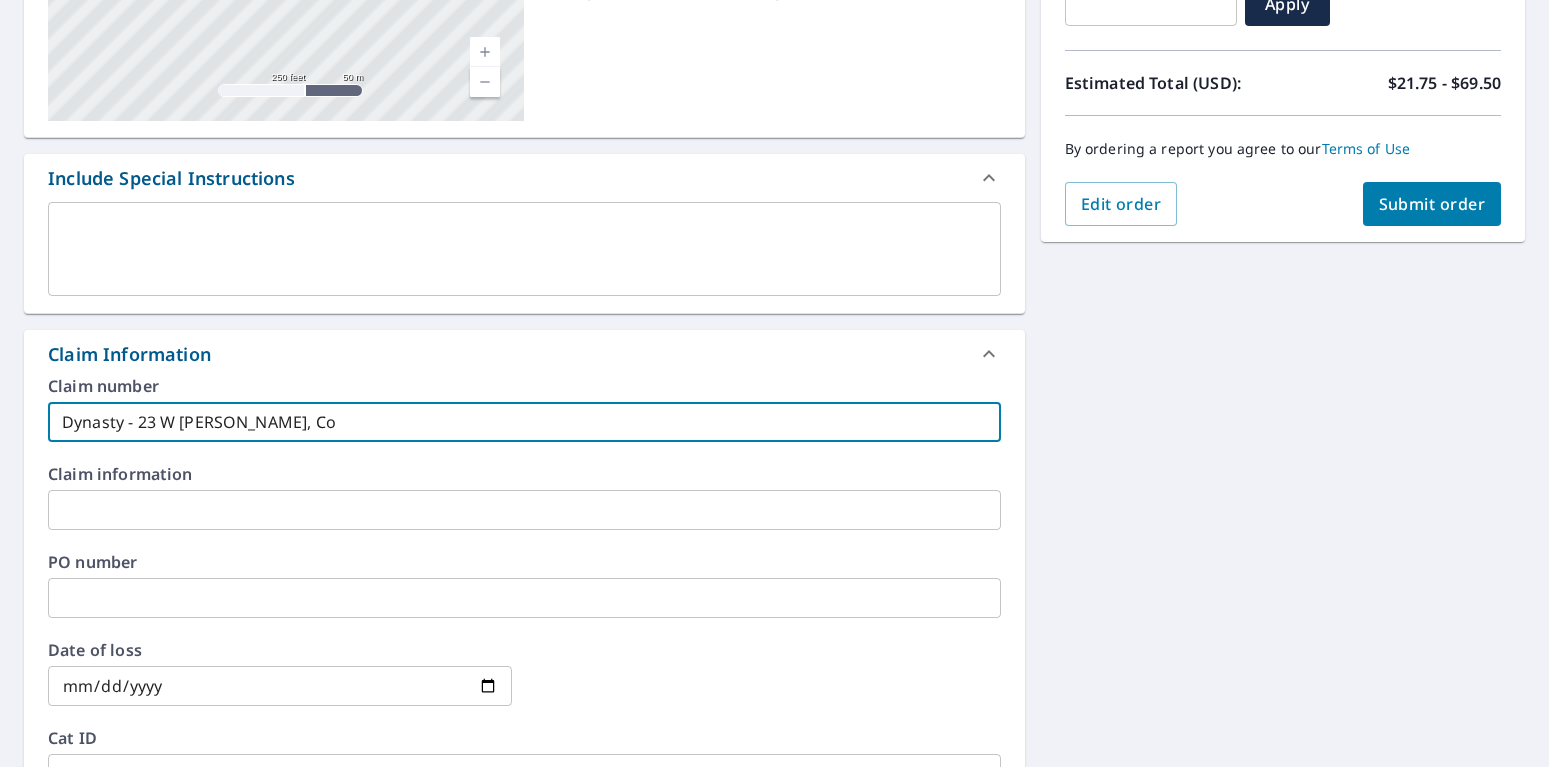 type on "Dynasty - 23 W [PERSON_NAME], Cor" 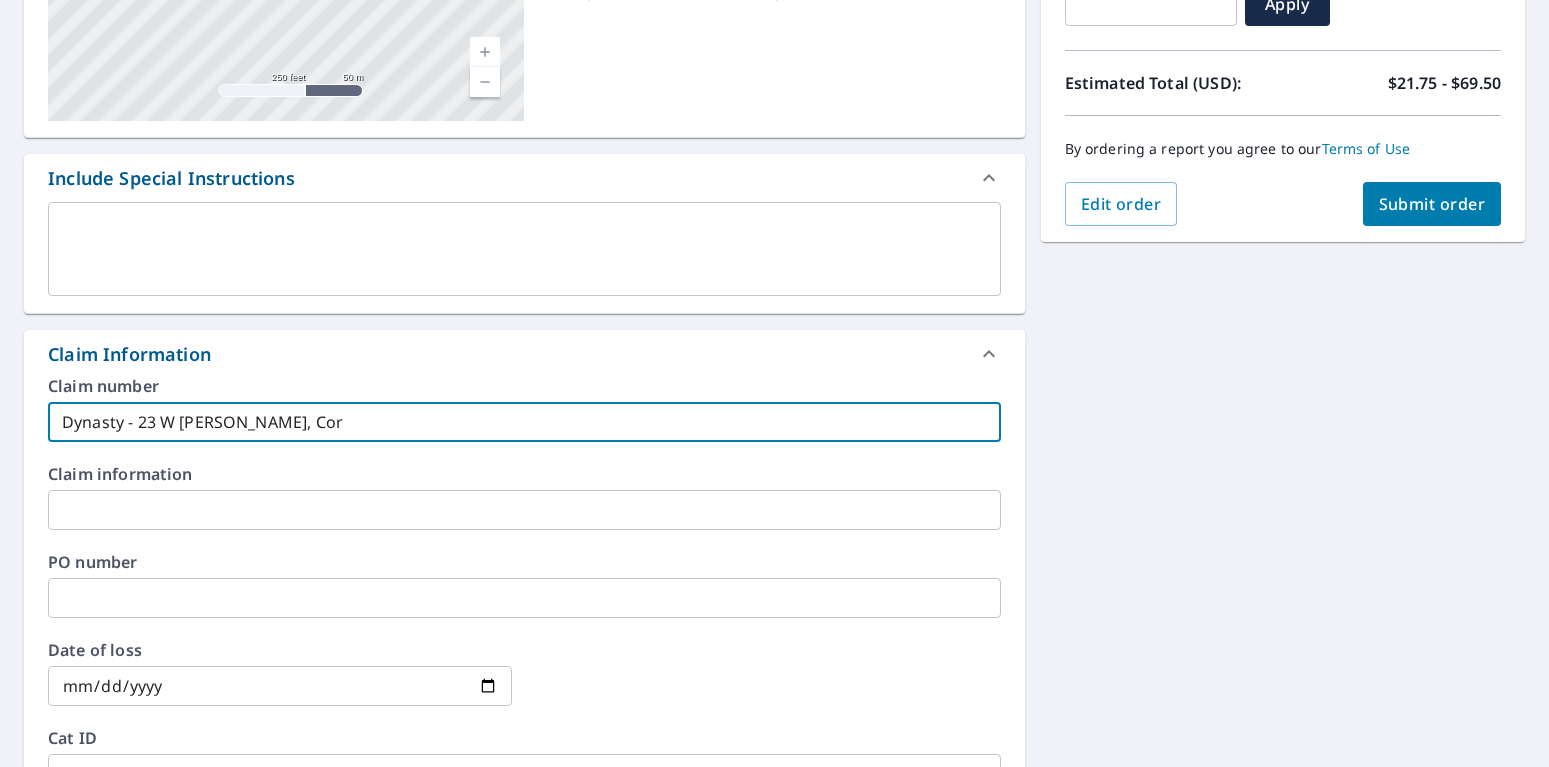 type on "Dynasty - 23 [PERSON_NAME], [PERSON_NAME]" 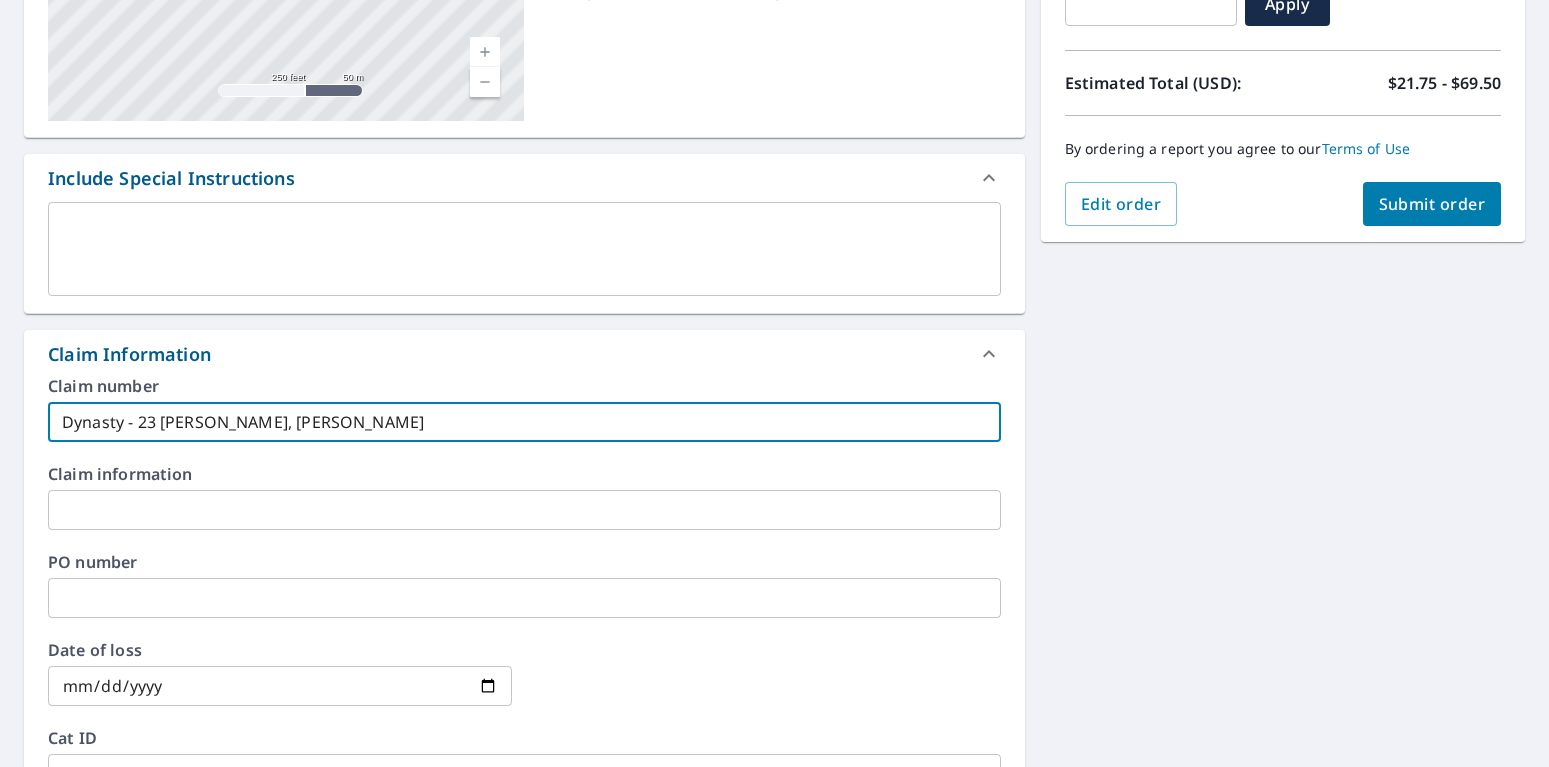 type on "Dynasty - 23 W [PERSON_NAME]" 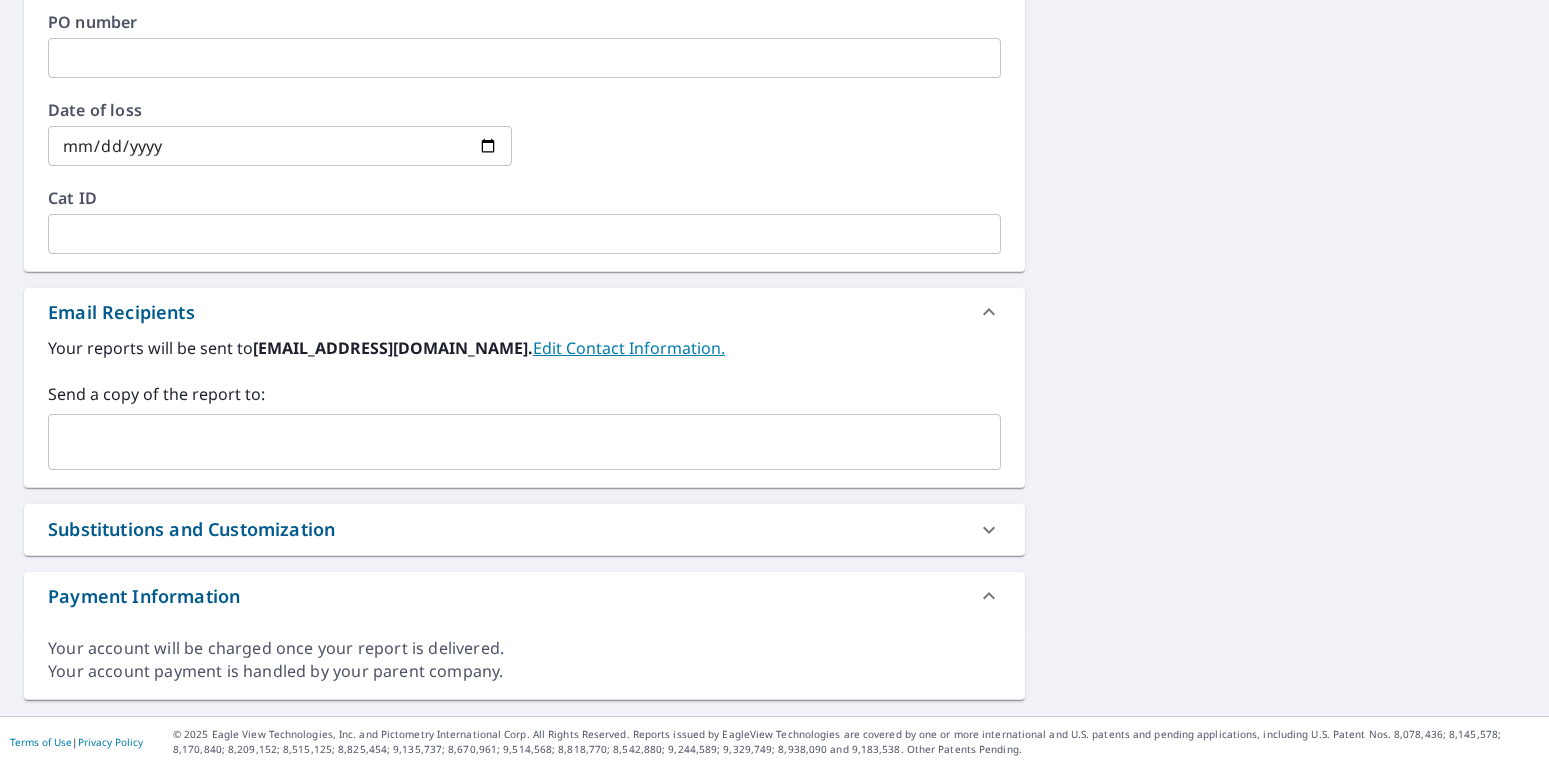 scroll, scrollTop: 276, scrollLeft: 0, axis: vertical 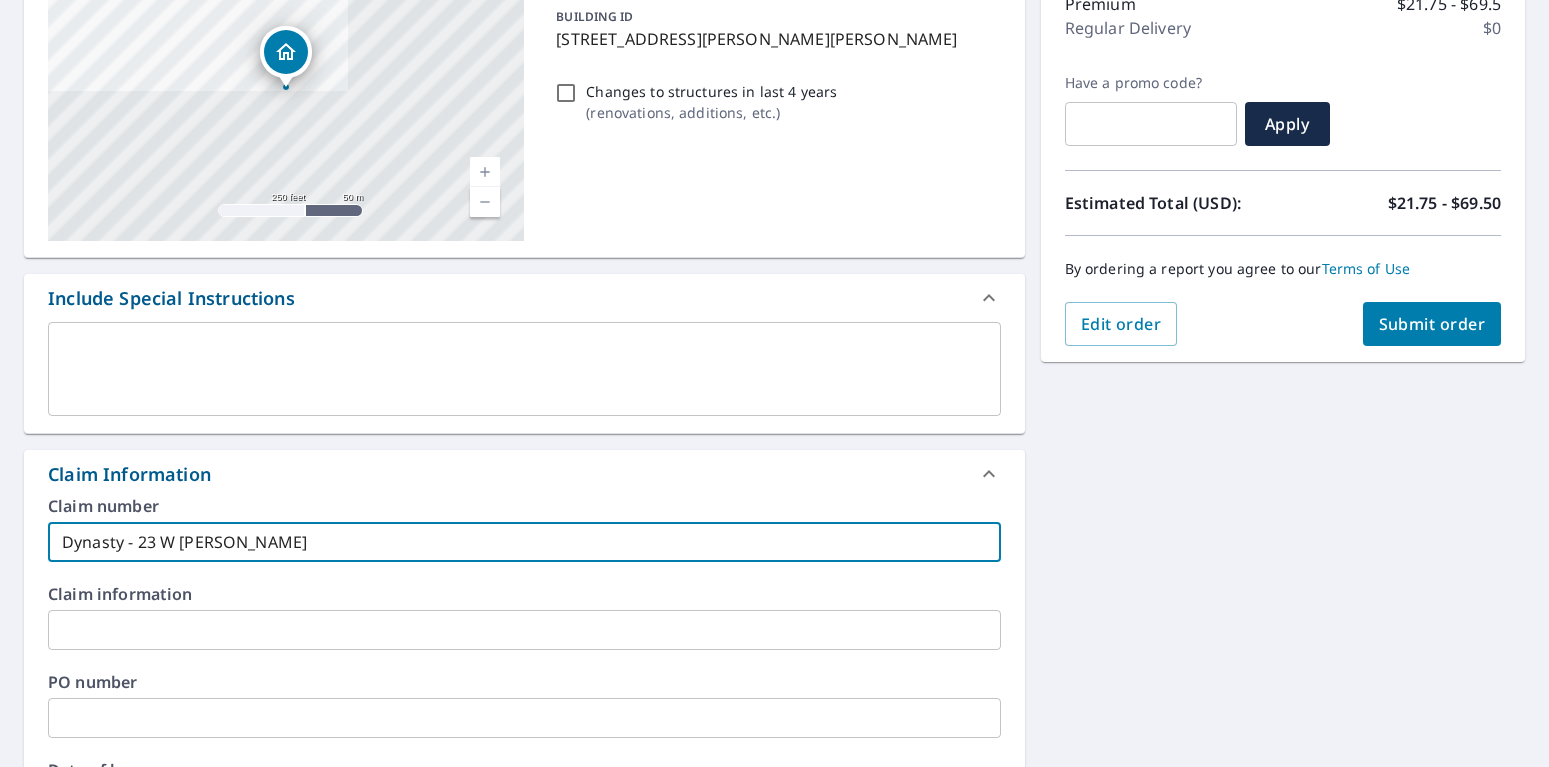 type on "Dynasty - 23 W [PERSON_NAME]" 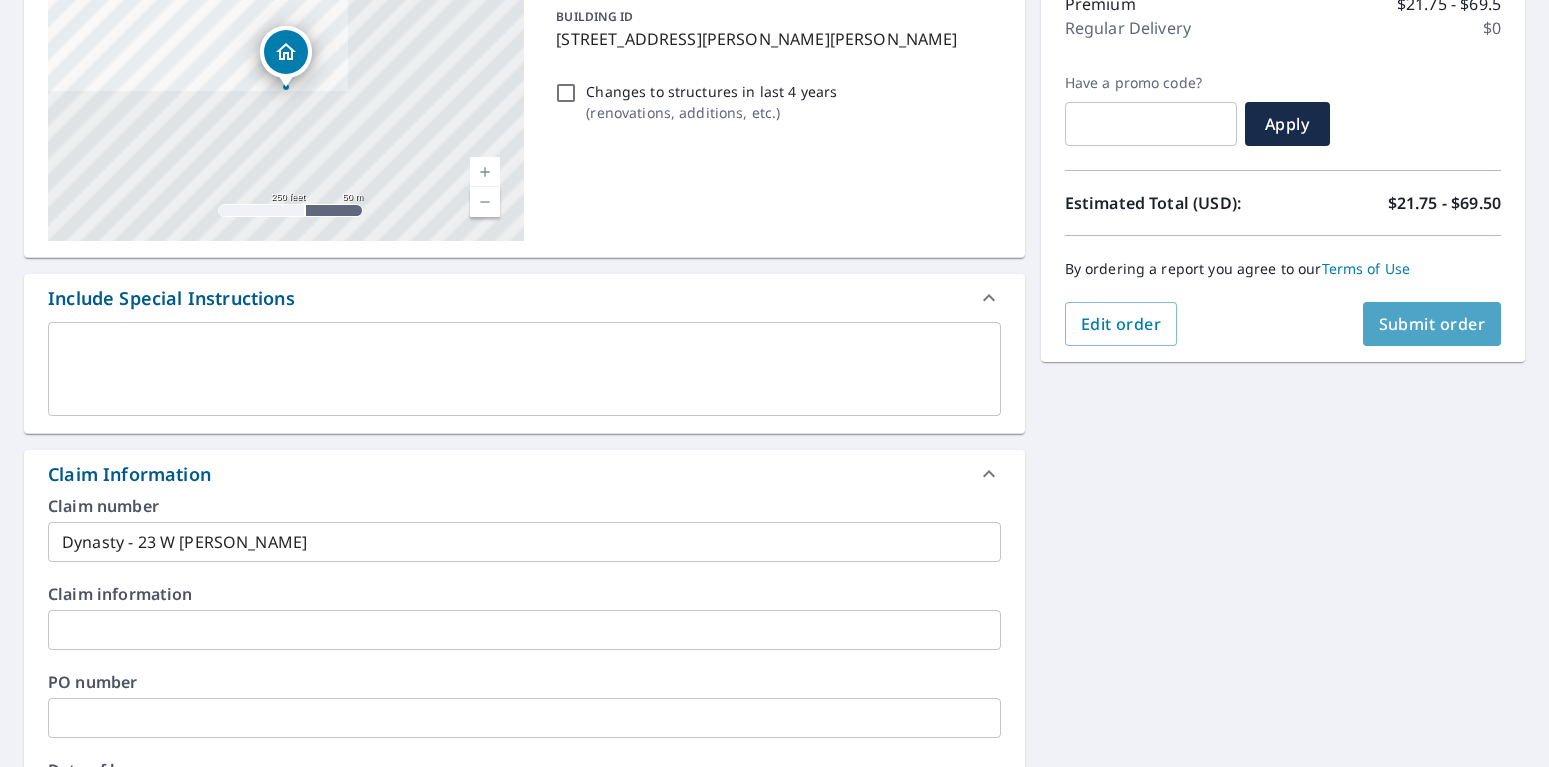 click on "Submit order" at bounding box center (1432, 324) 